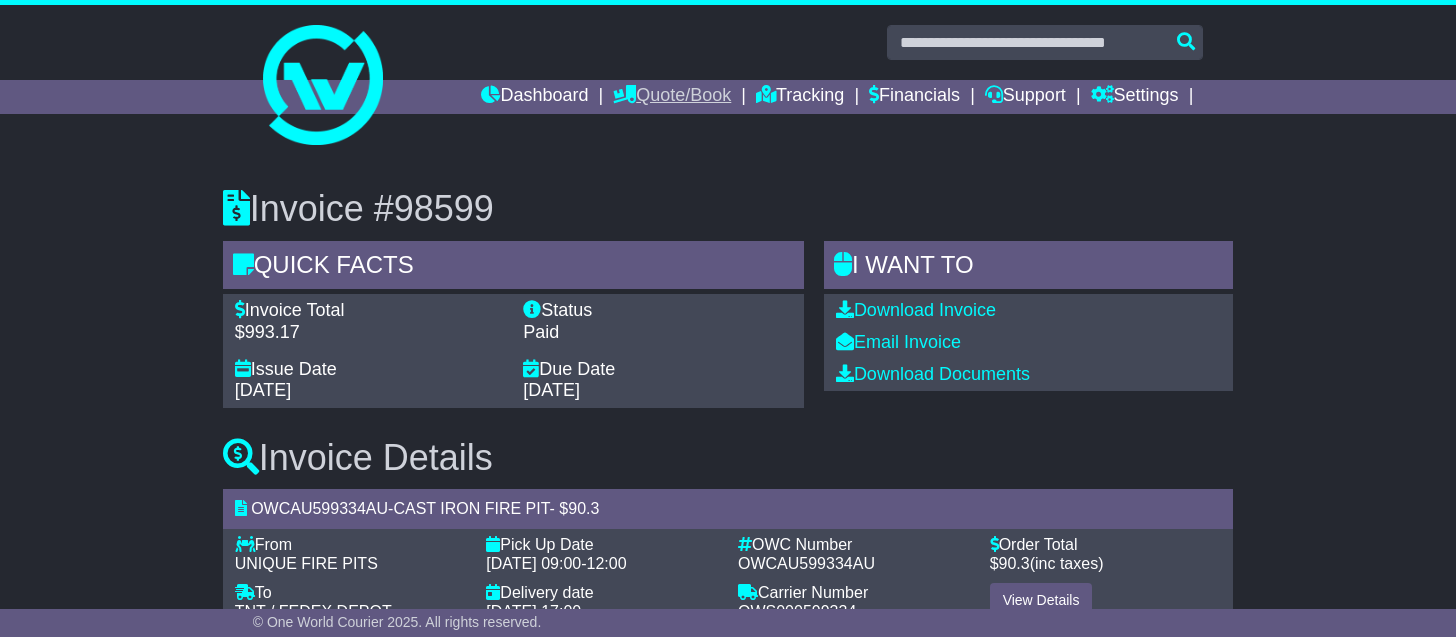 scroll, scrollTop: 0, scrollLeft: 0, axis: both 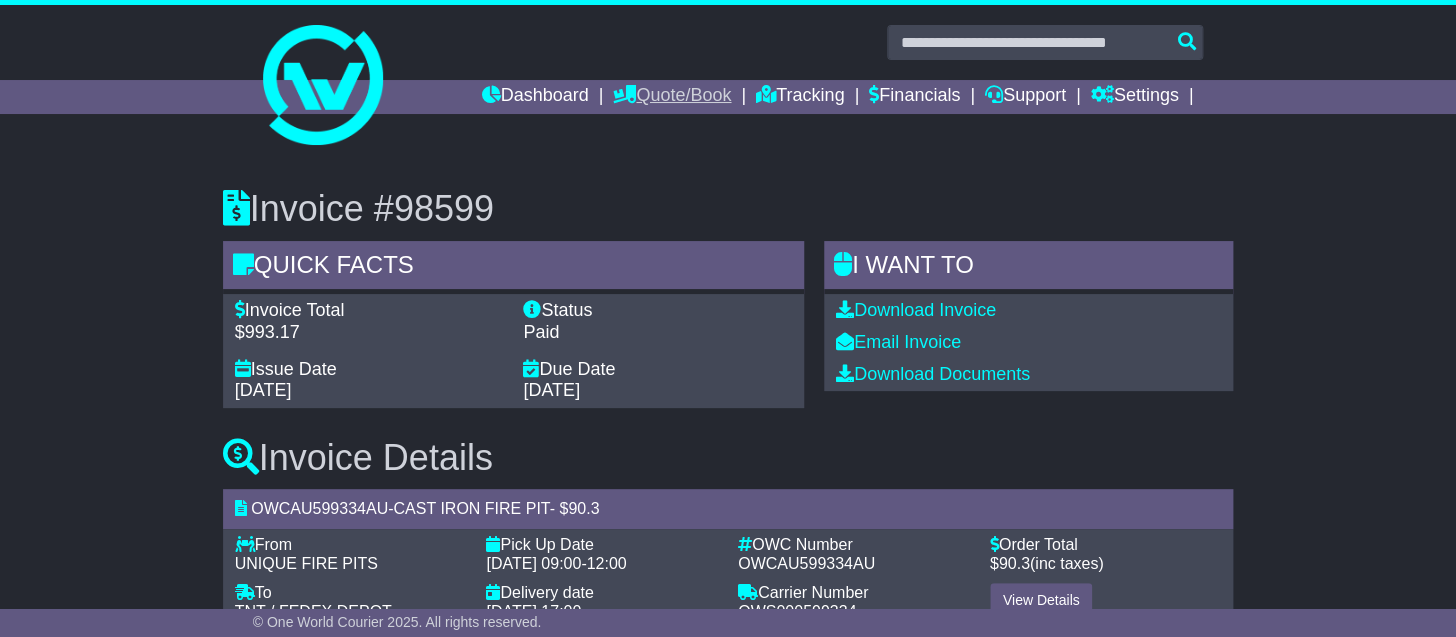 click on "Quote/Book" at bounding box center (672, 97) 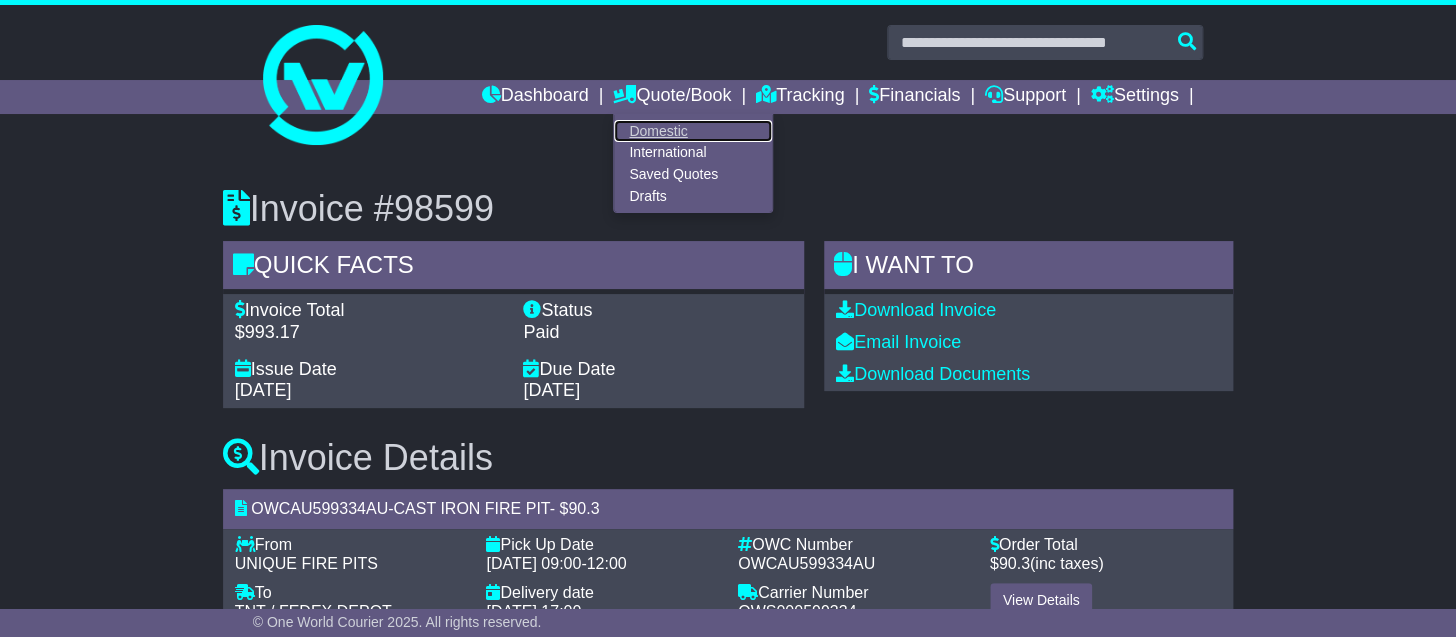 click on "Domestic" at bounding box center [693, 131] 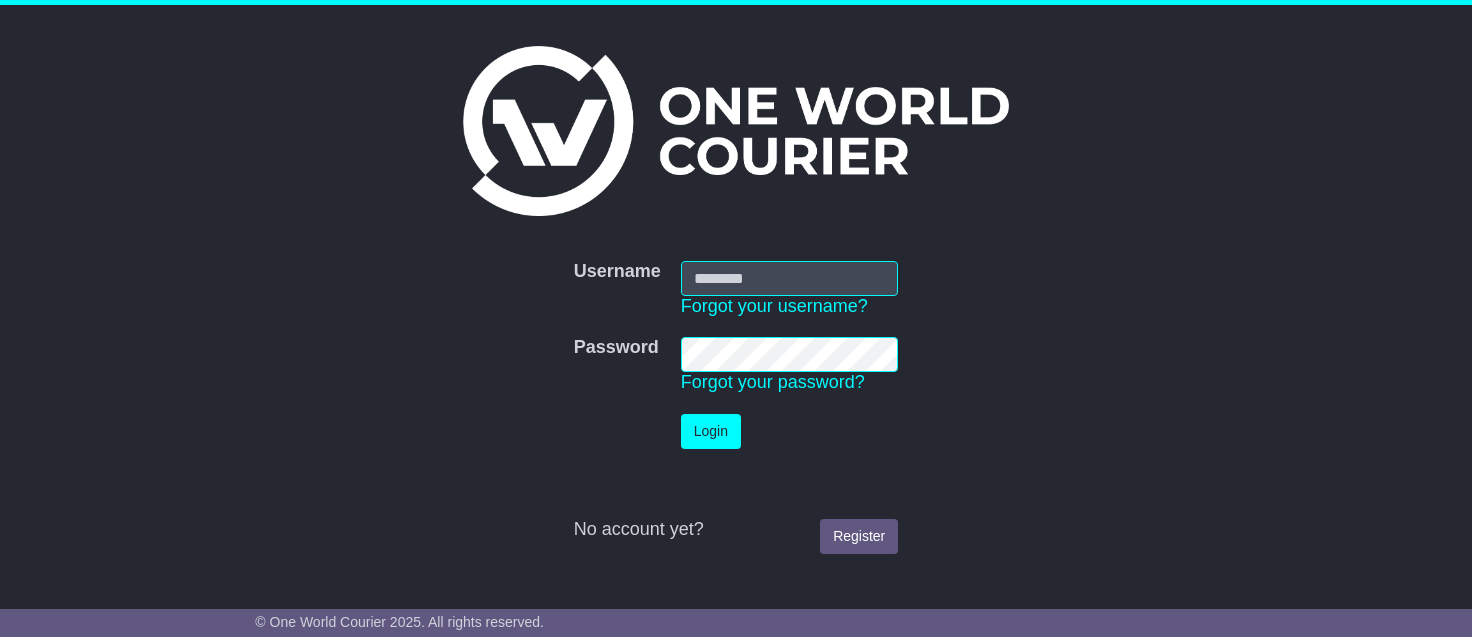 scroll, scrollTop: 0, scrollLeft: 0, axis: both 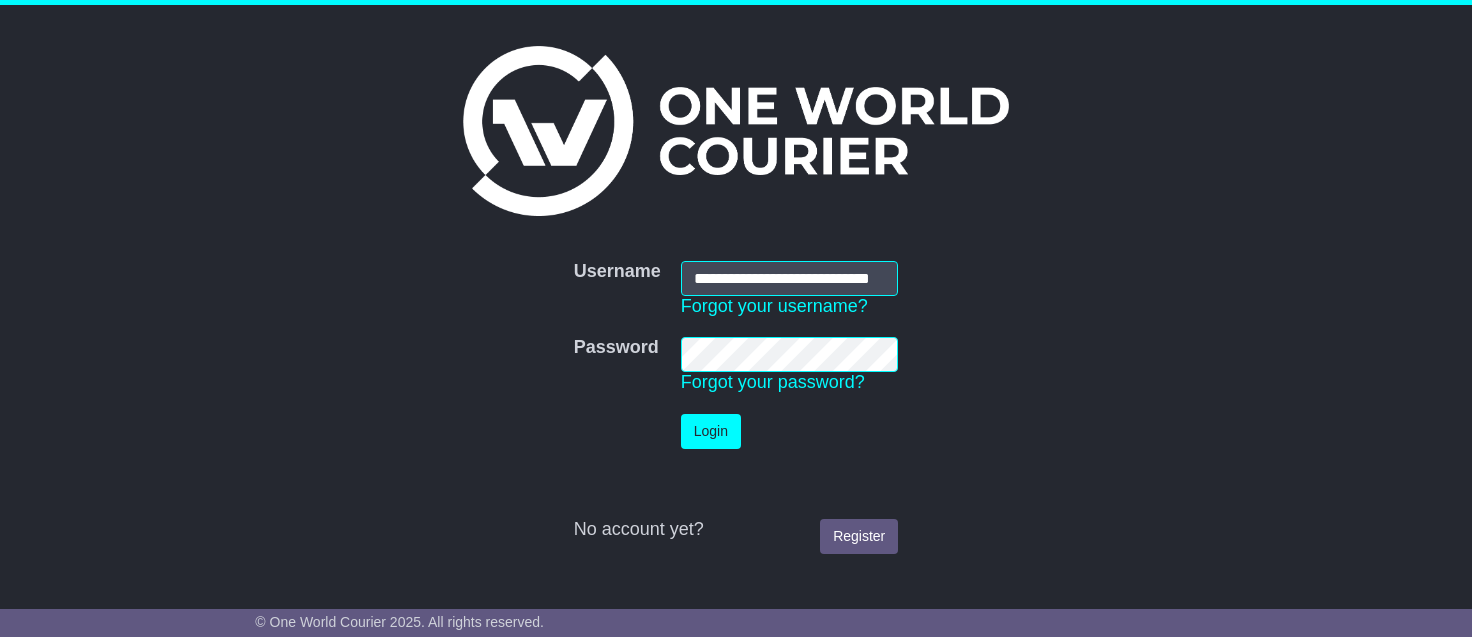 type on "**********" 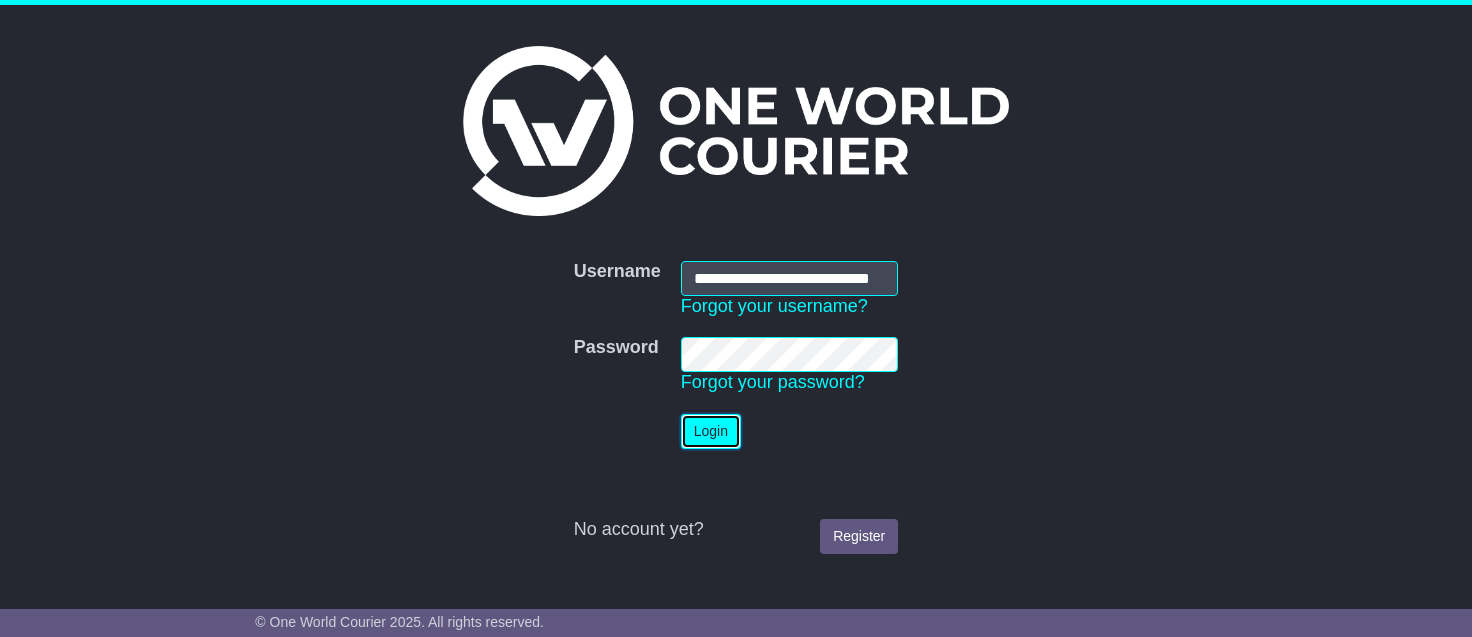 click on "Login" at bounding box center (711, 431) 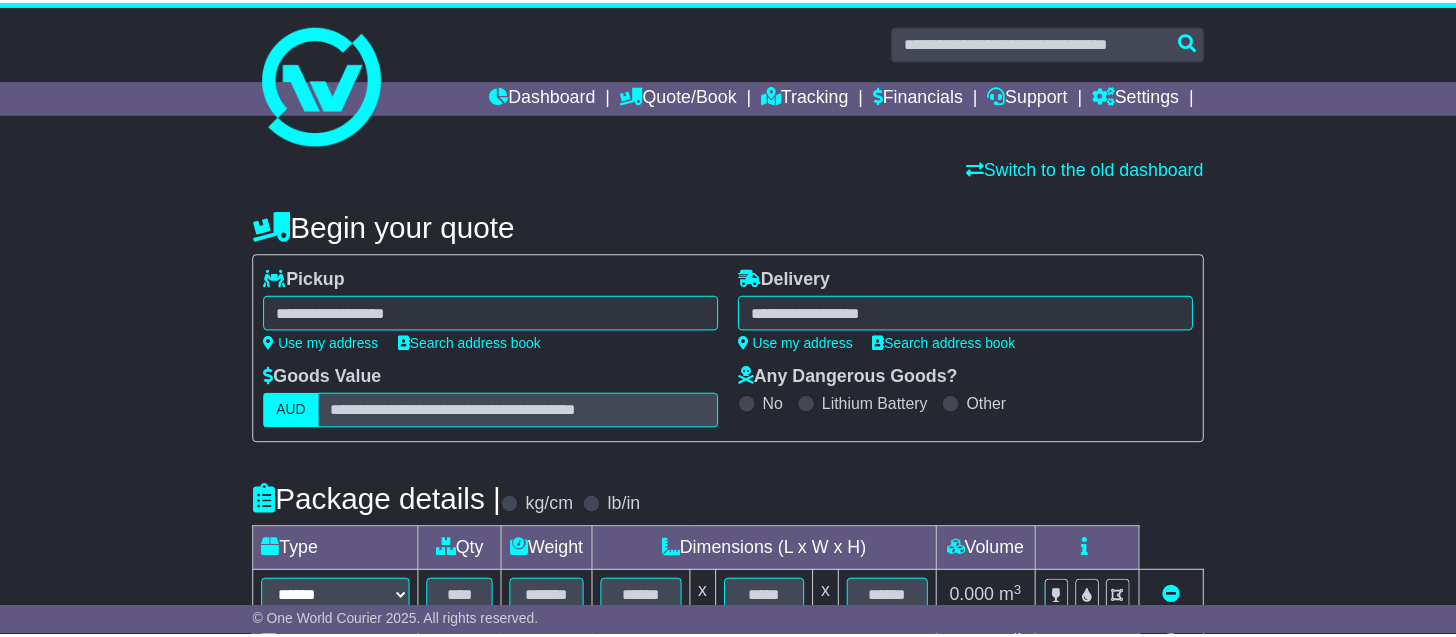 scroll, scrollTop: 0, scrollLeft: 0, axis: both 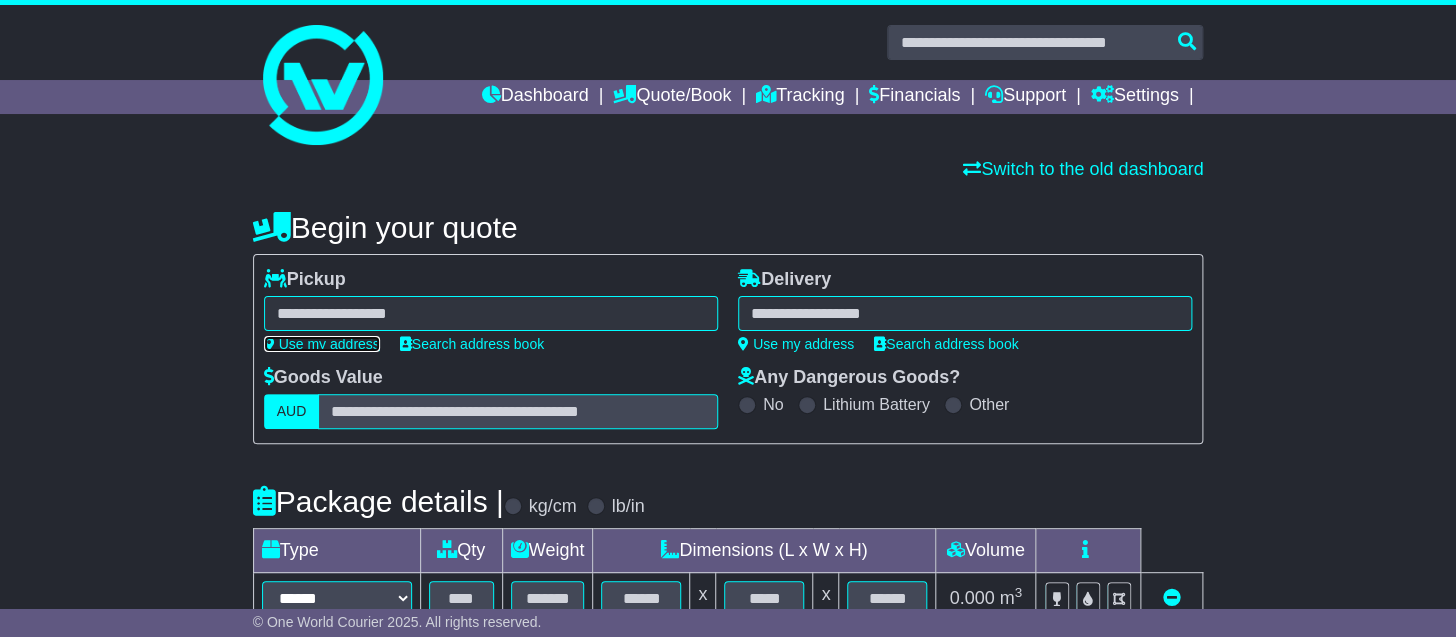 click on "Use my address" at bounding box center [322, 344] 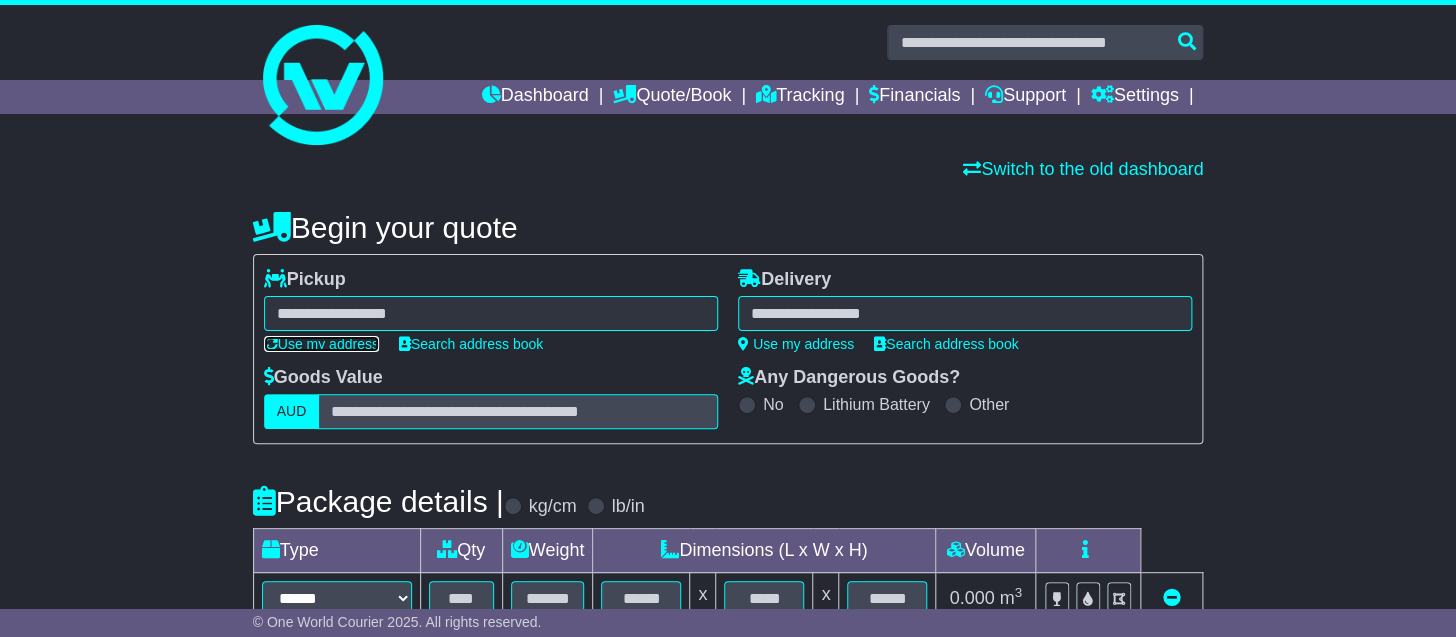 type on "**********" 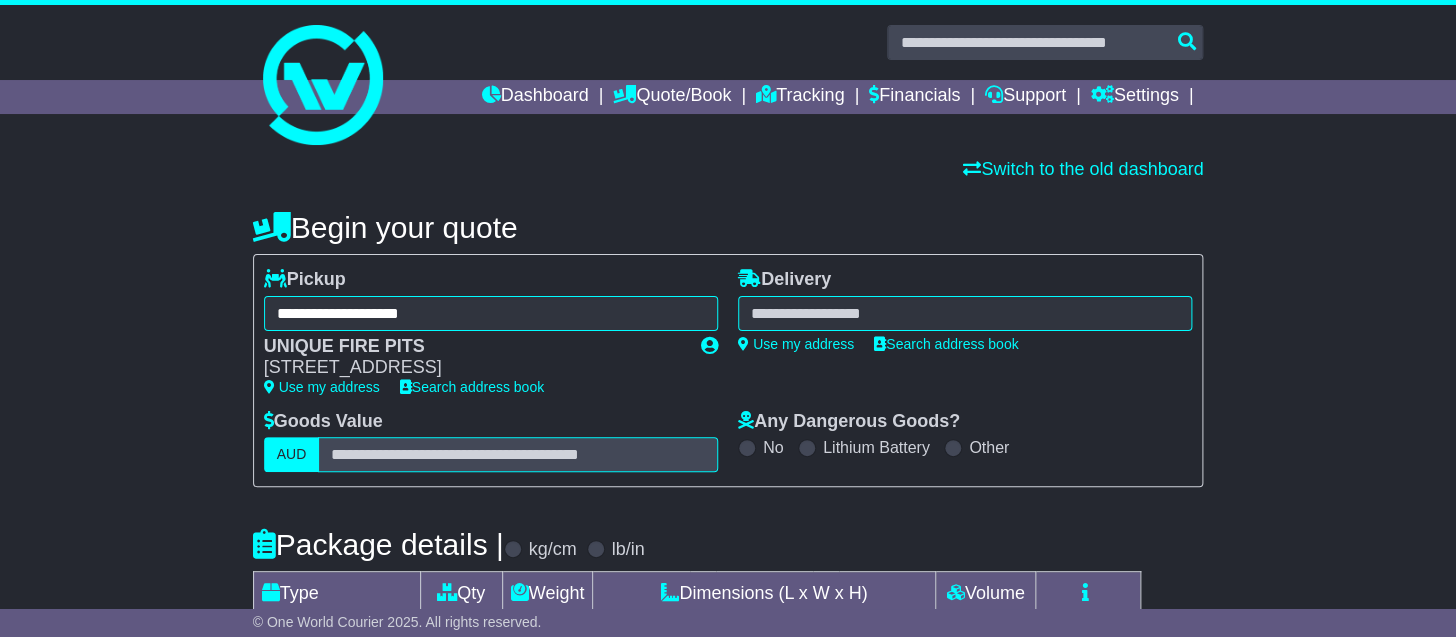 click at bounding box center (965, 313) 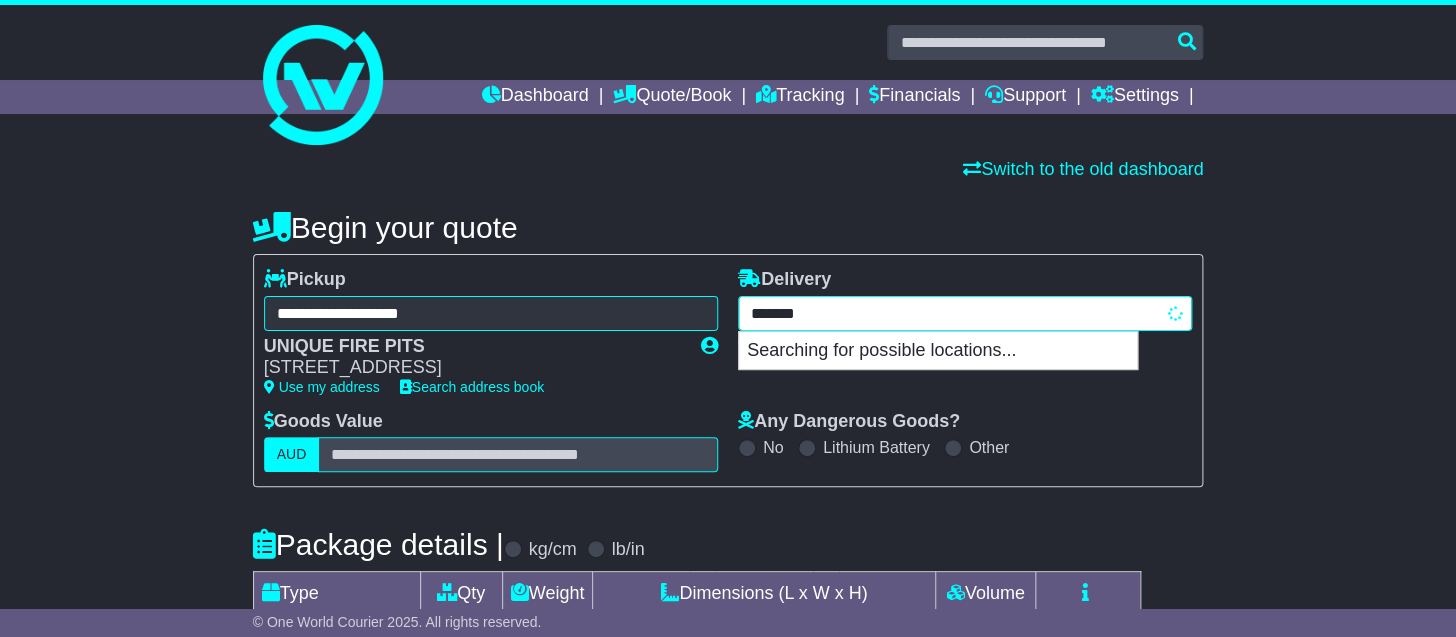 type on "********" 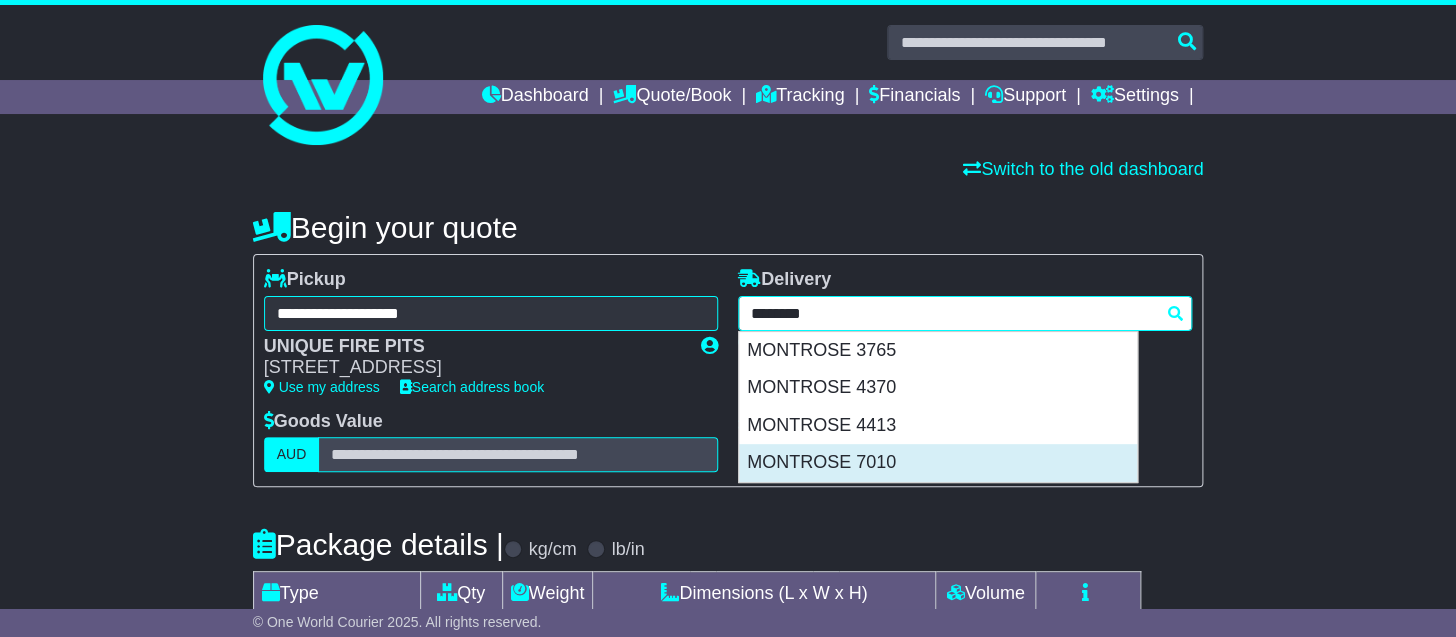 click on "MONTROSE 7010" at bounding box center [938, 463] 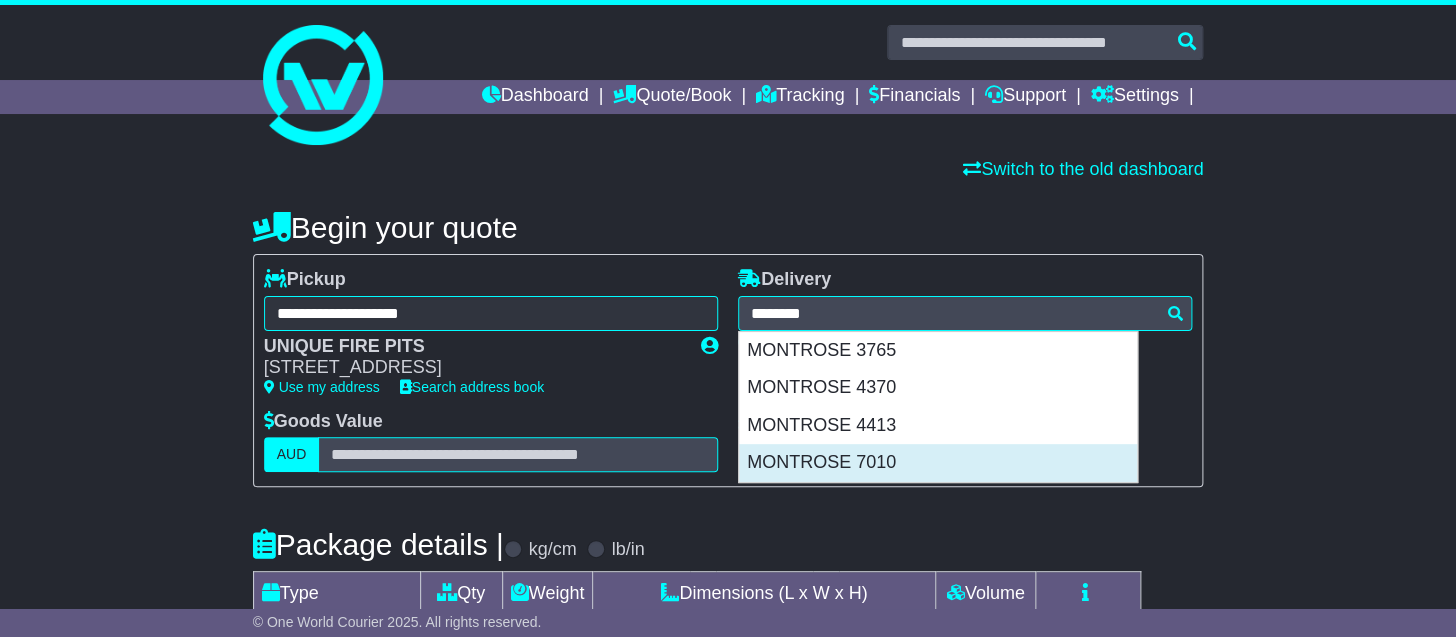 type on "**********" 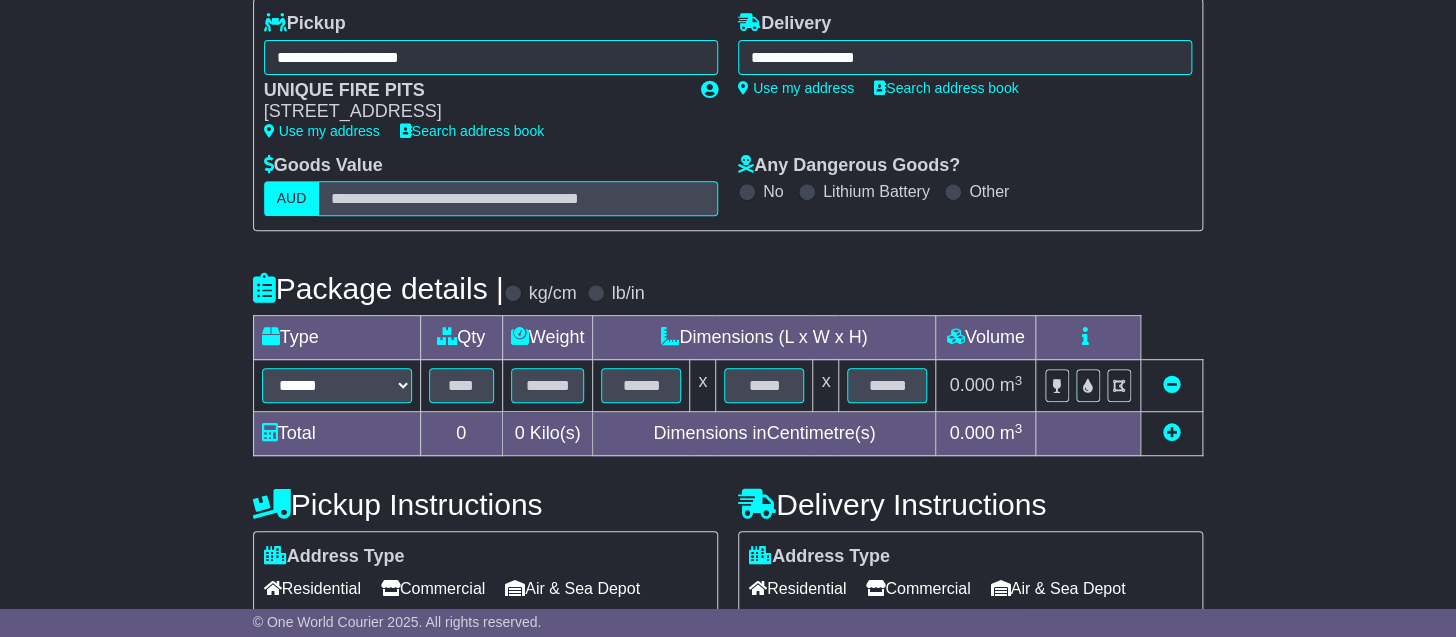 scroll, scrollTop: 317, scrollLeft: 0, axis: vertical 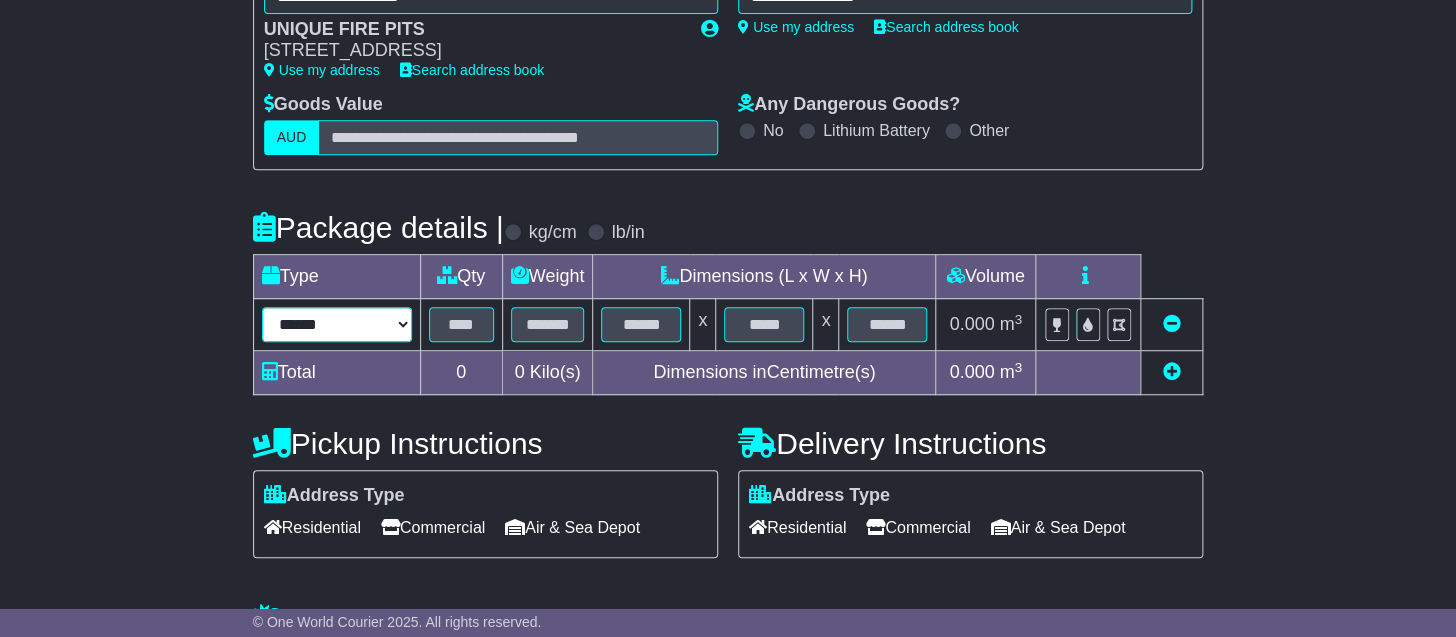 click on "****** ****** *** ******** ***** **** **** ****** *** *******" at bounding box center [337, 324] 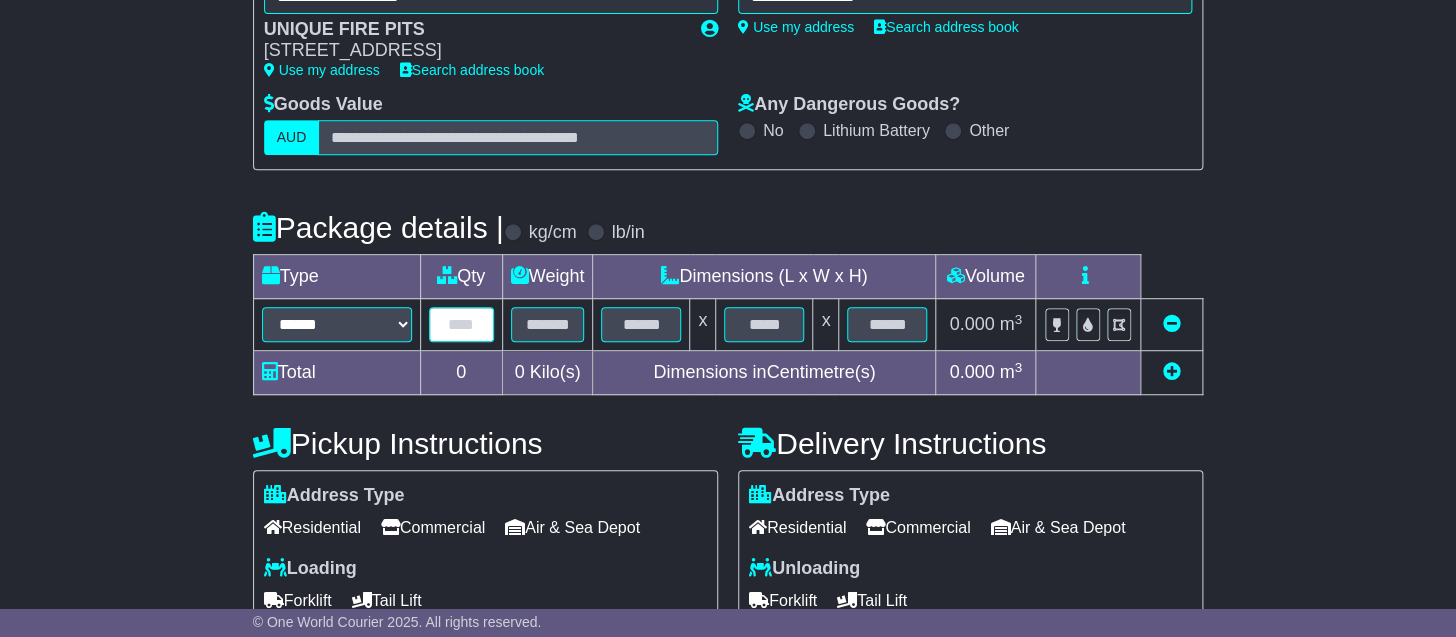 click at bounding box center [461, 324] 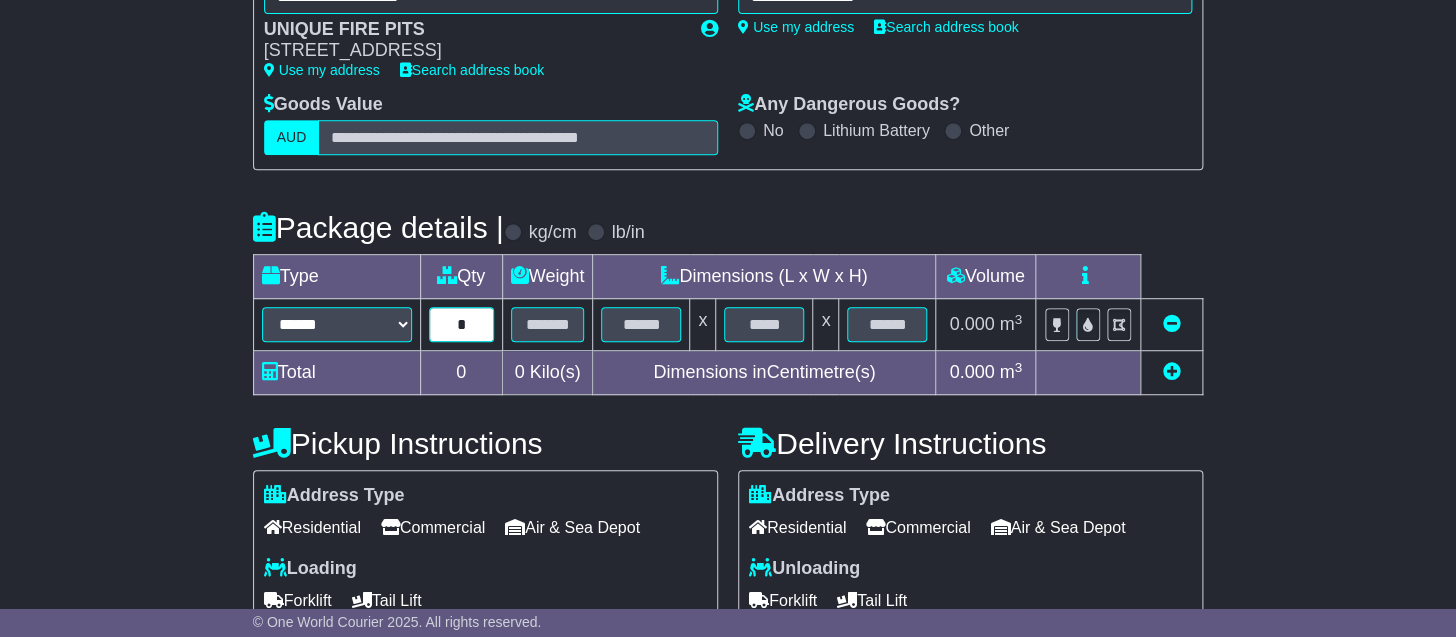 type on "*" 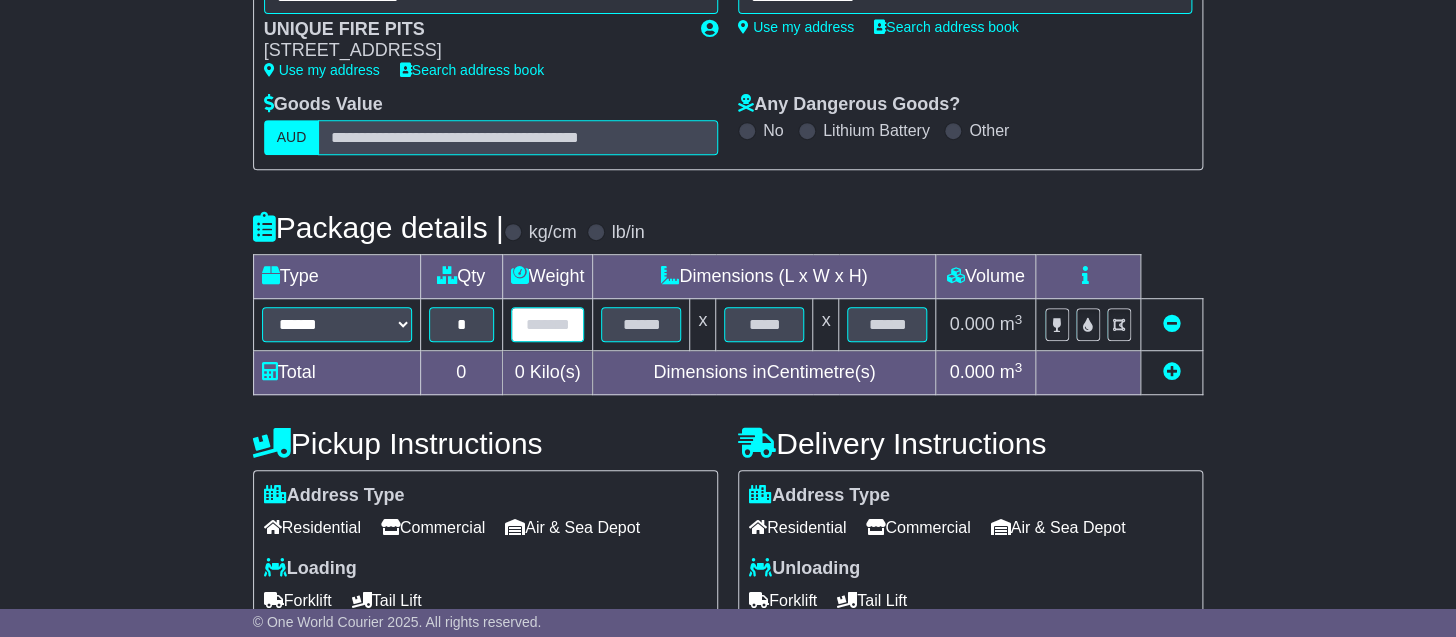 click at bounding box center (548, 324) 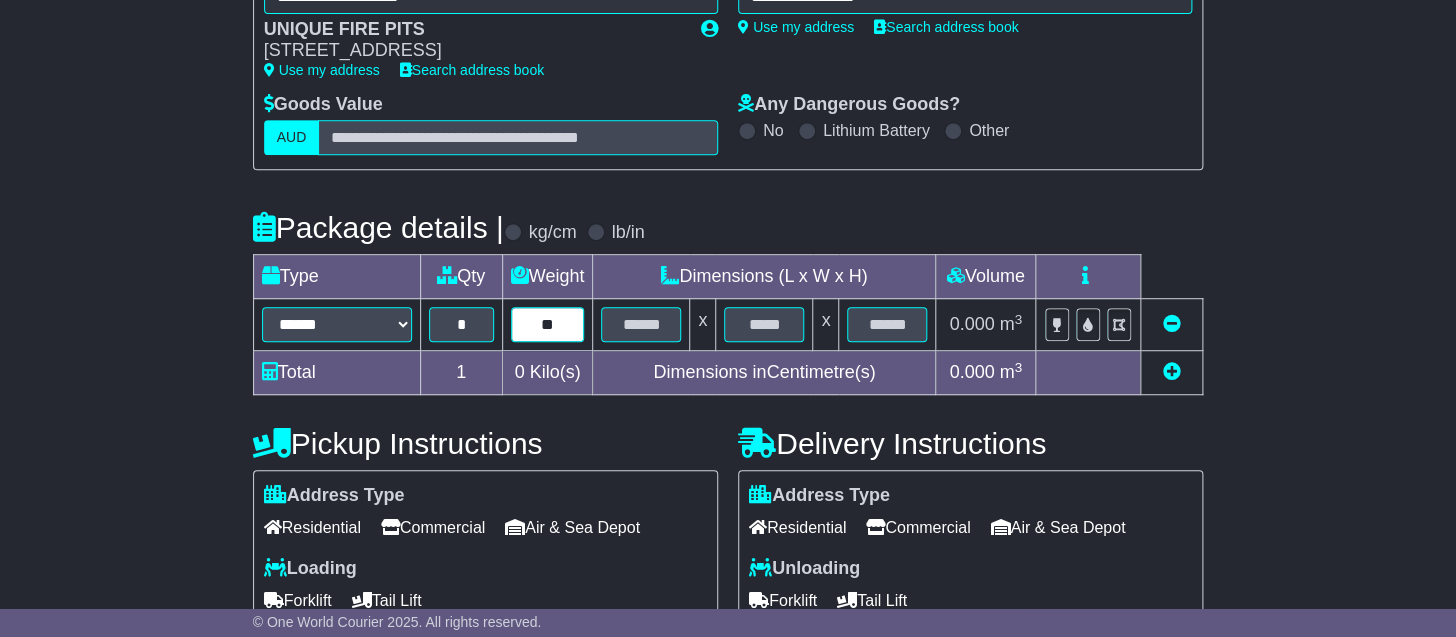 type on "**" 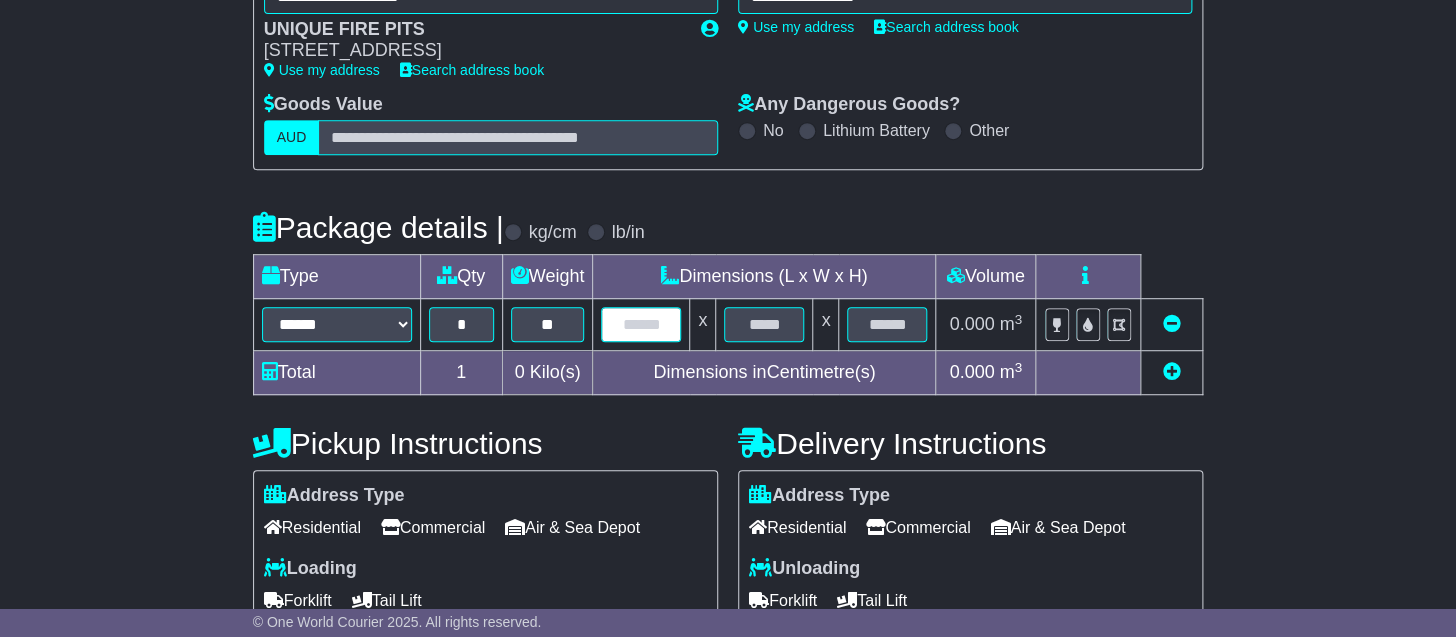 click at bounding box center (641, 324) 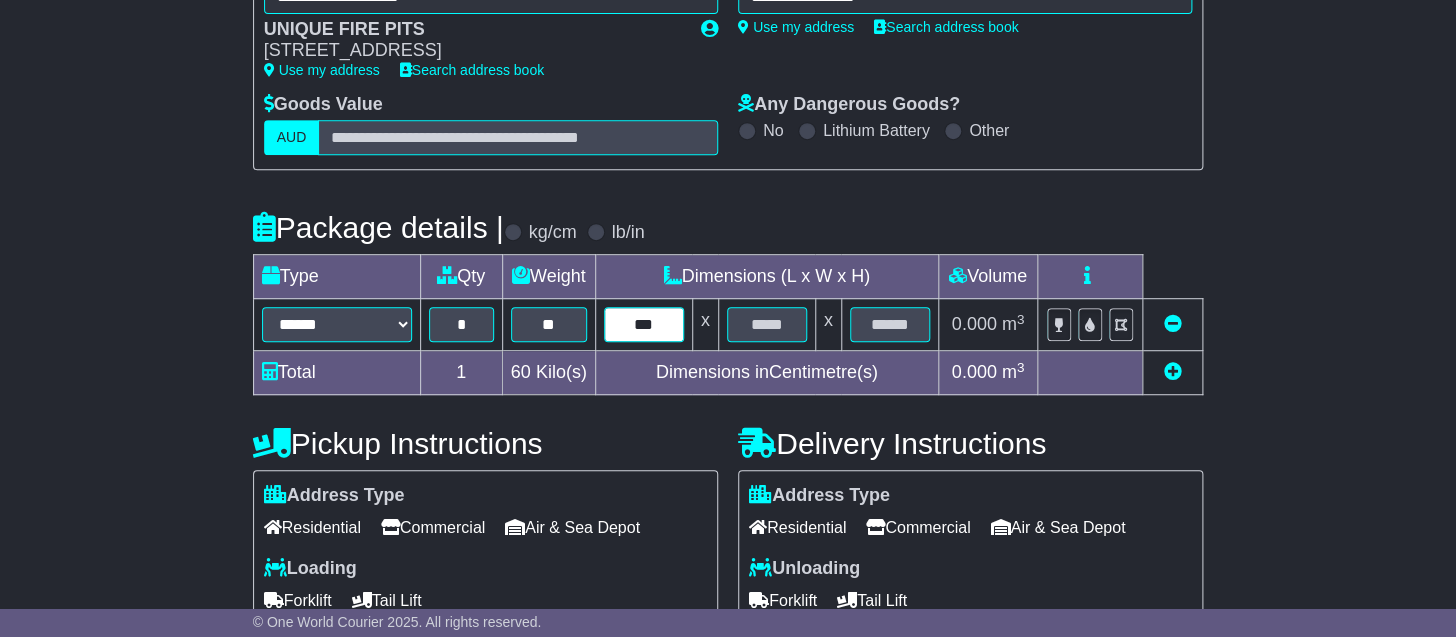 type on "***" 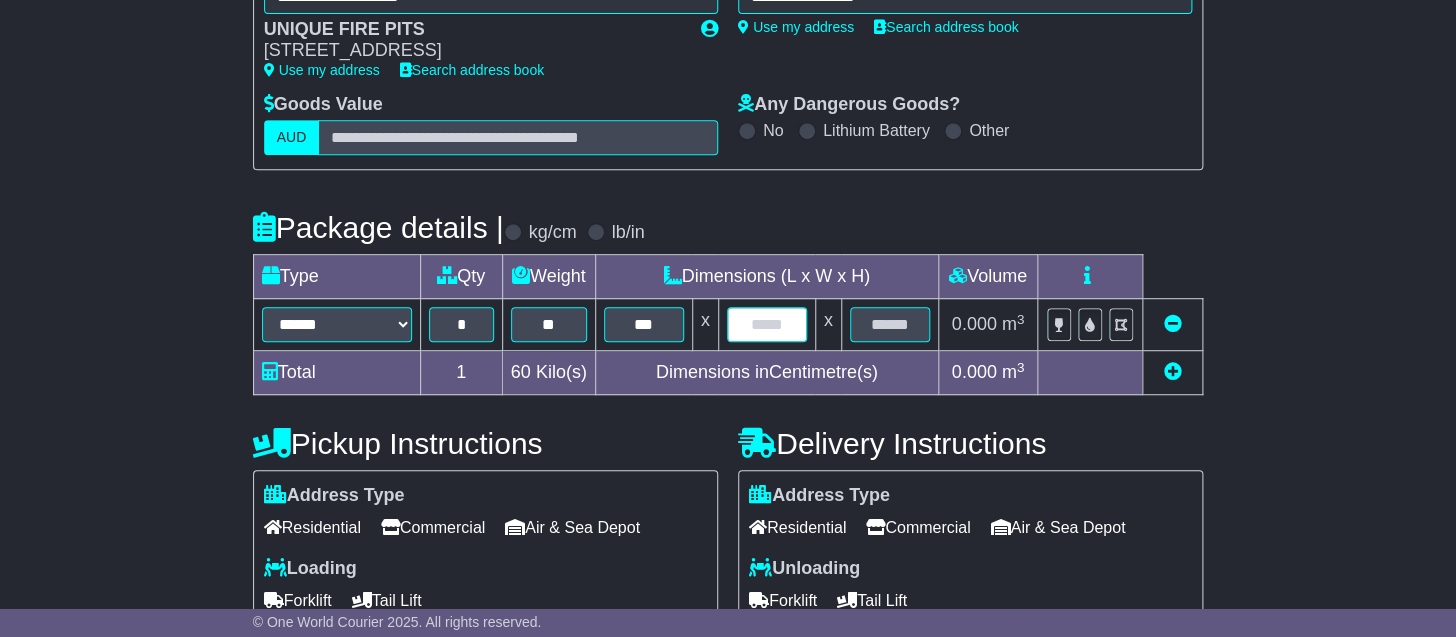 click at bounding box center [767, 324] 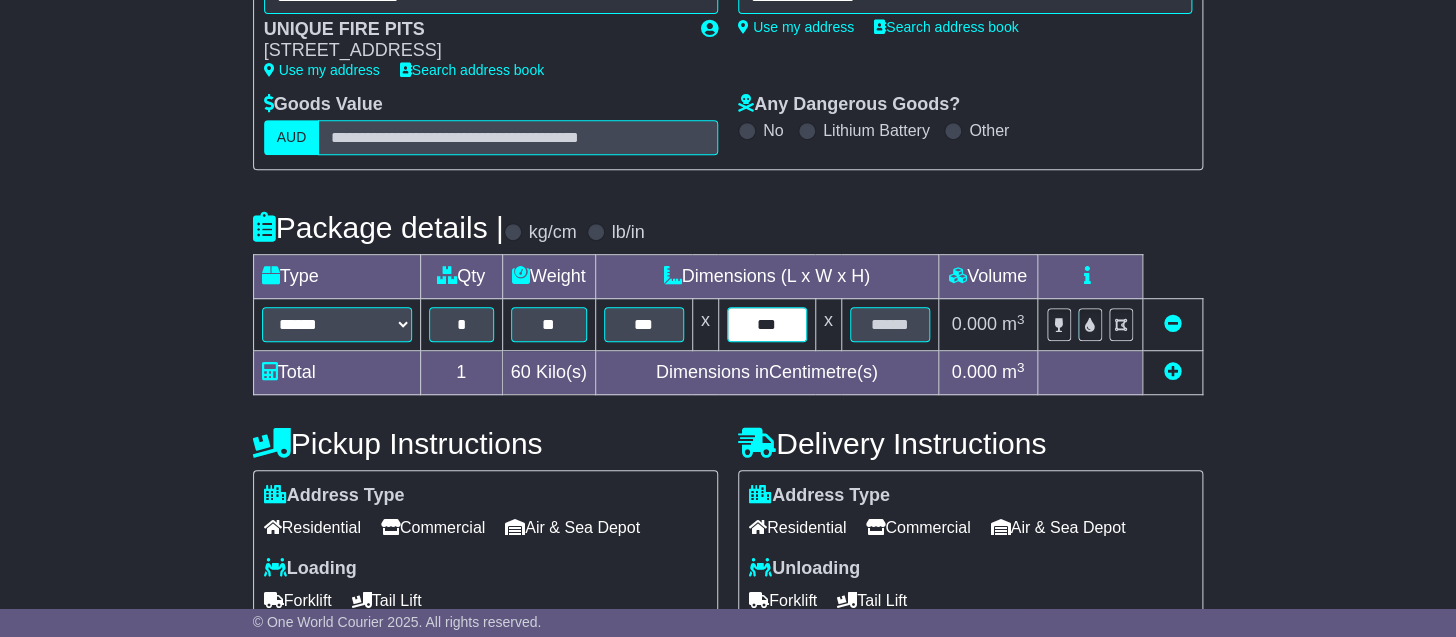 type on "***" 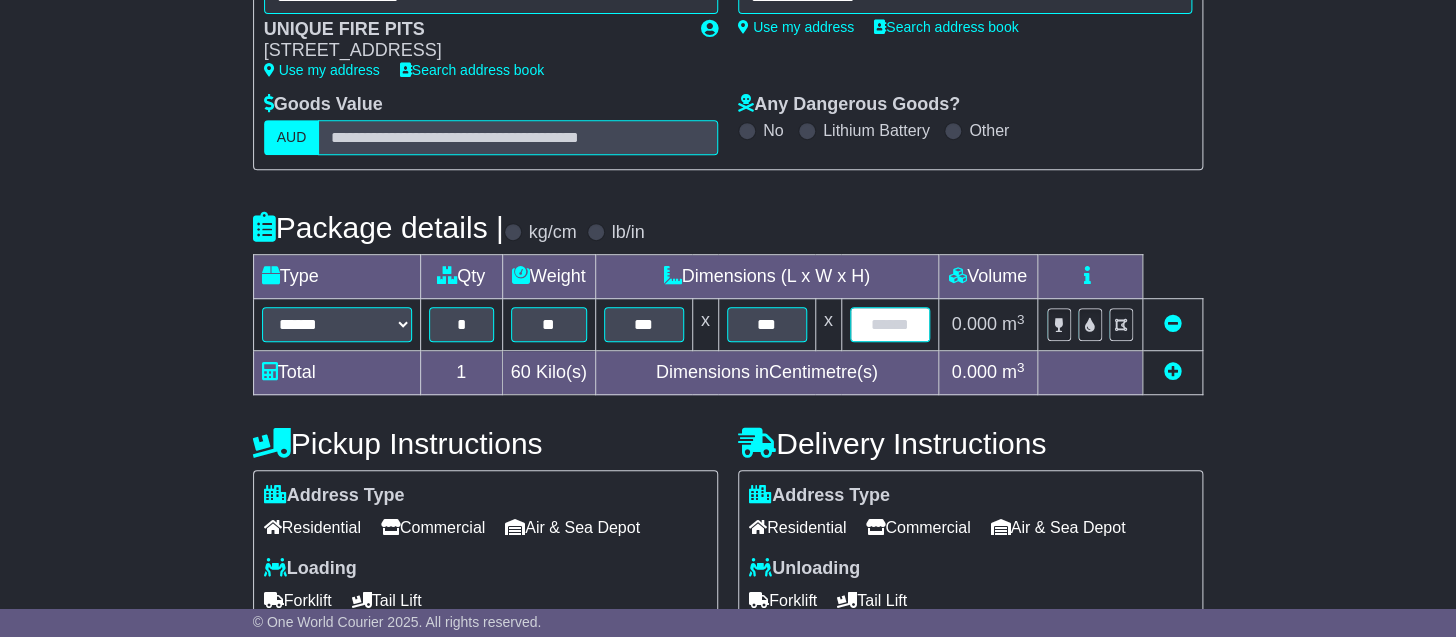 click at bounding box center (890, 324) 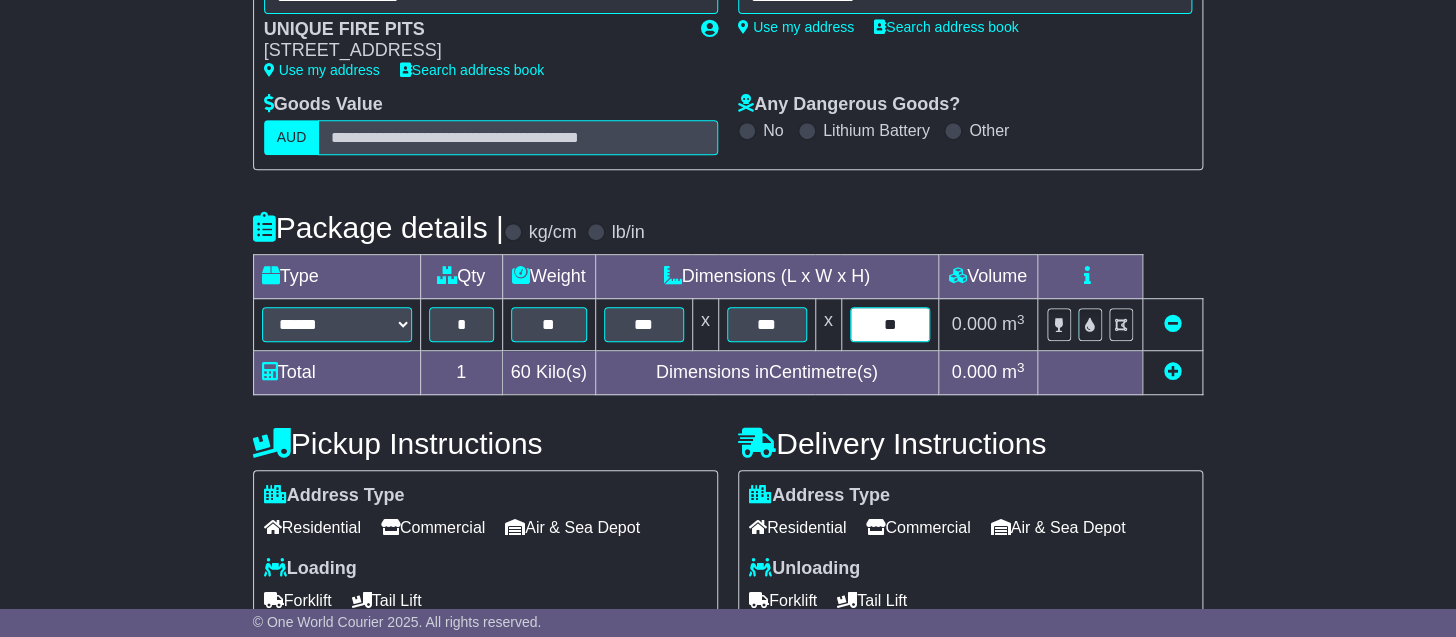 type on "**" 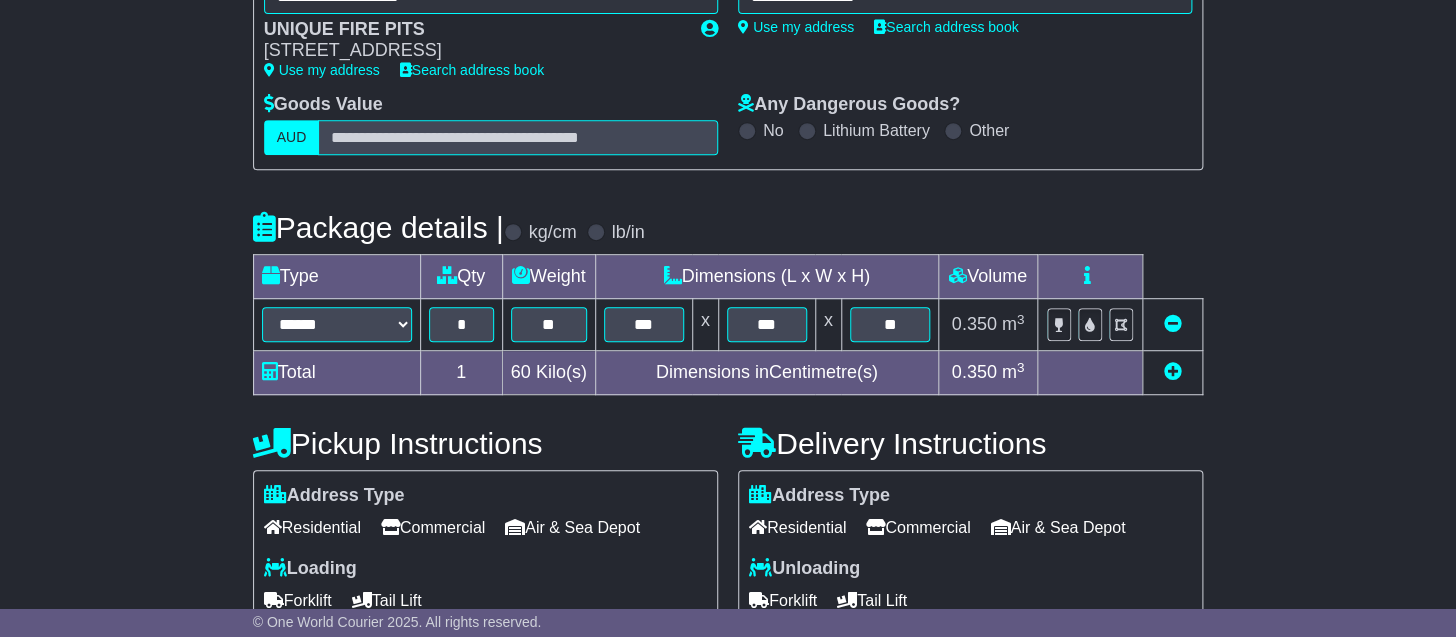 click on "**********" at bounding box center [728, 396] 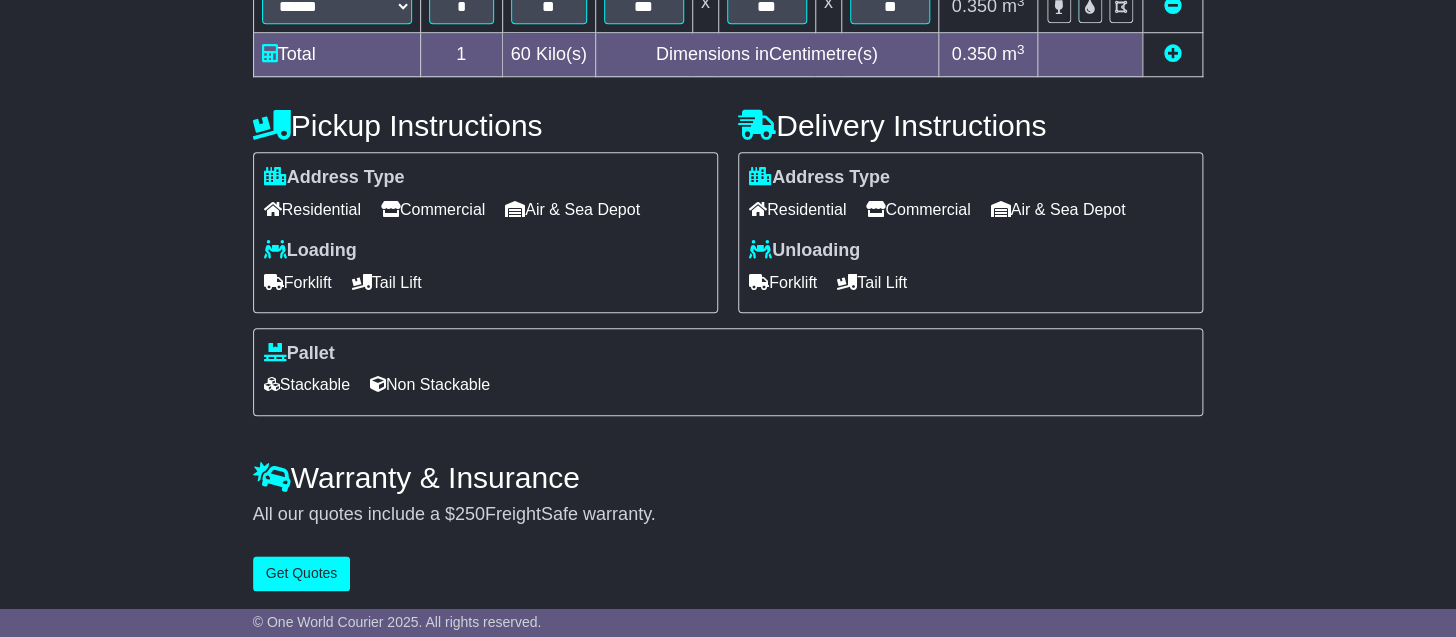 click on "Commercial" at bounding box center [918, 209] 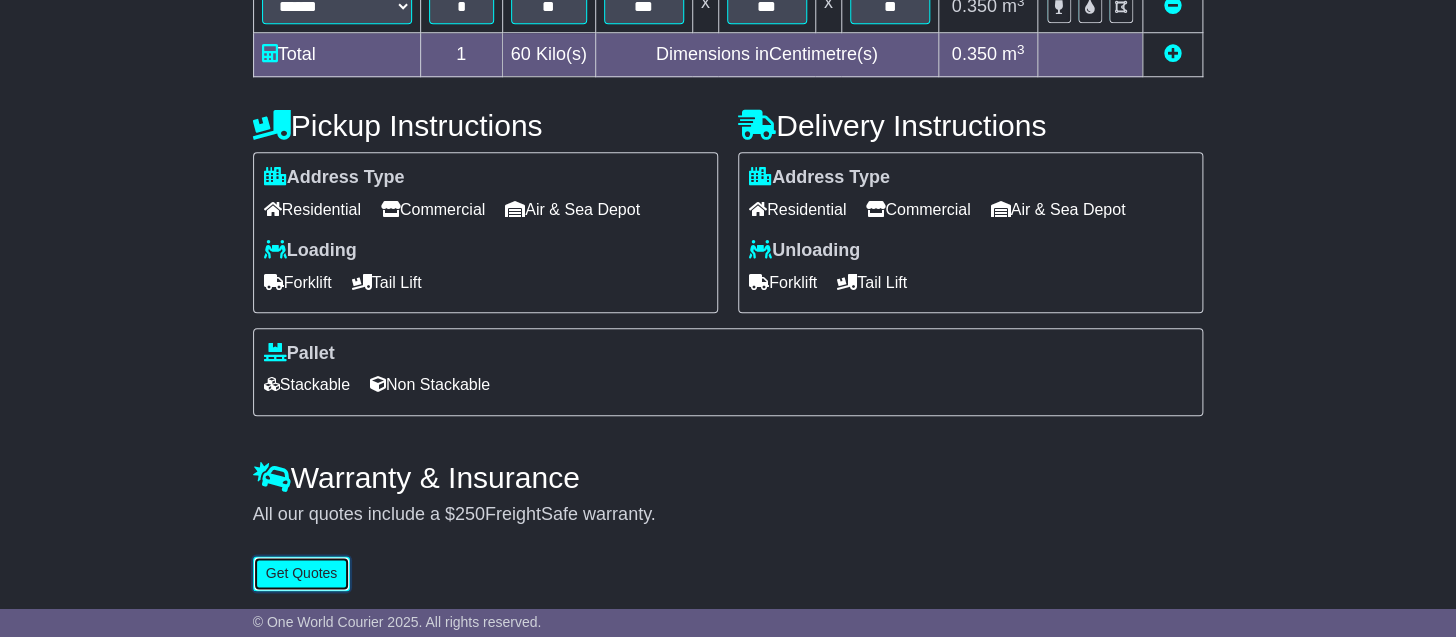 click on "Get Quotes" at bounding box center (302, 573) 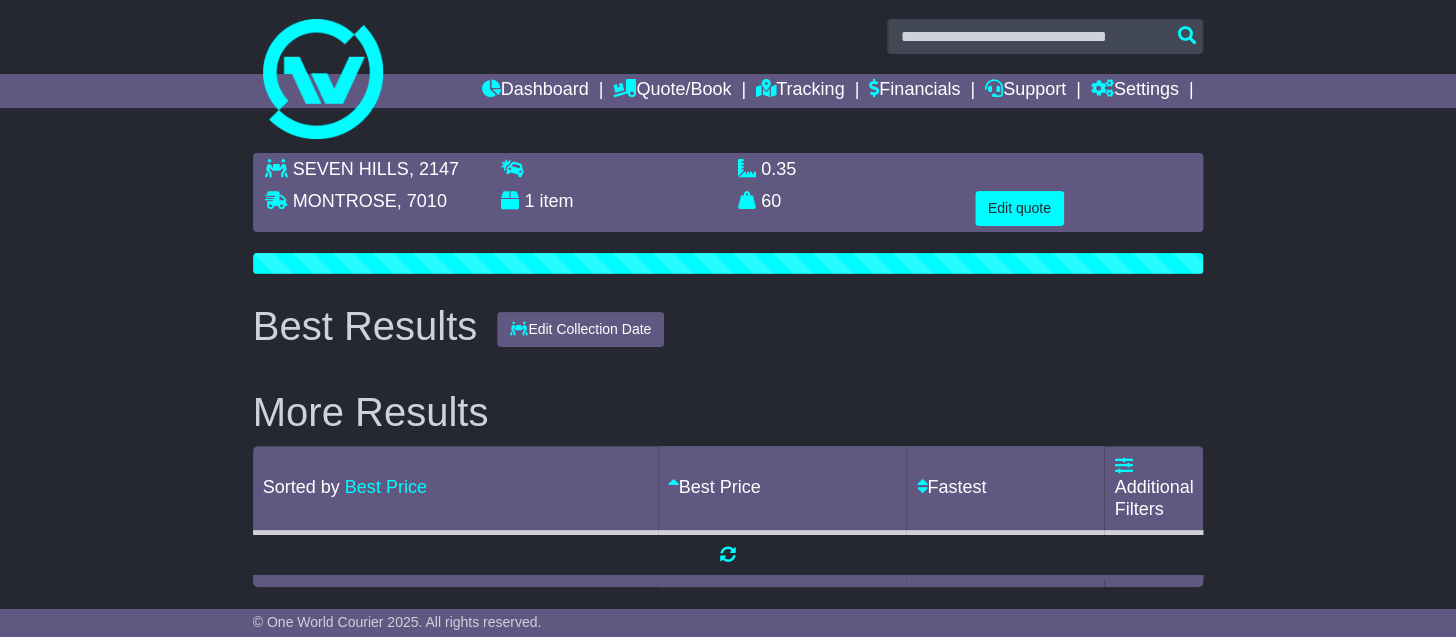 scroll, scrollTop: 0, scrollLeft: 0, axis: both 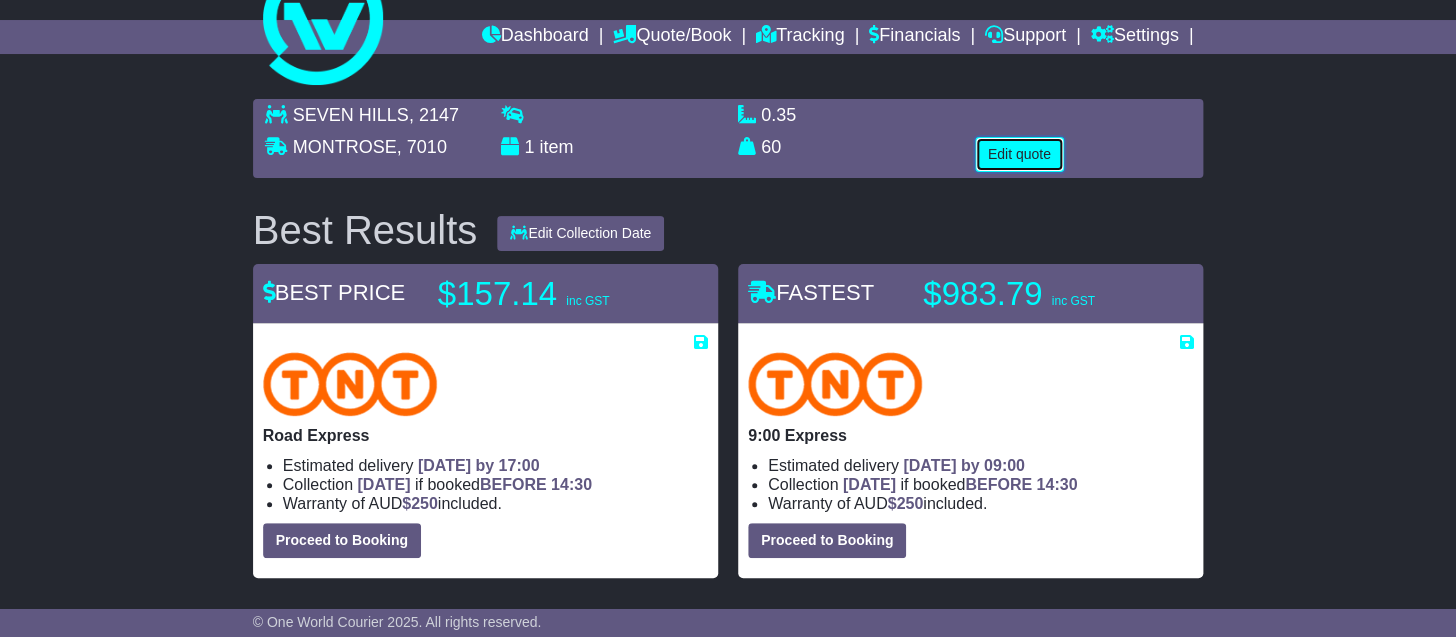 click on "Edit quote" at bounding box center (1019, 154) 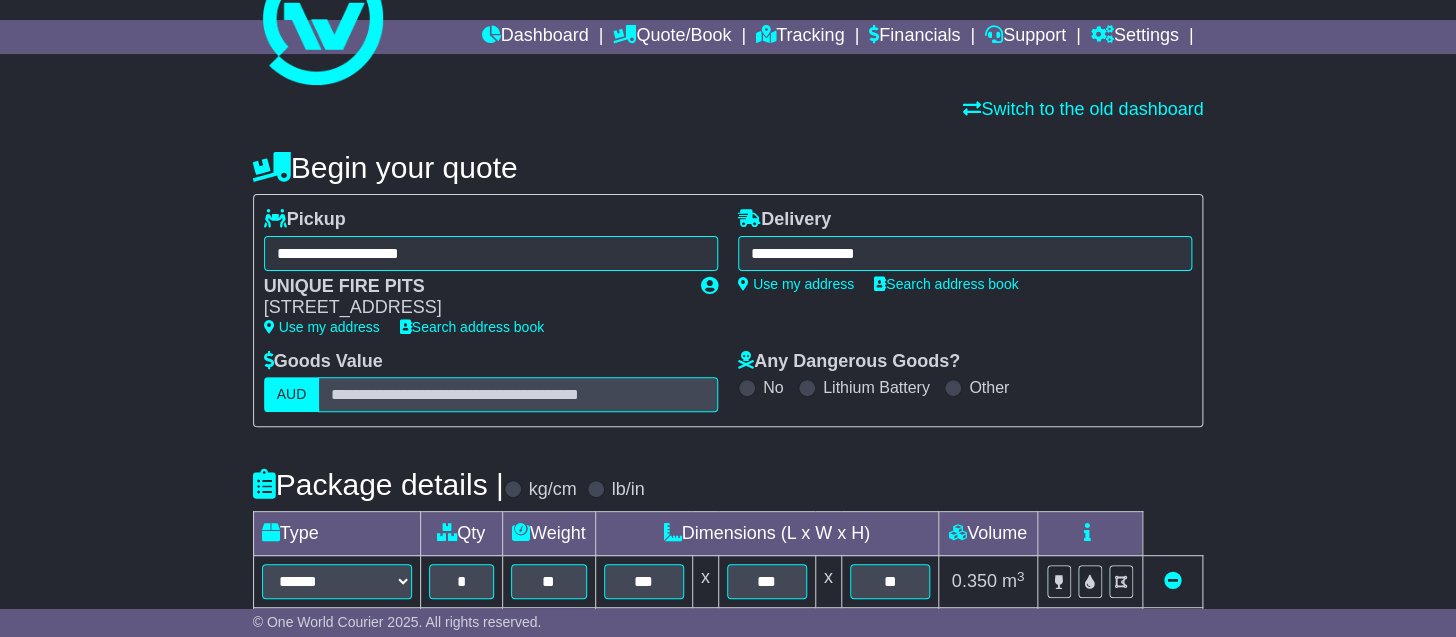 click on "**********" at bounding box center (965, 253) 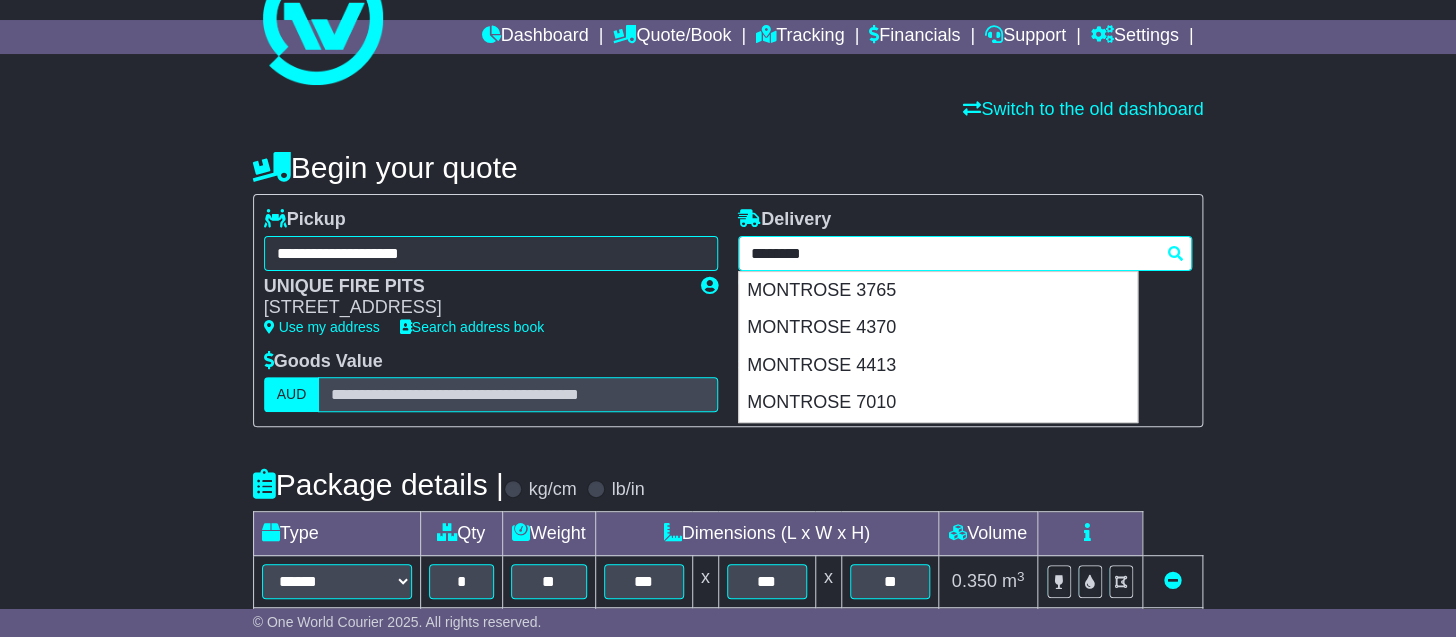 drag, startPoint x: 987, startPoint y: 240, endPoint x: 595, endPoint y: 255, distance: 392.2869 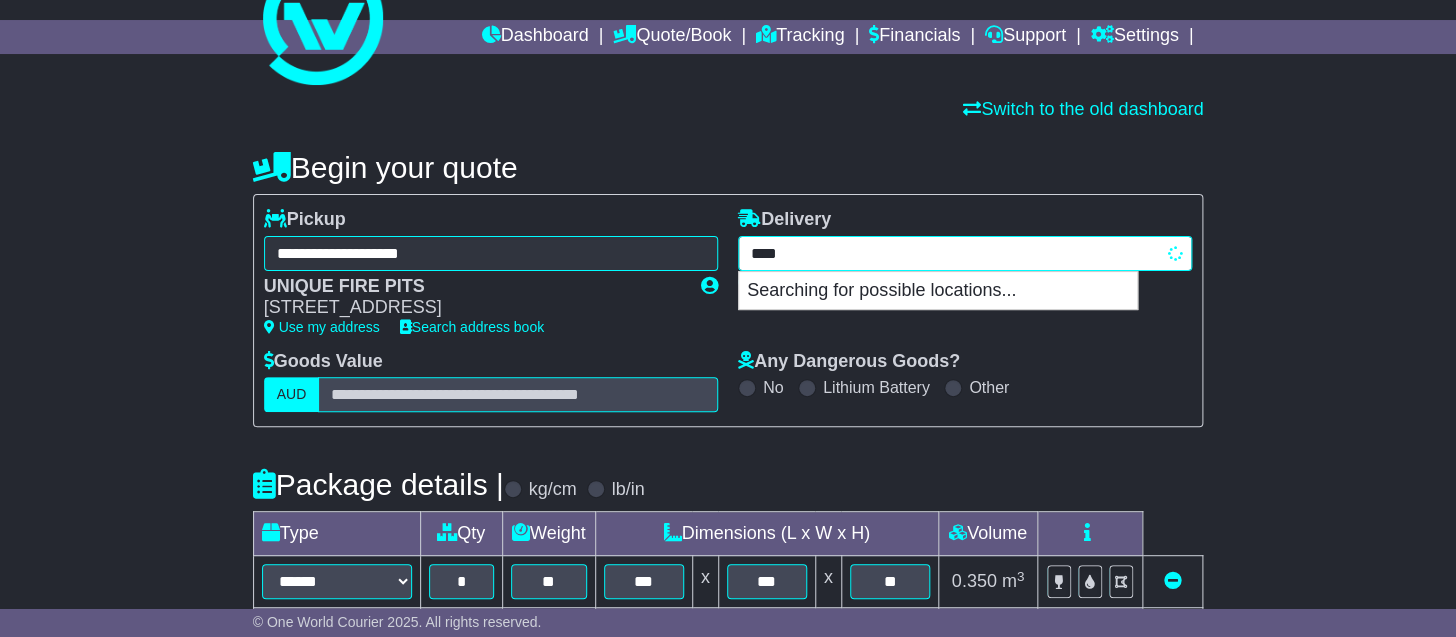 type on "*****" 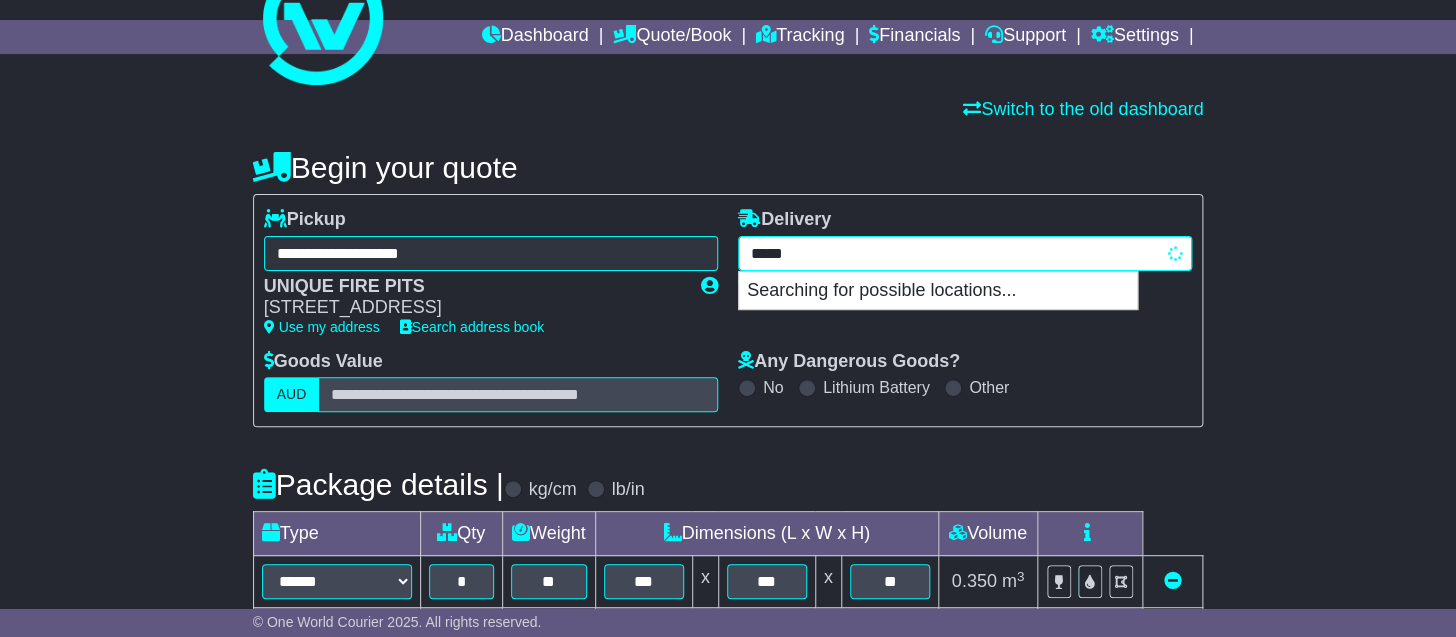 type on "**********" 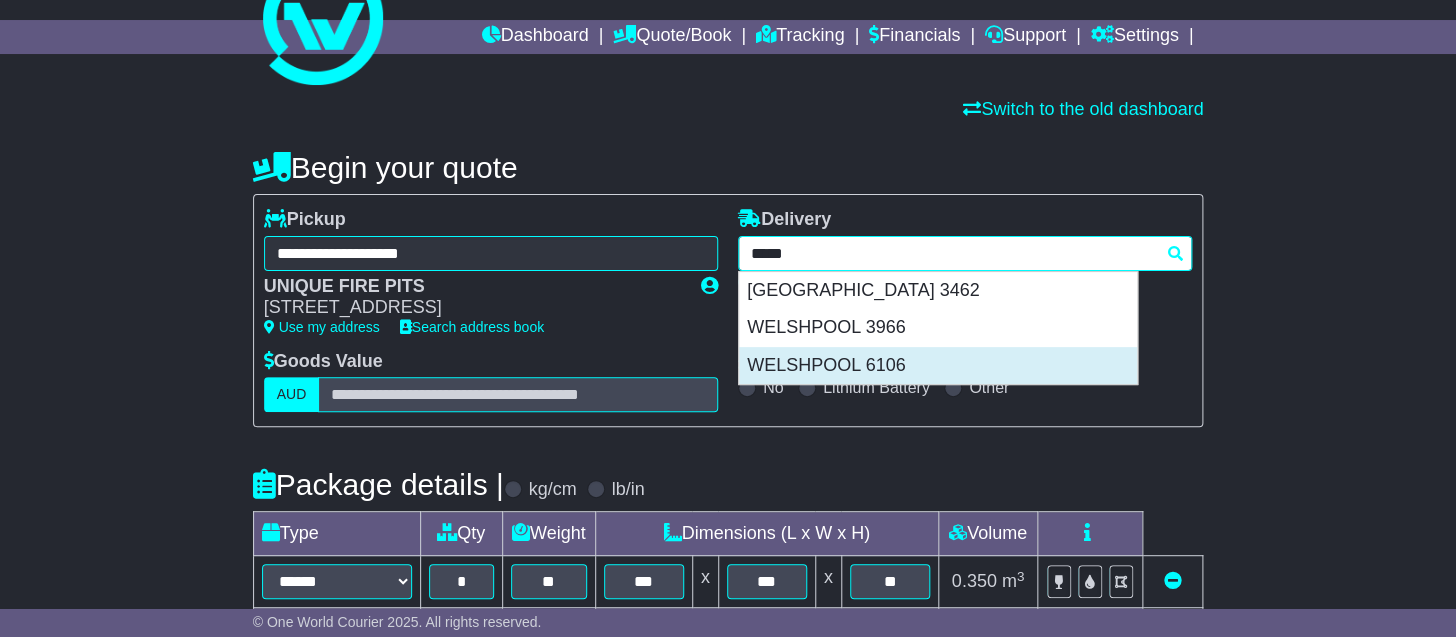 click on "WELSHPOOL 6106" at bounding box center [938, 366] 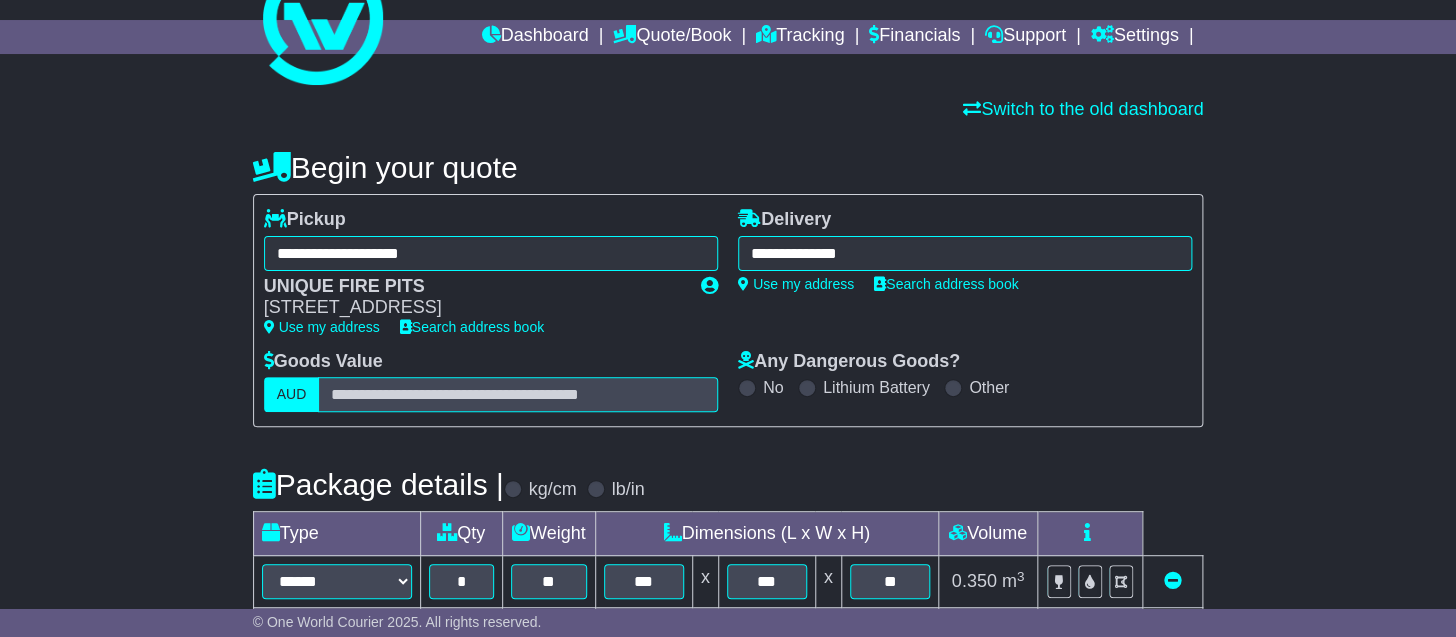 type on "**********" 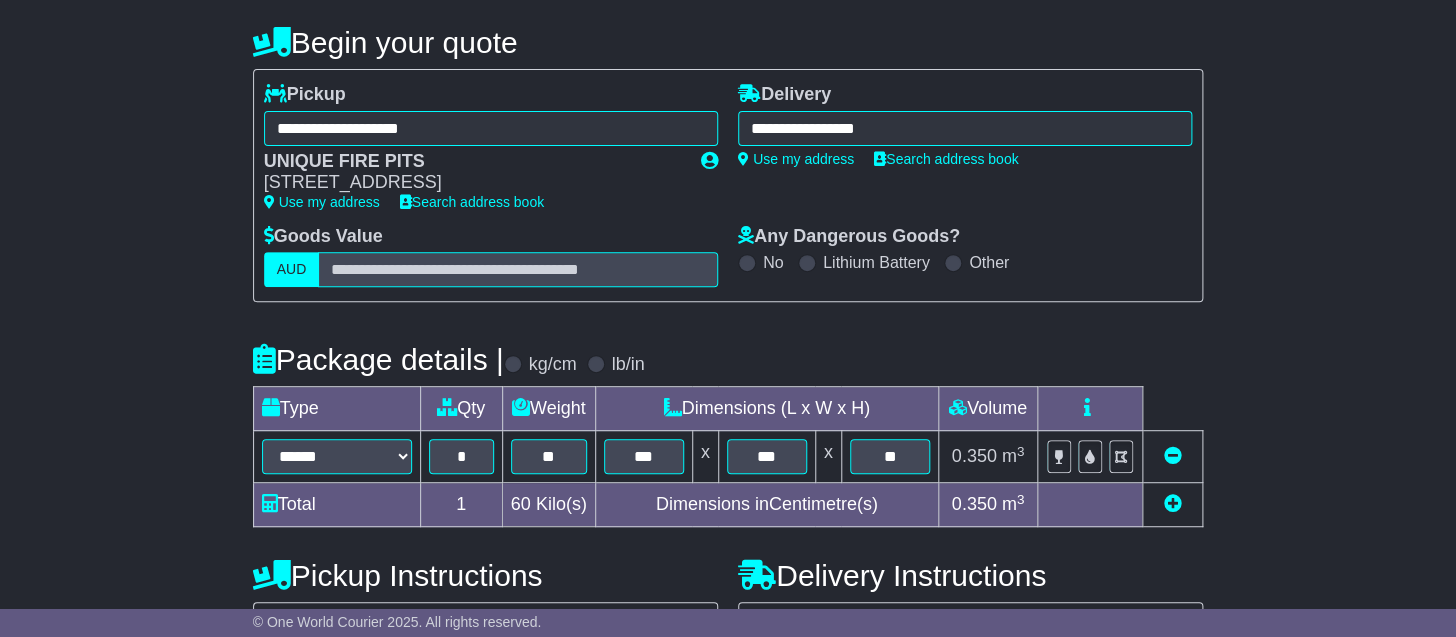 scroll, scrollTop: 272, scrollLeft: 0, axis: vertical 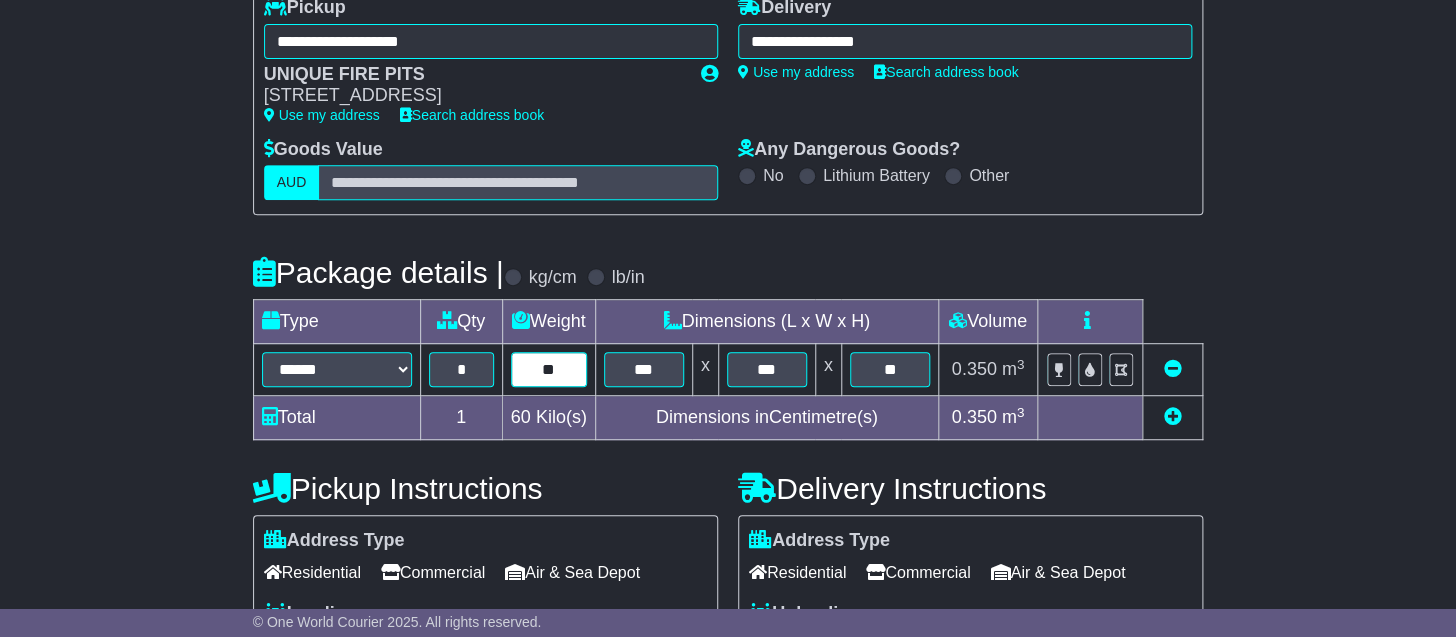 drag, startPoint x: 562, startPoint y: 382, endPoint x: 494, endPoint y: 347, distance: 76.47875 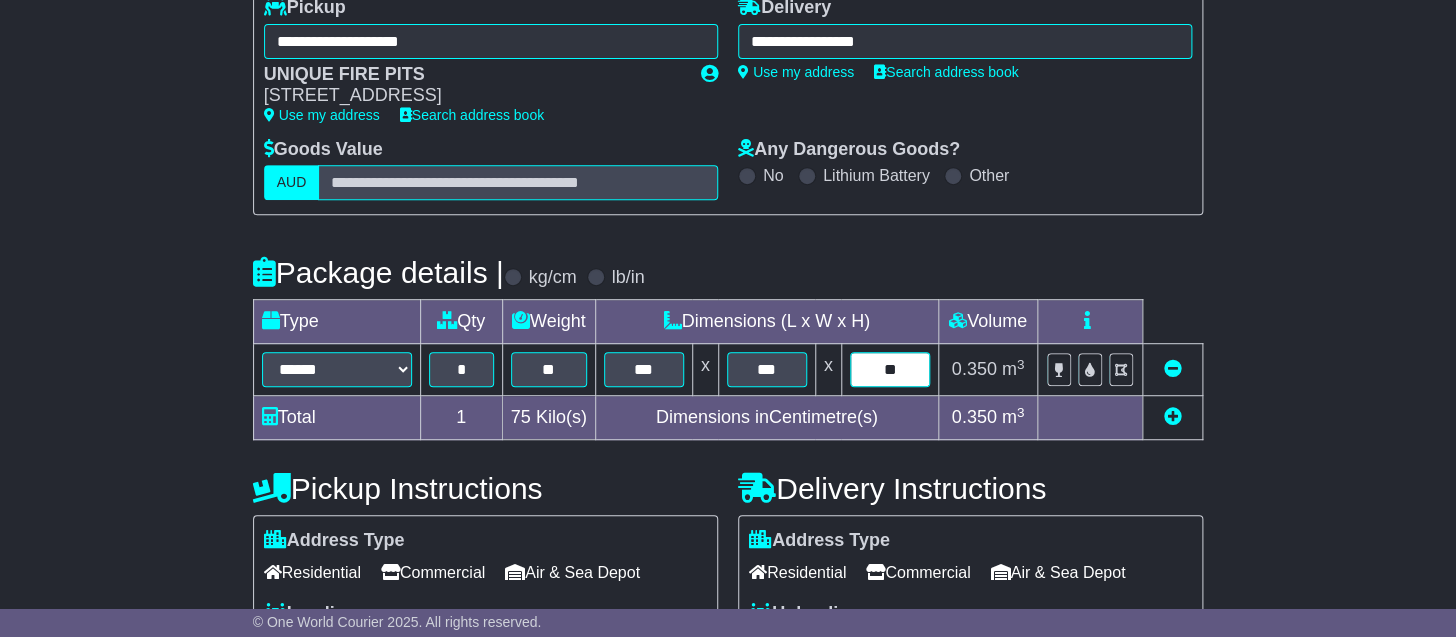 drag, startPoint x: 907, startPoint y: 373, endPoint x: 813, endPoint y: 341, distance: 99.29753 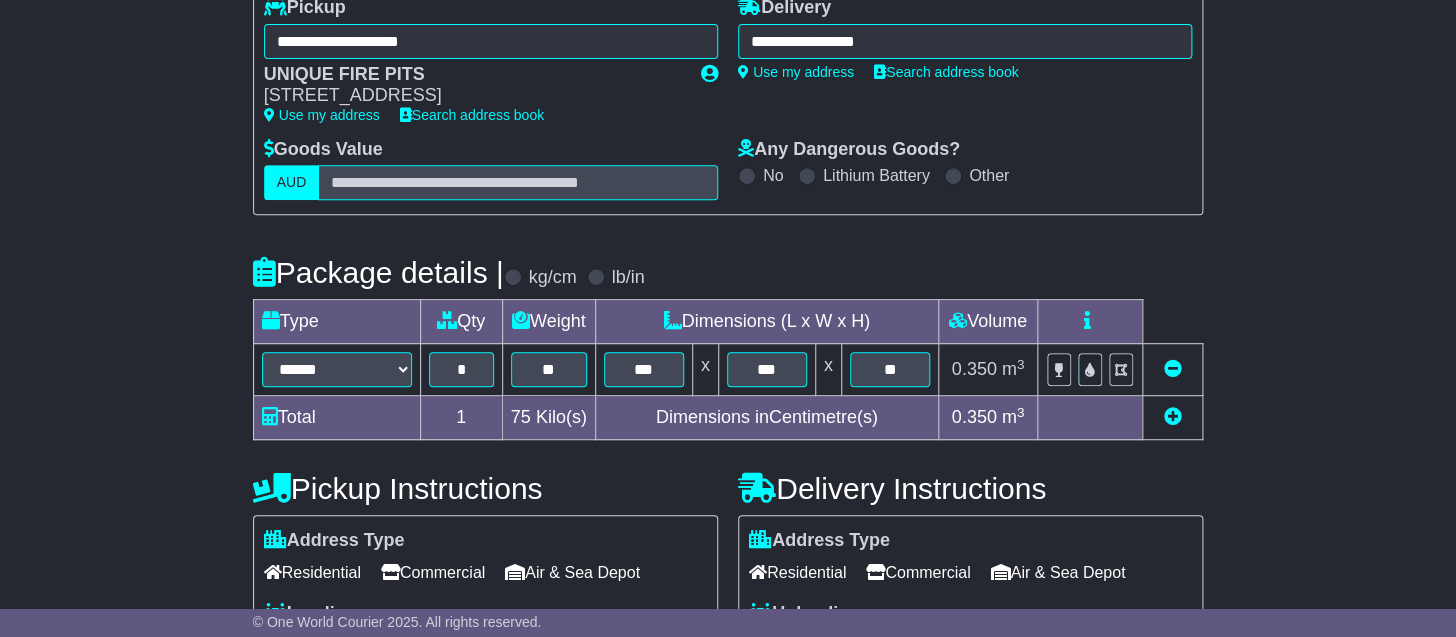 click on "**********" at bounding box center (728, 441) 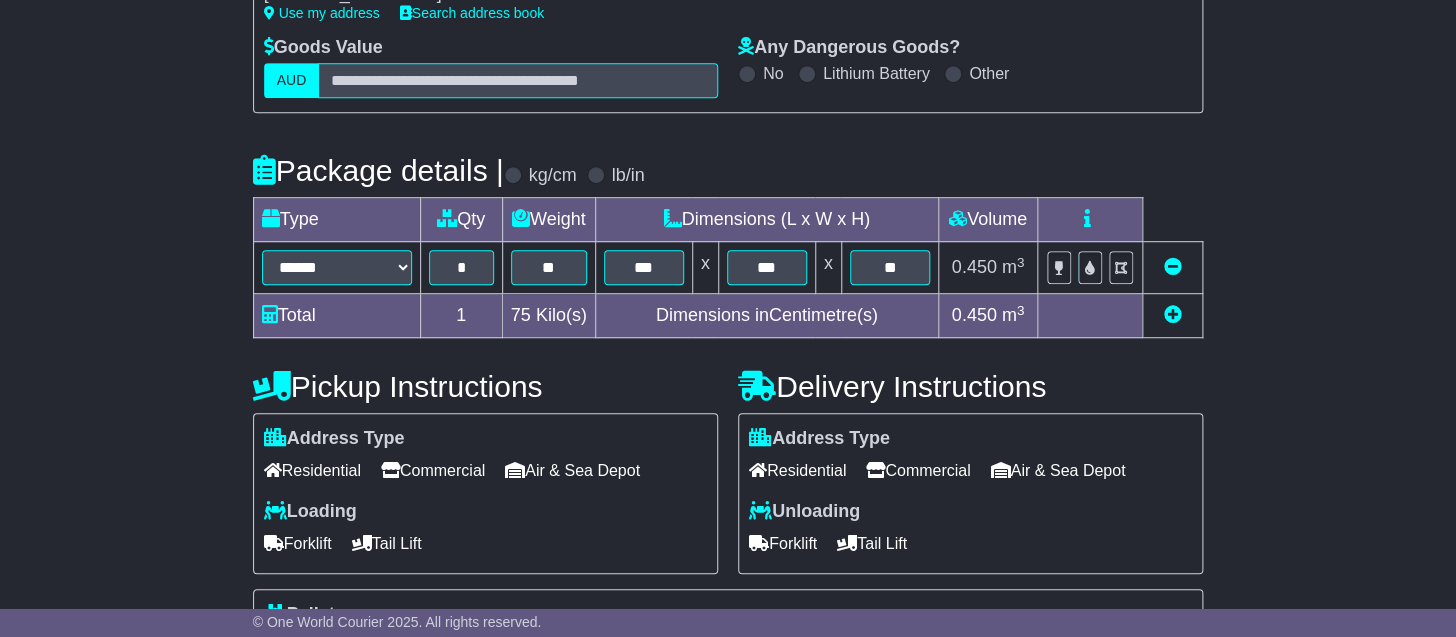 scroll, scrollTop: 484, scrollLeft: 0, axis: vertical 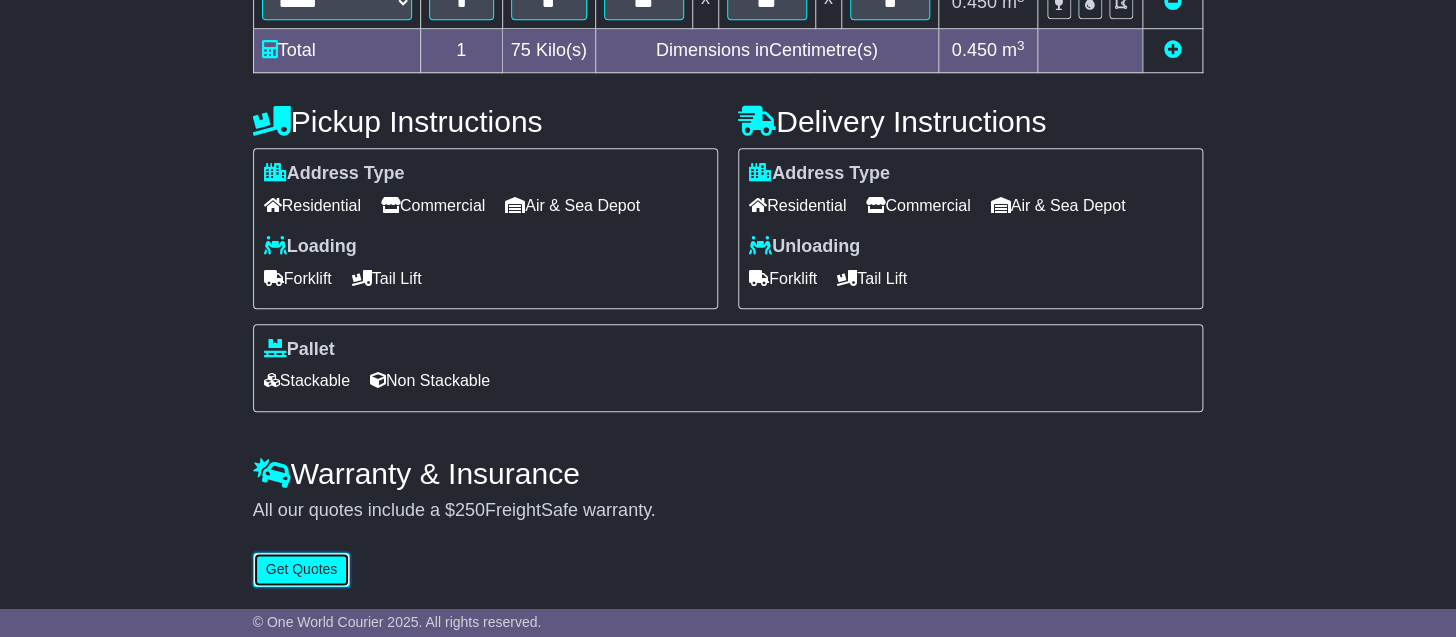 click on "Get Quotes" at bounding box center (302, 569) 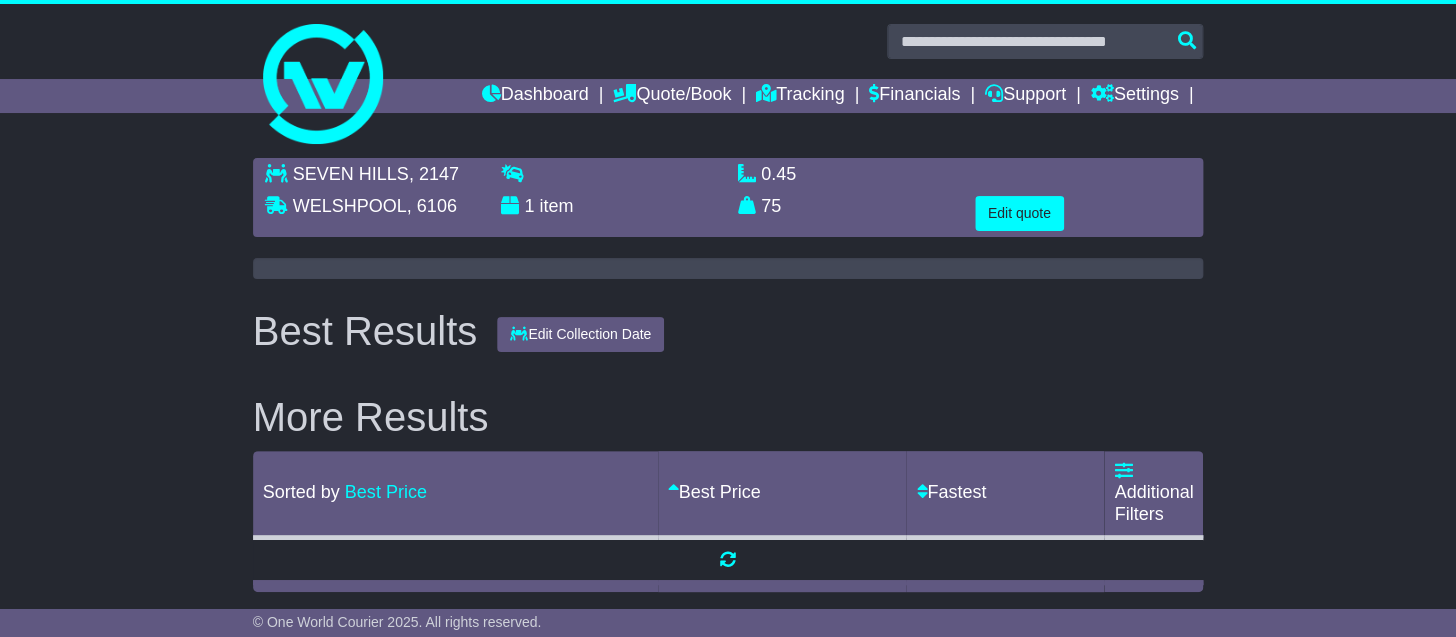 scroll, scrollTop: 0, scrollLeft: 0, axis: both 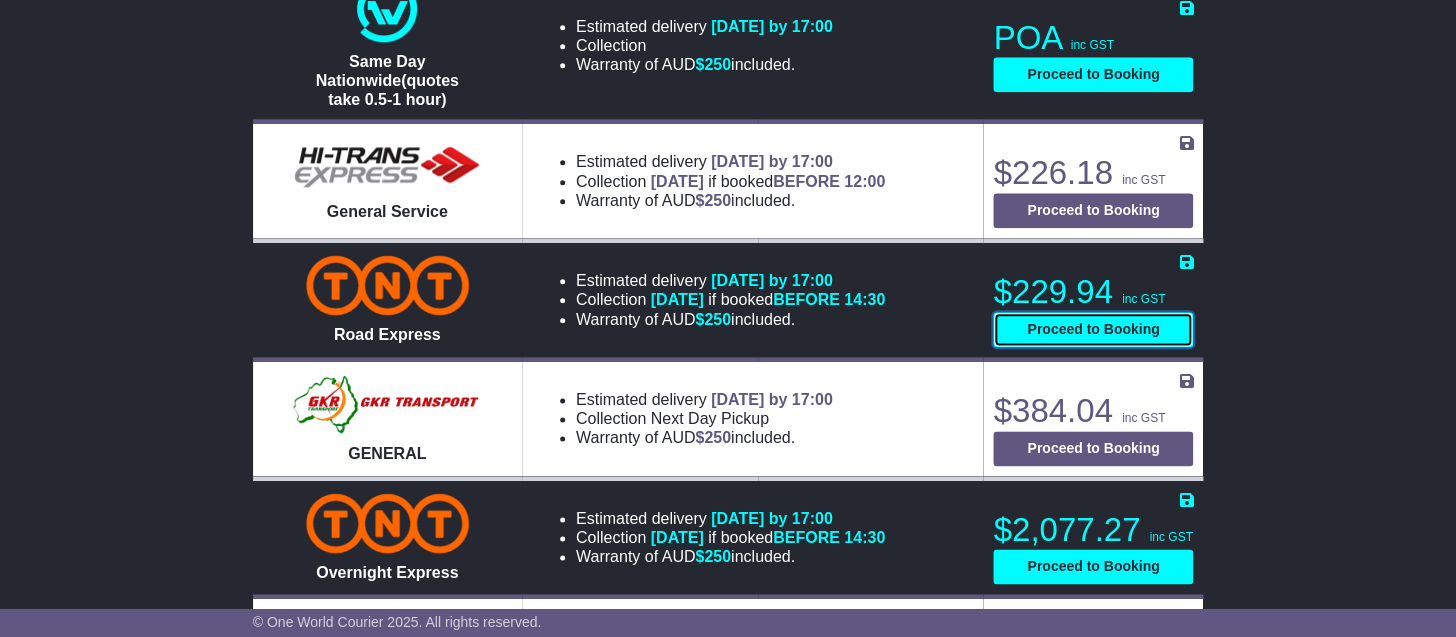 click on "Proceed to Booking" at bounding box center [1093, 329] 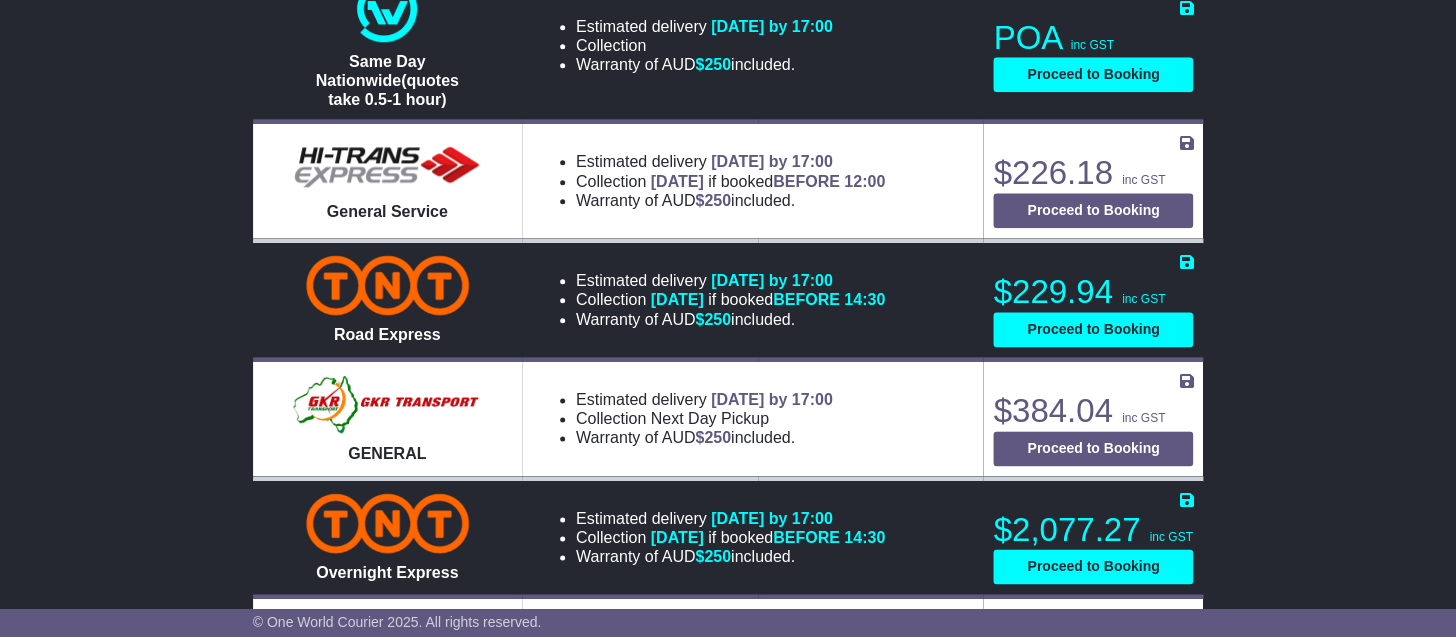 select on "****" 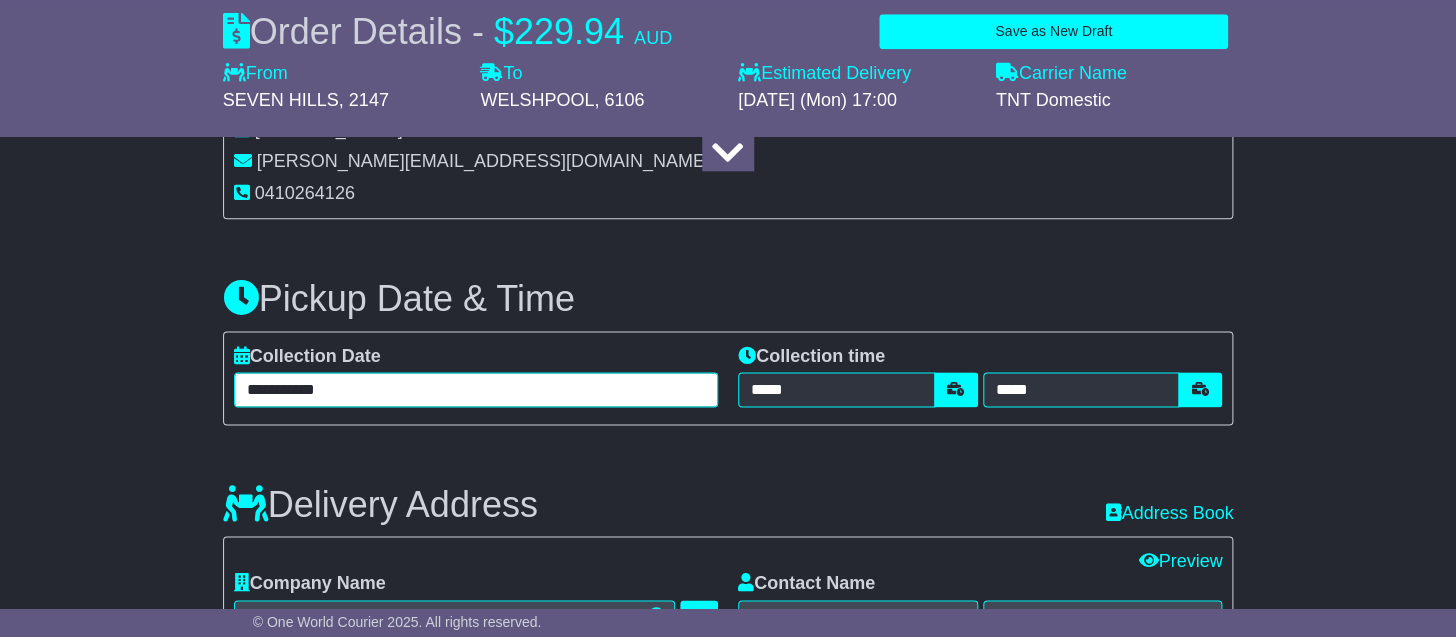 click on "**********" at bounding box center (476, 389) 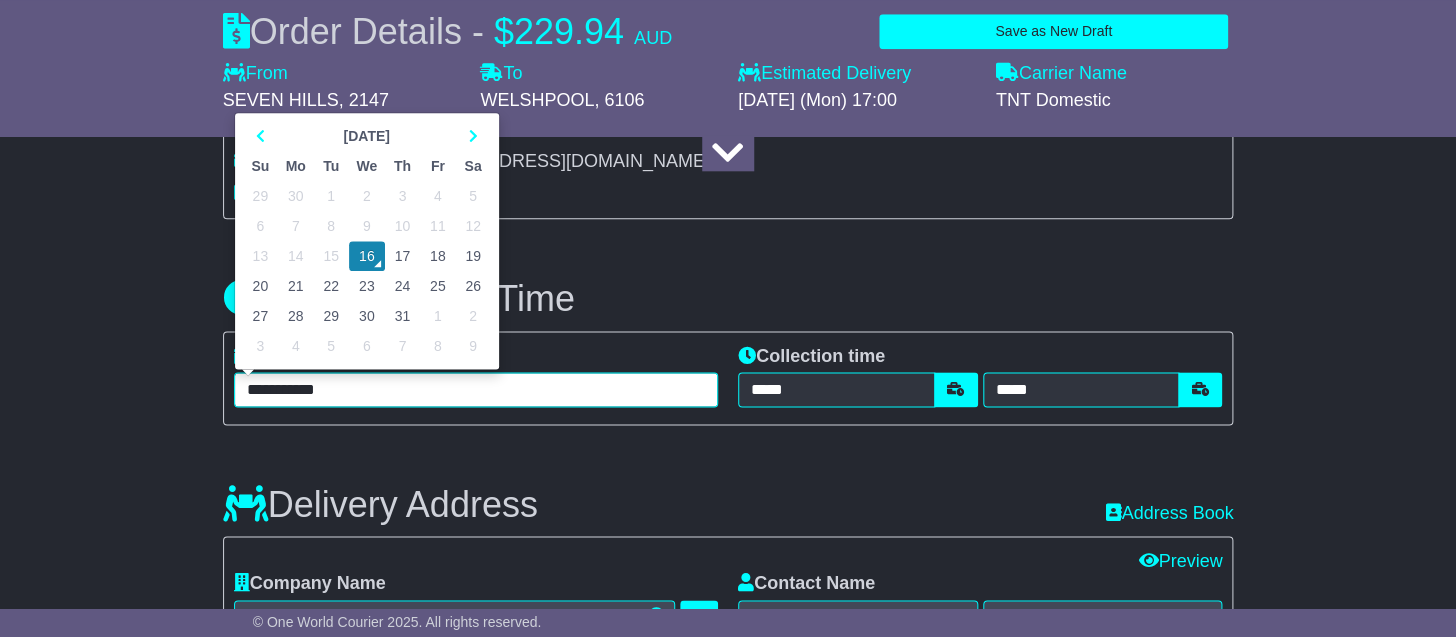 click on "17" at bounding box center (402, 256) 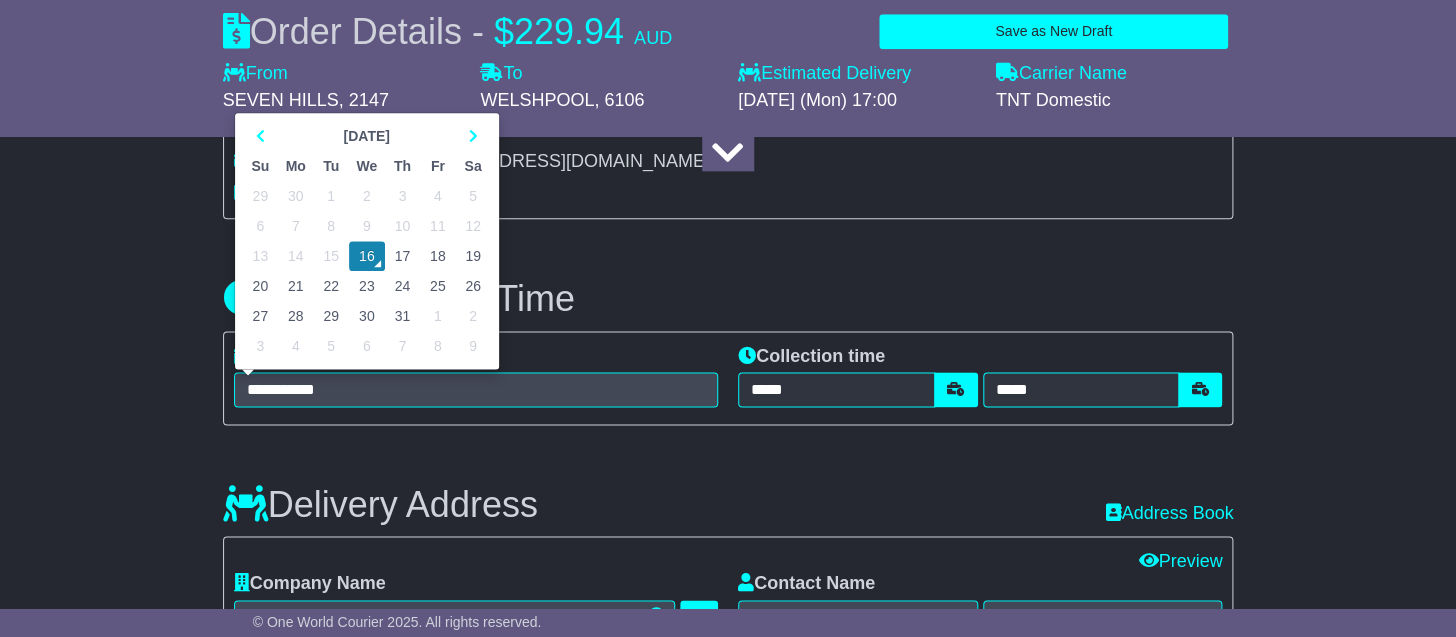 type on "**********" 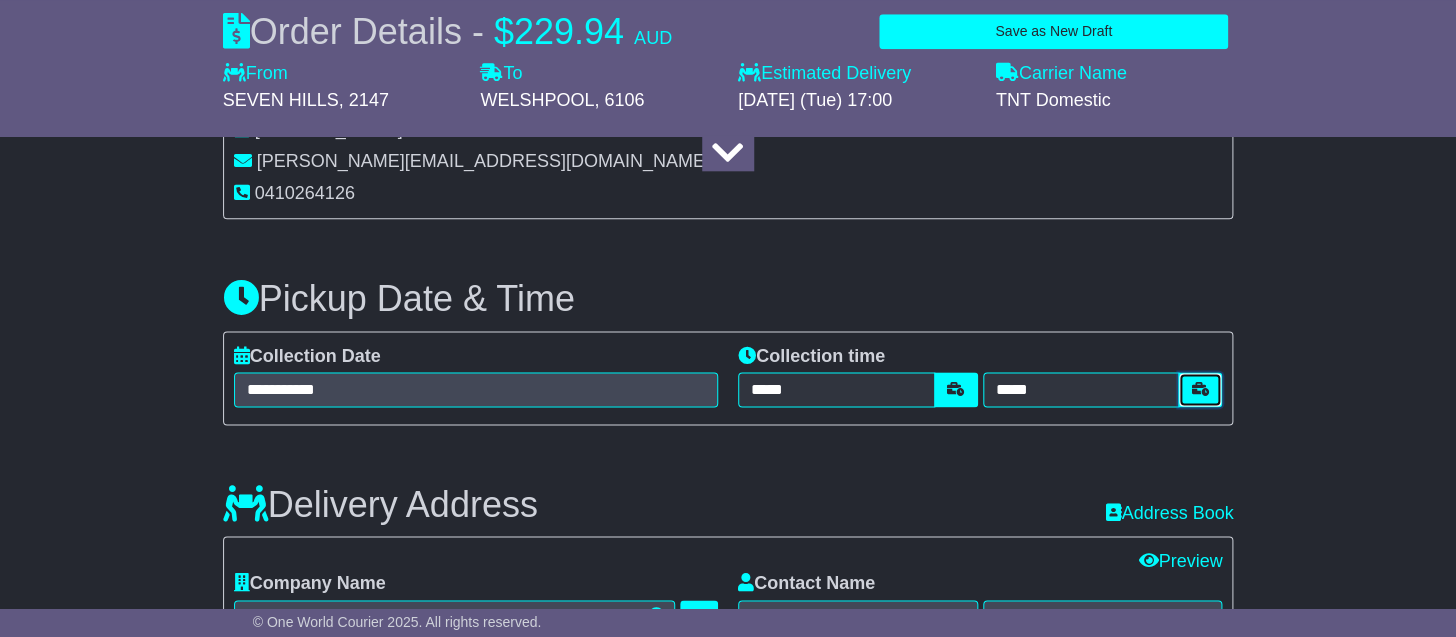 click at bounding box center (1200, 389) 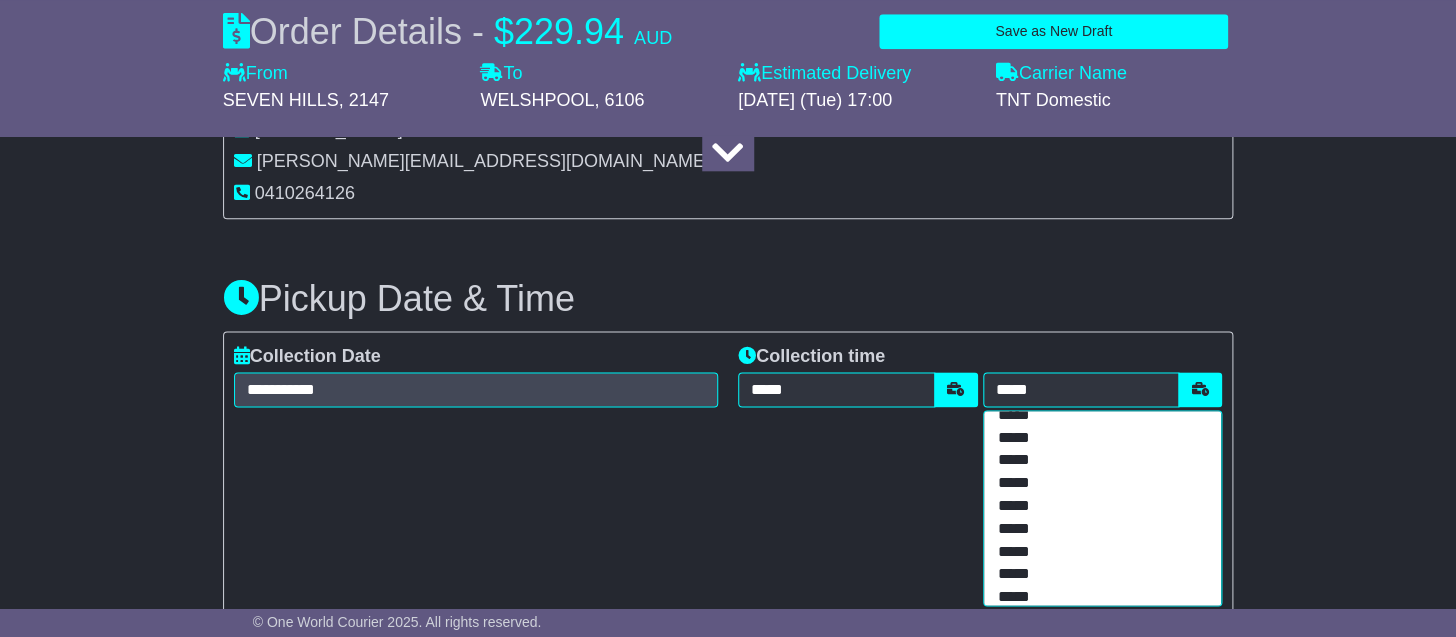 scroll, scrollTop: 324, scrollLeft: 0, axis: vertical 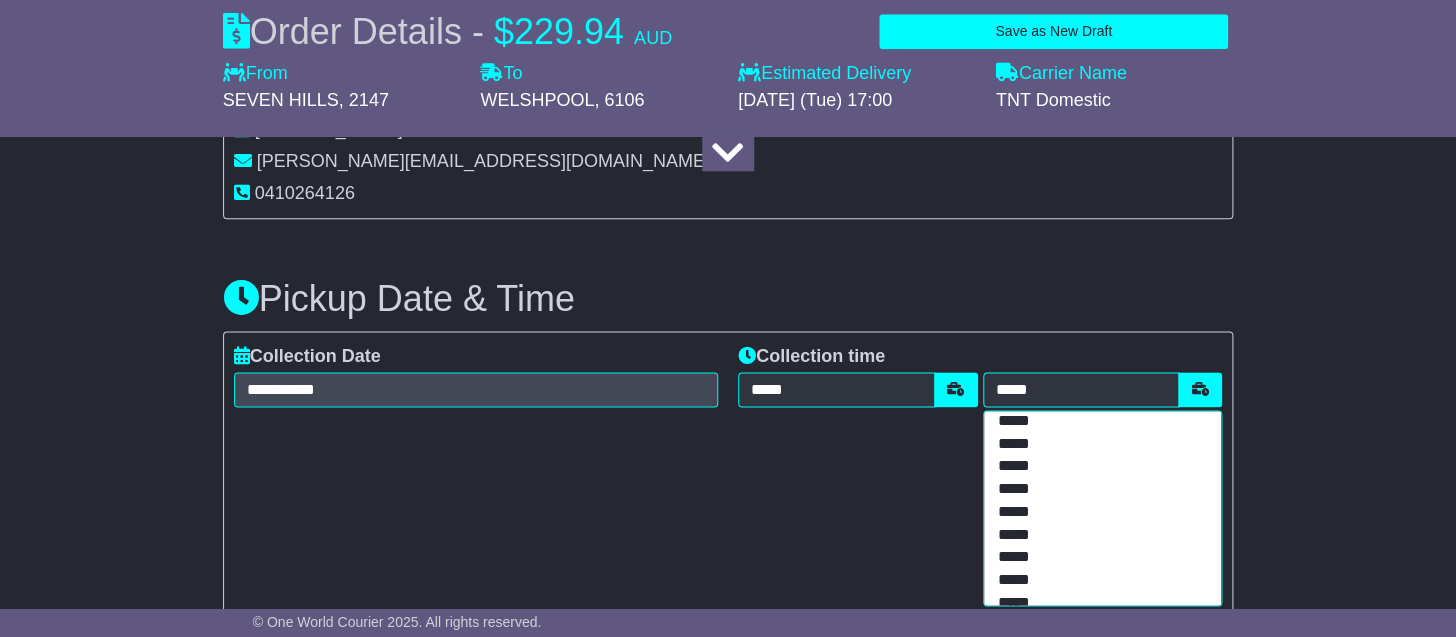 click on "*****" at bounding box center (1095, 559) 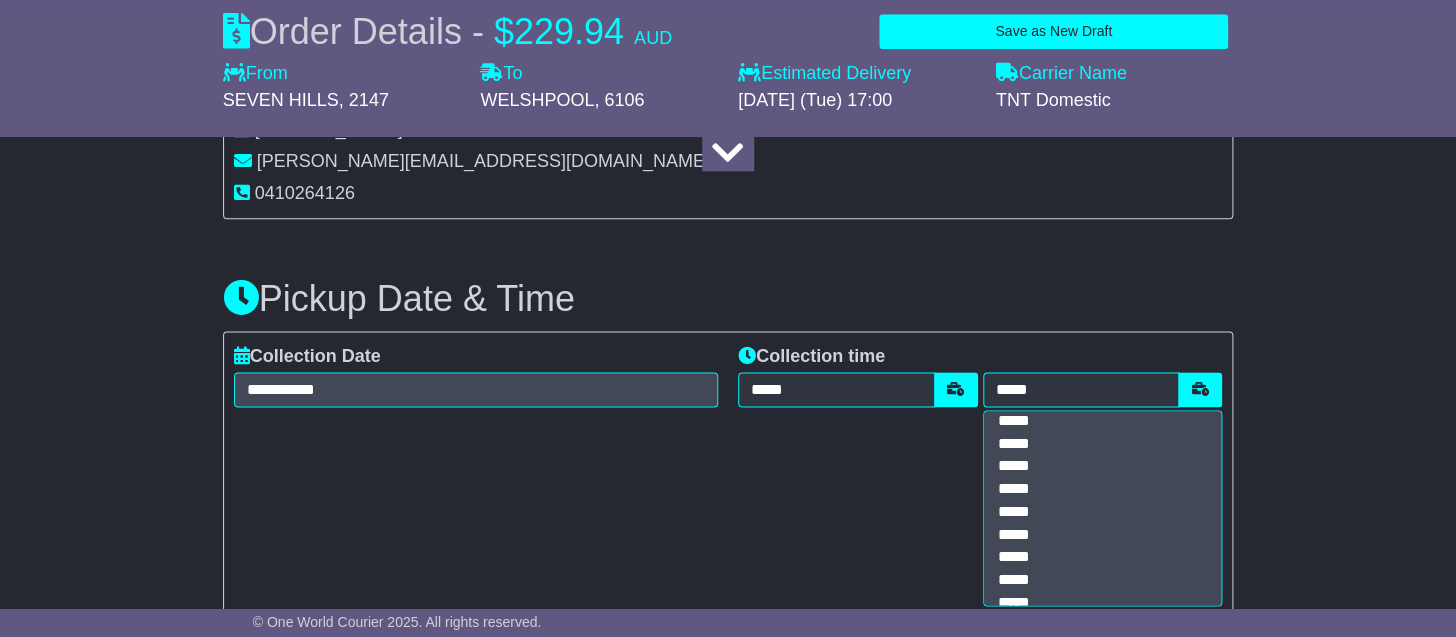 type on "*****" 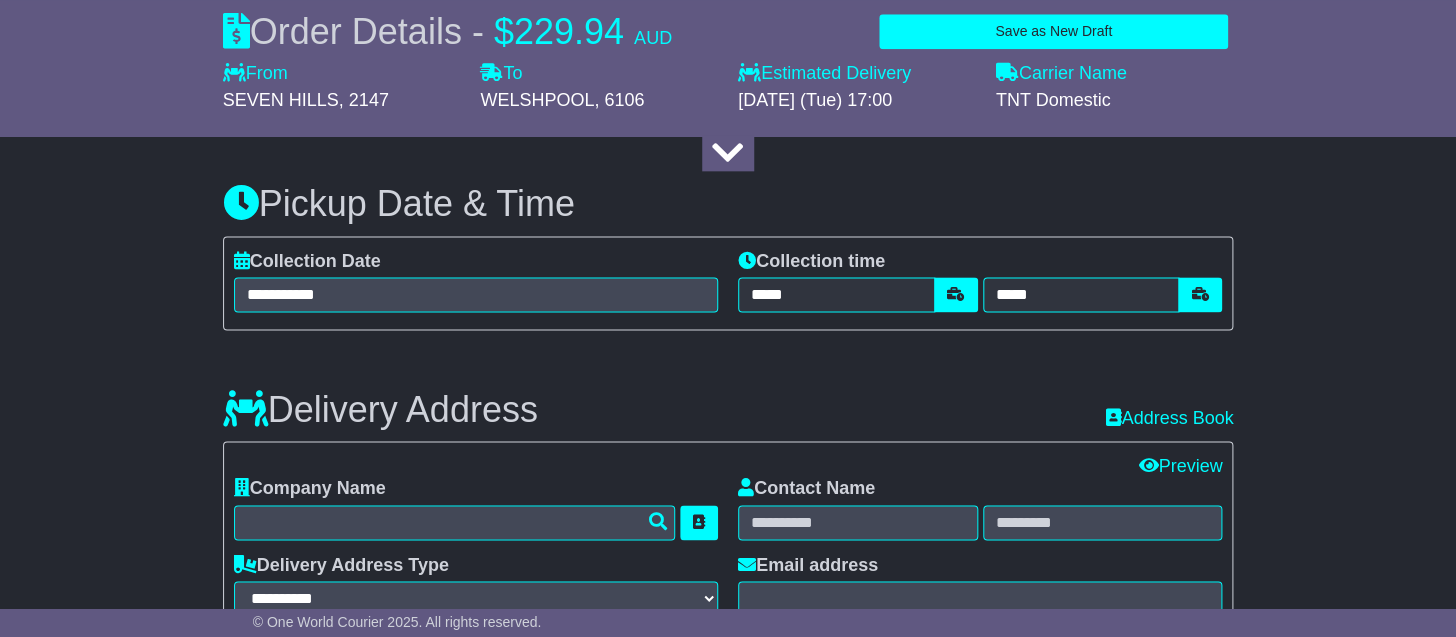 scroll, scrollTop: 1011, scrollLeft: 0, axis: vertical 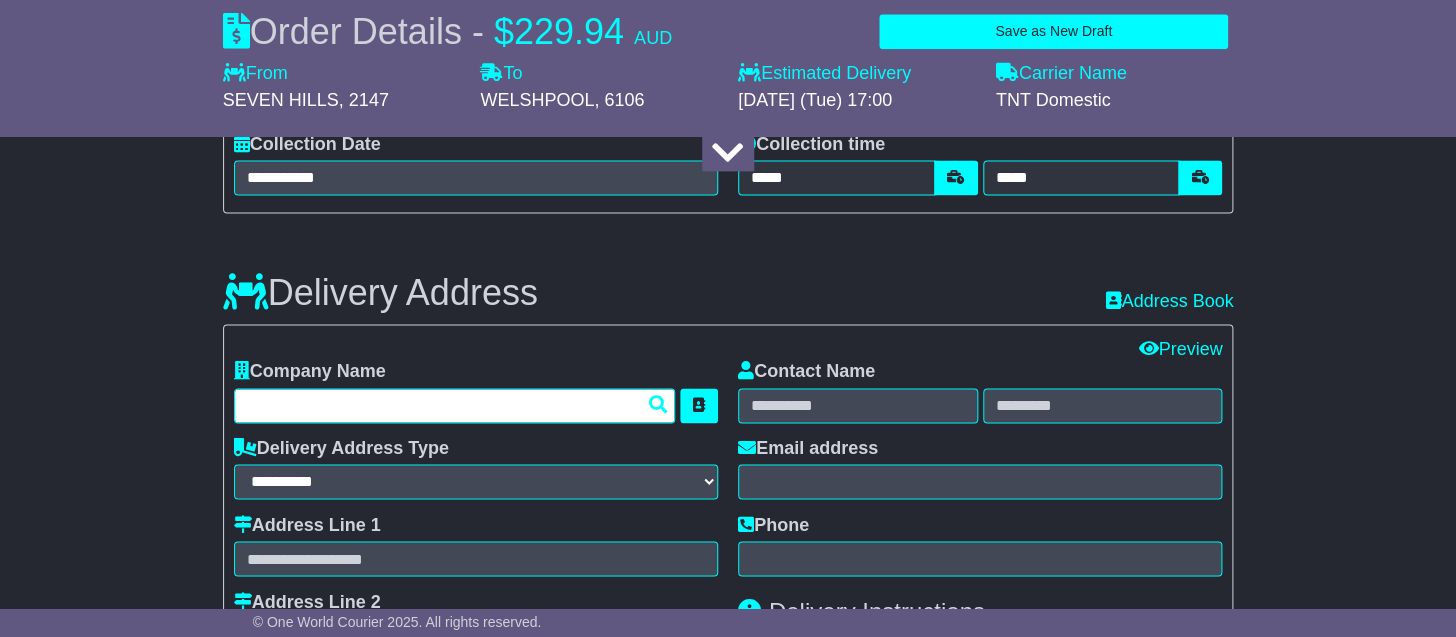 click at bounding box center [454, 405] 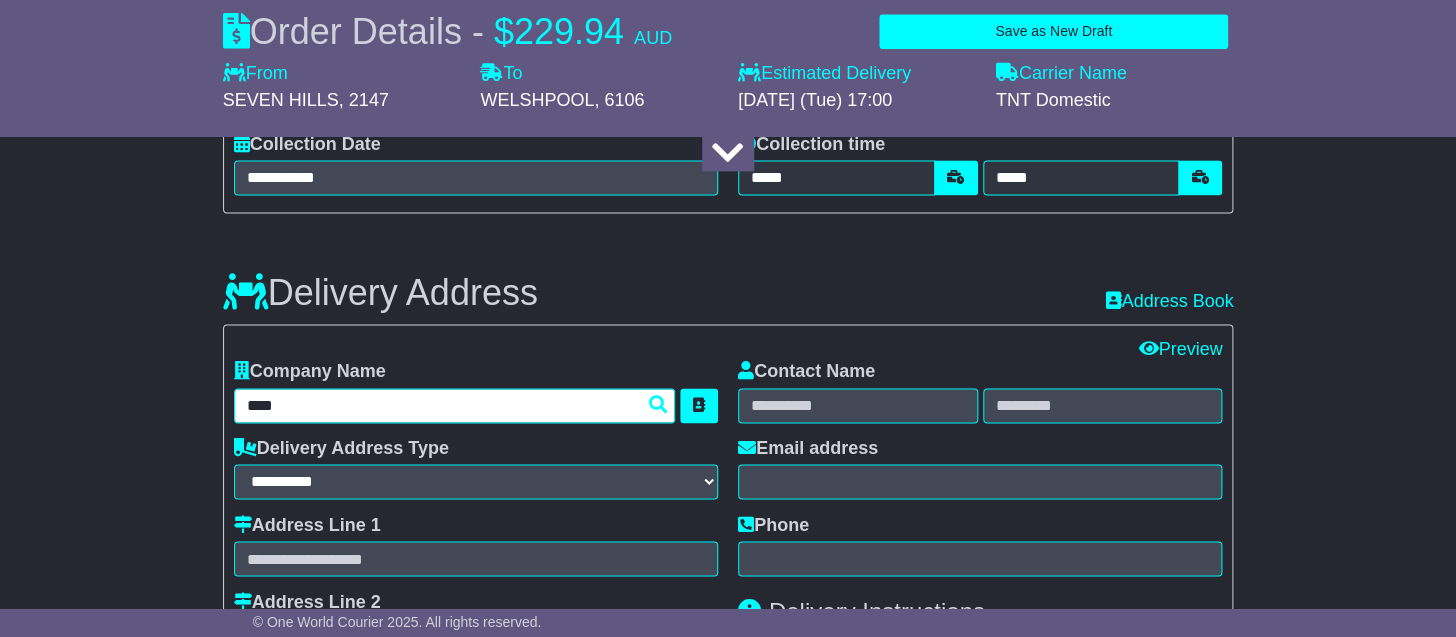 click on "***" at bounding box center (454, 405) 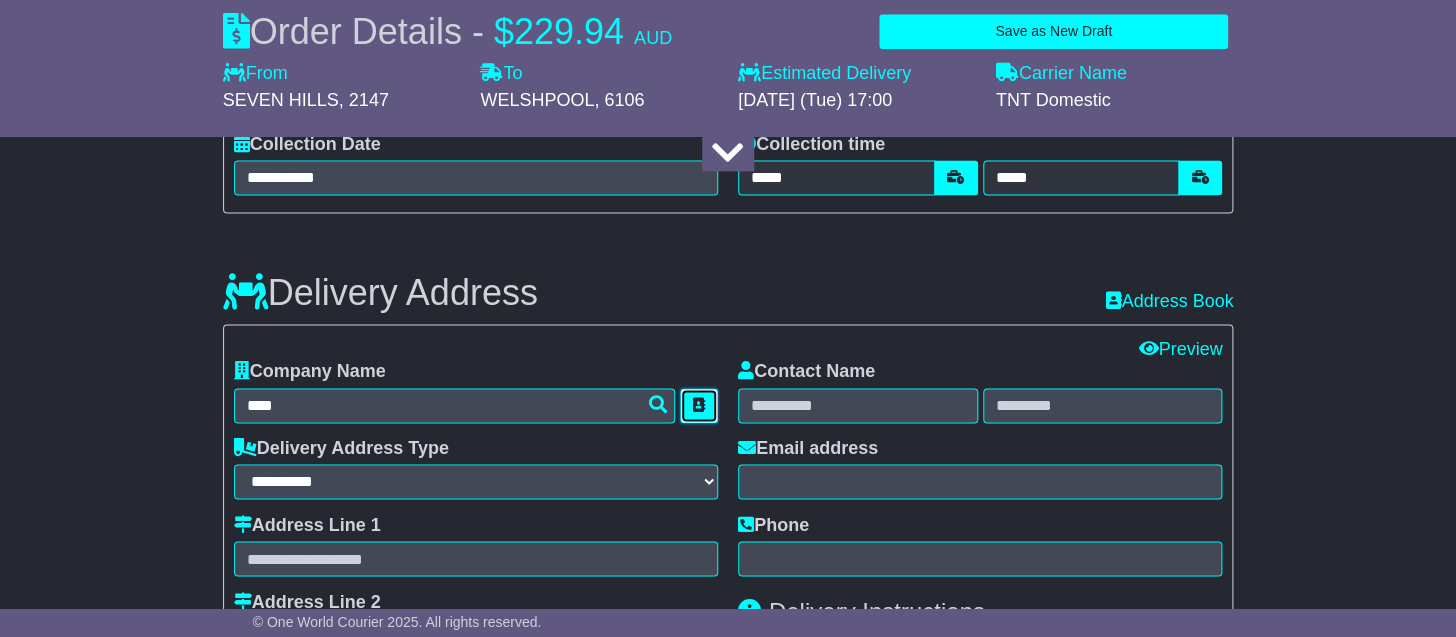 click at bounding box center (699, 405) 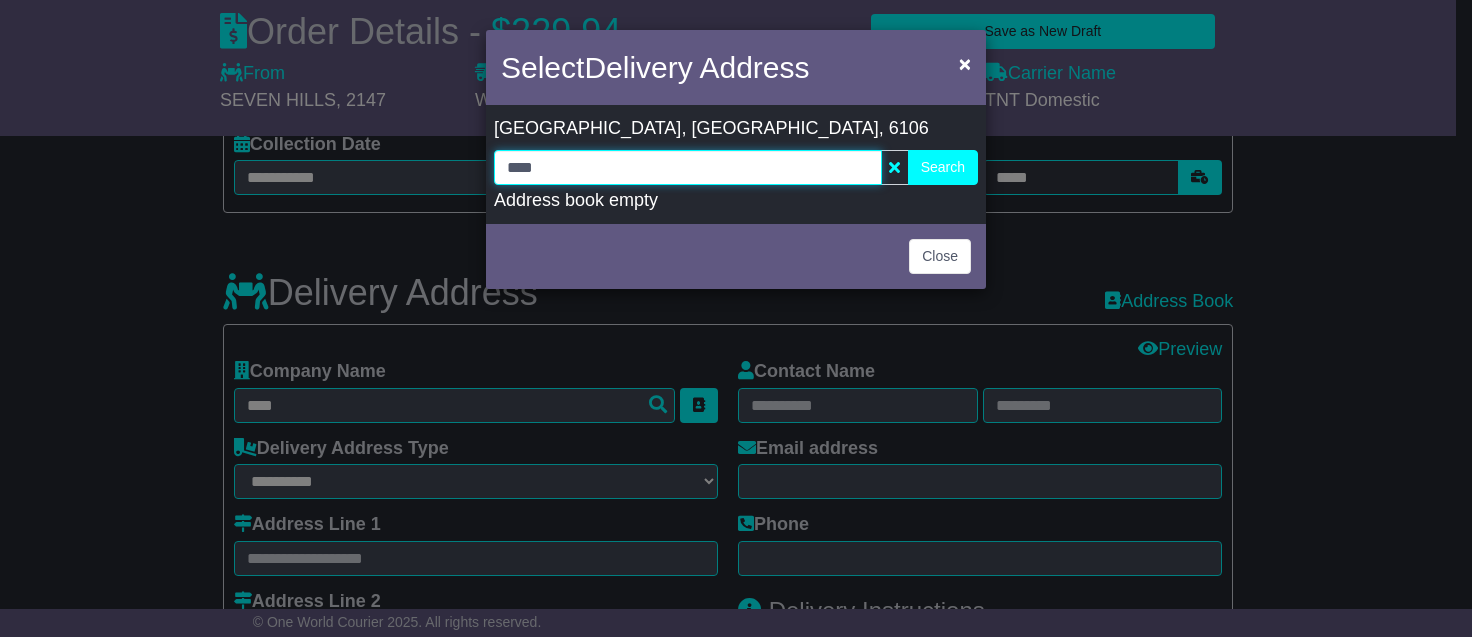 click on "***" at bounding box center (688, 167) 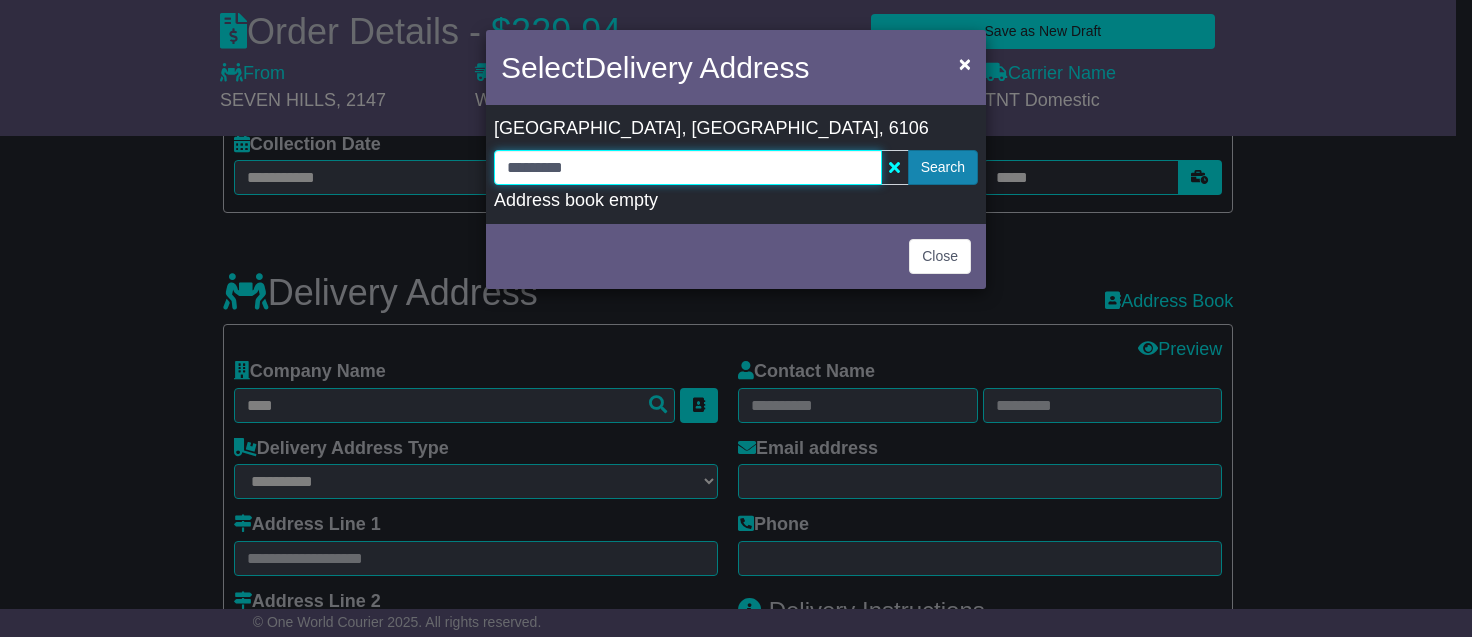 type on "*********" 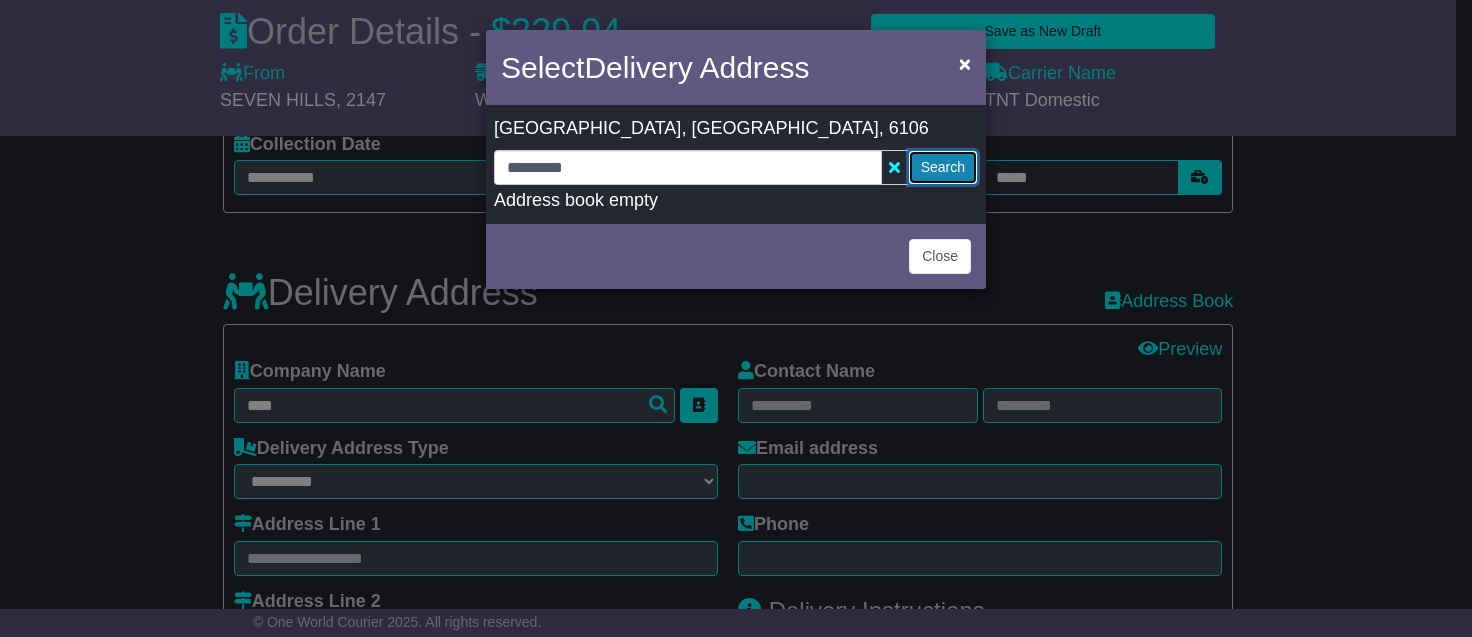 click on "Search" at bounding box center [943, 167] 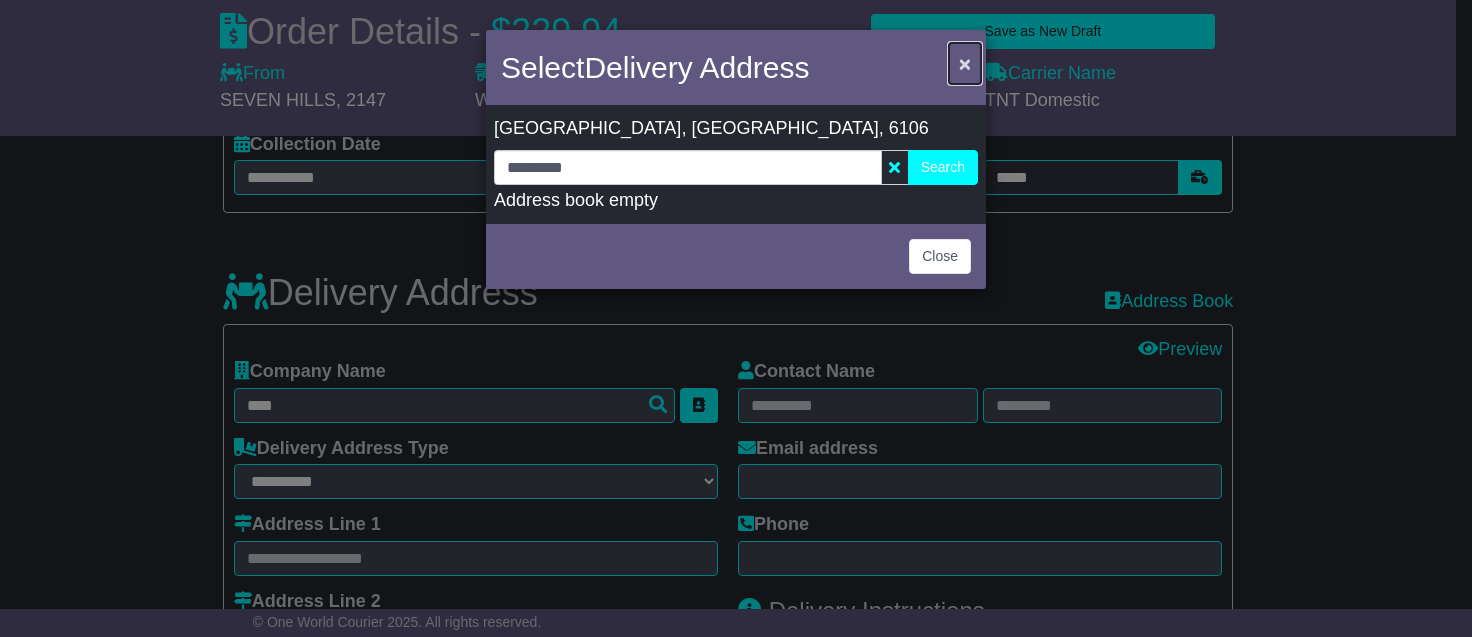 click on "×" at bounding box center [965, 63] 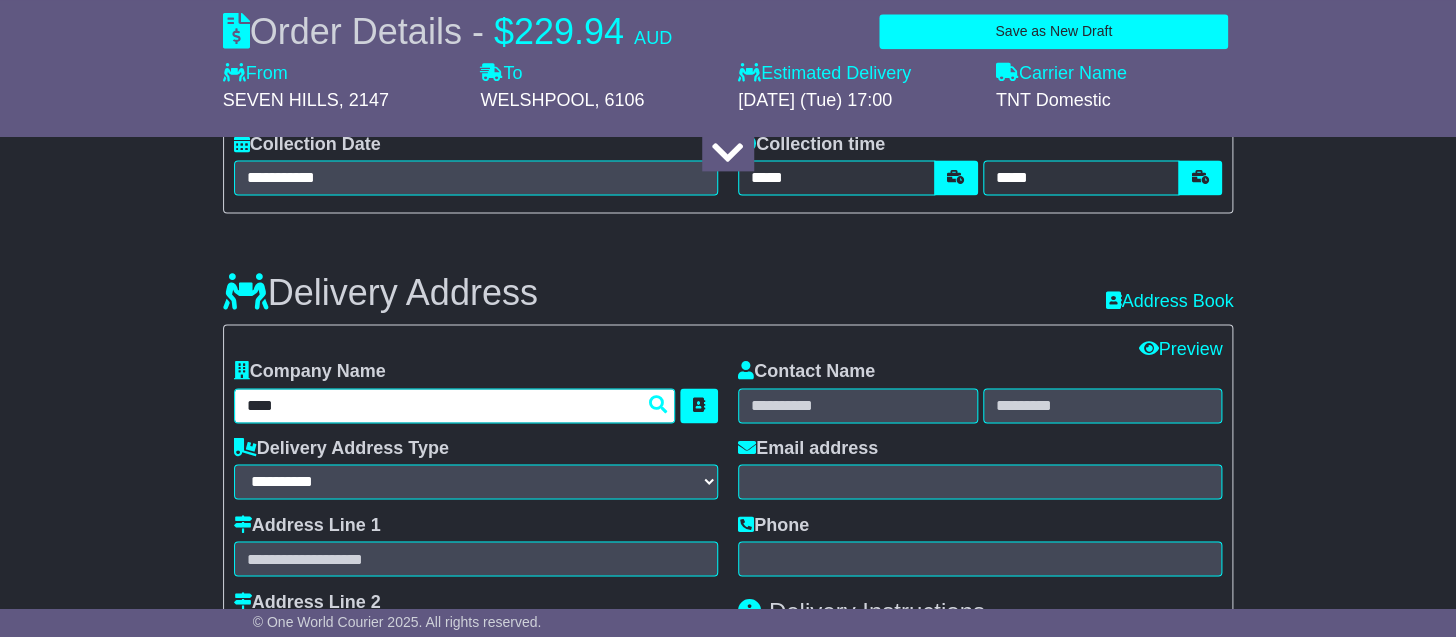 click on "***" at bounding box center [454, 405] 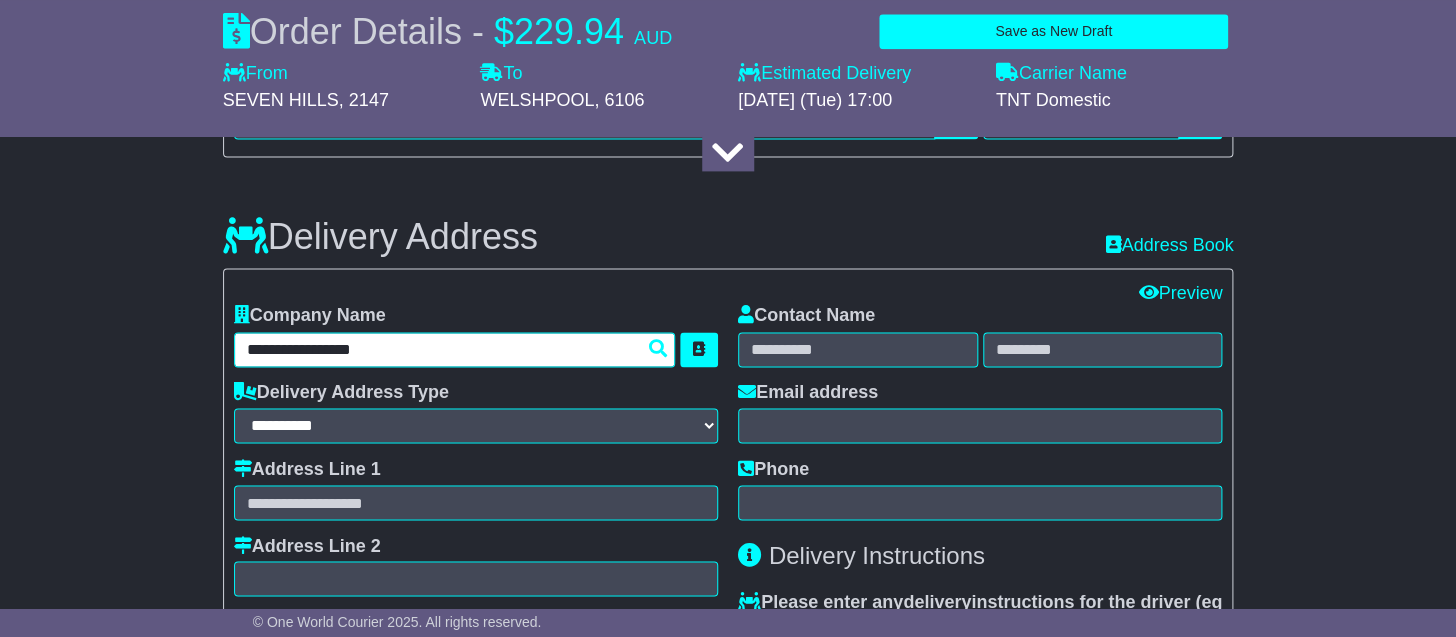 scroll, scrollTop: 1117, scrollLeft: 0, axis: vertical 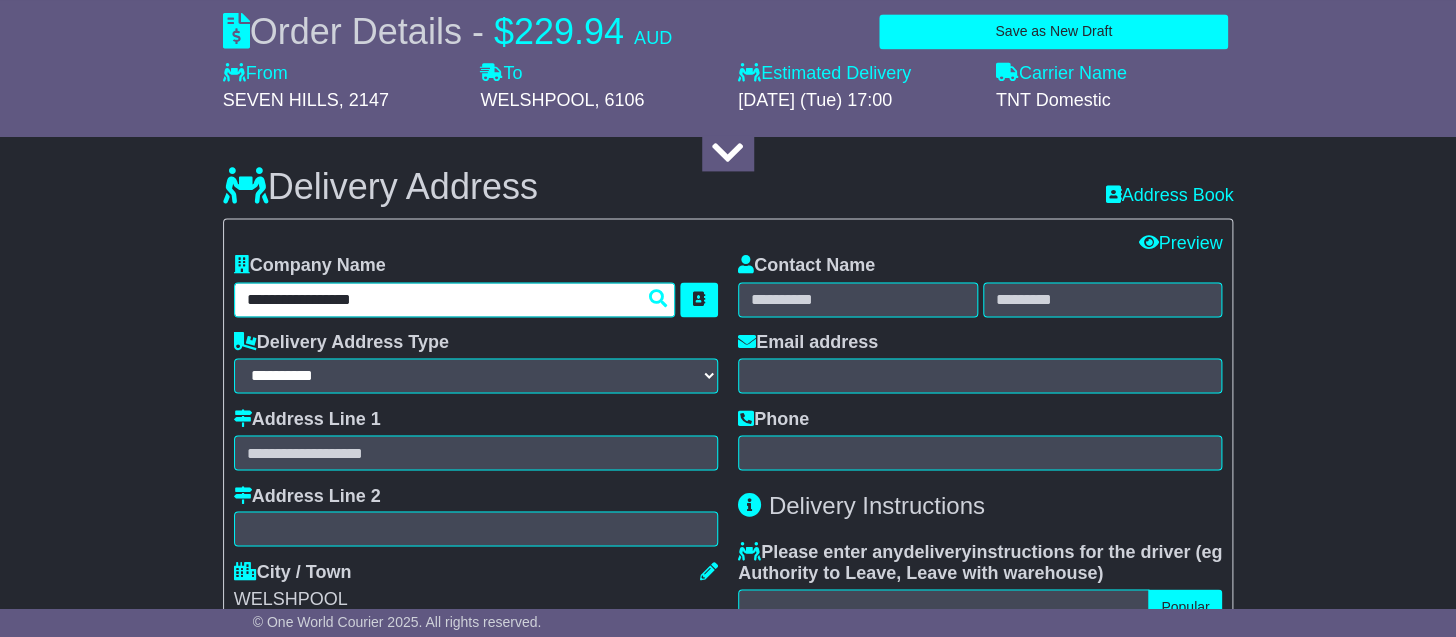 type on "**********" 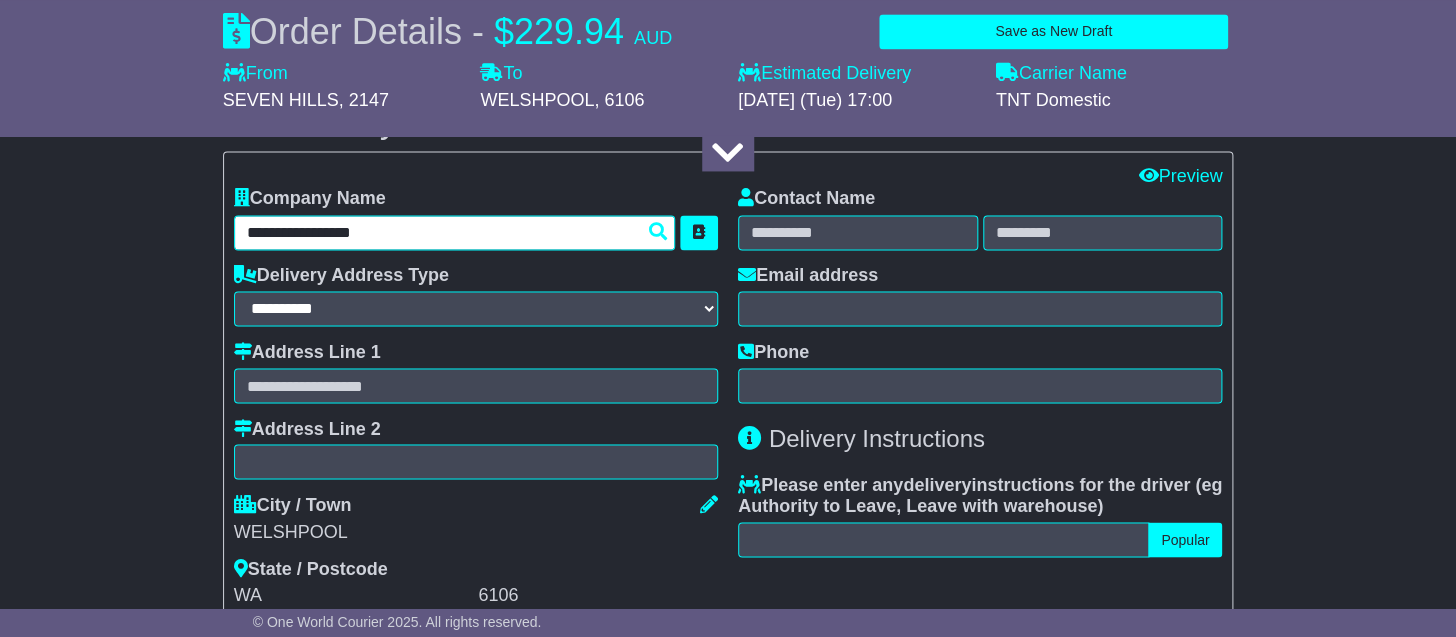 scroll, scrollTop: 1132, scrollLeft: 0, axis: vertical 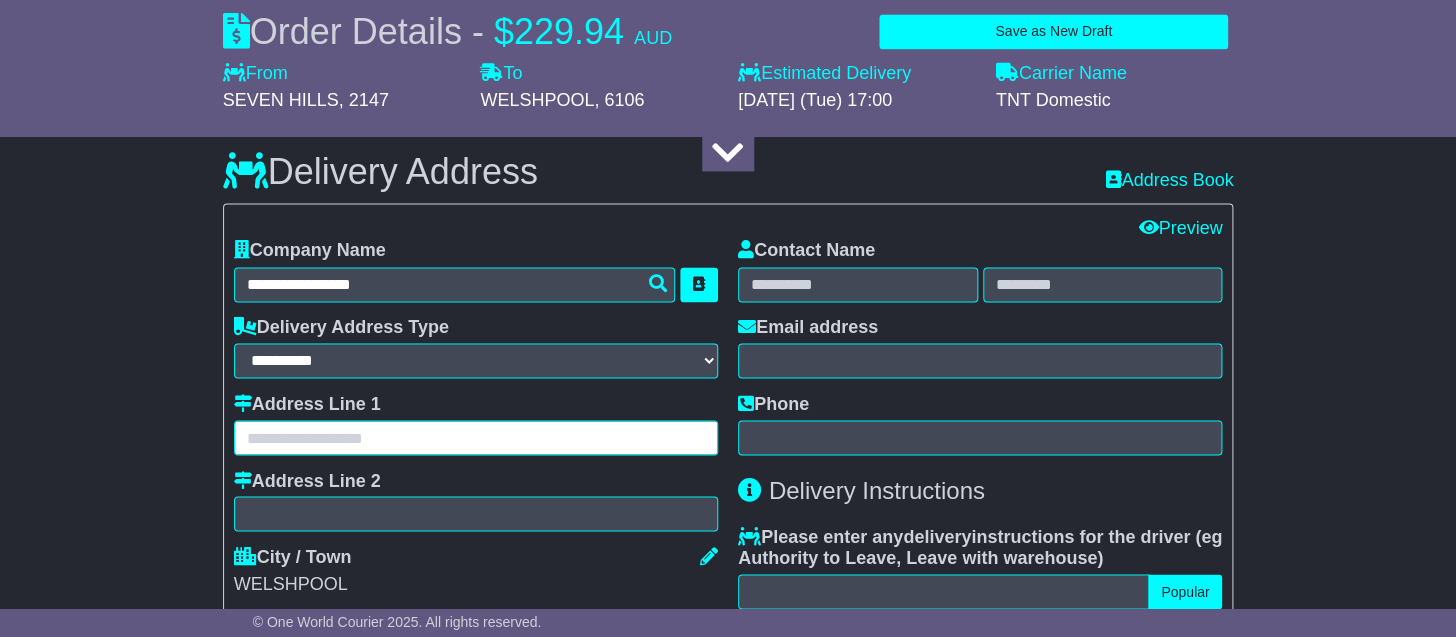 click at bounding box center (476, 437) 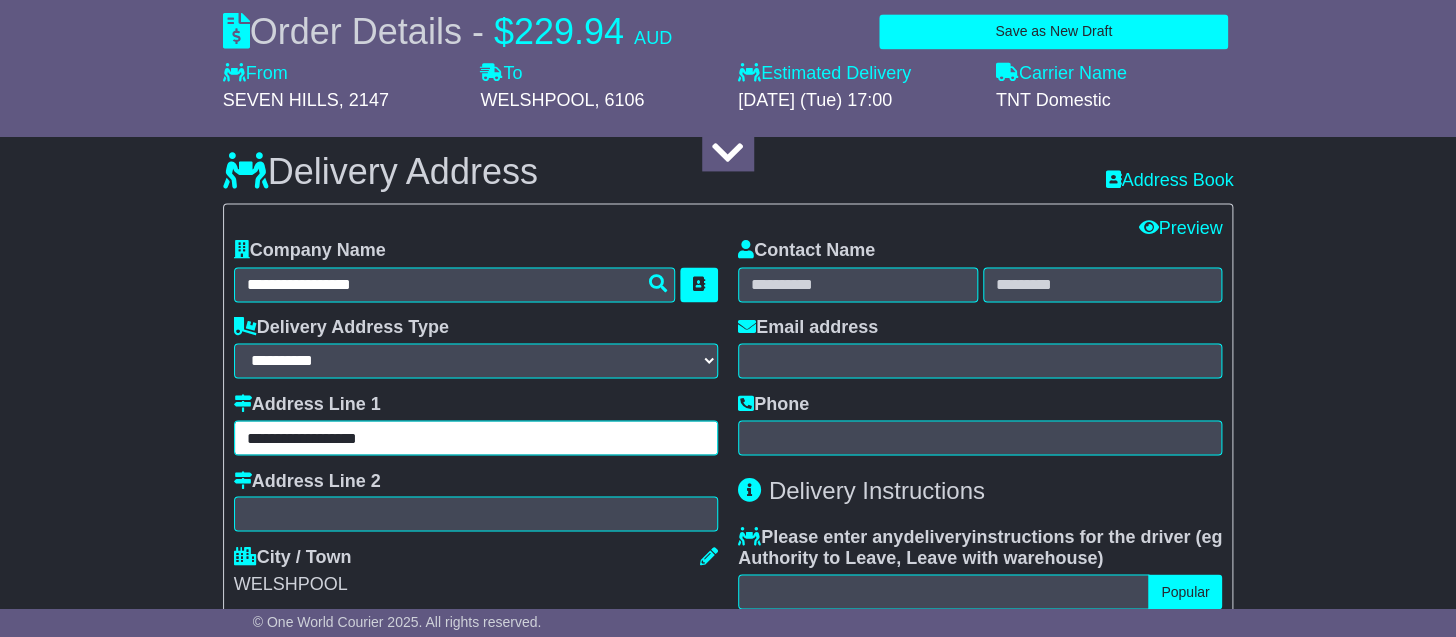 type on "**********" 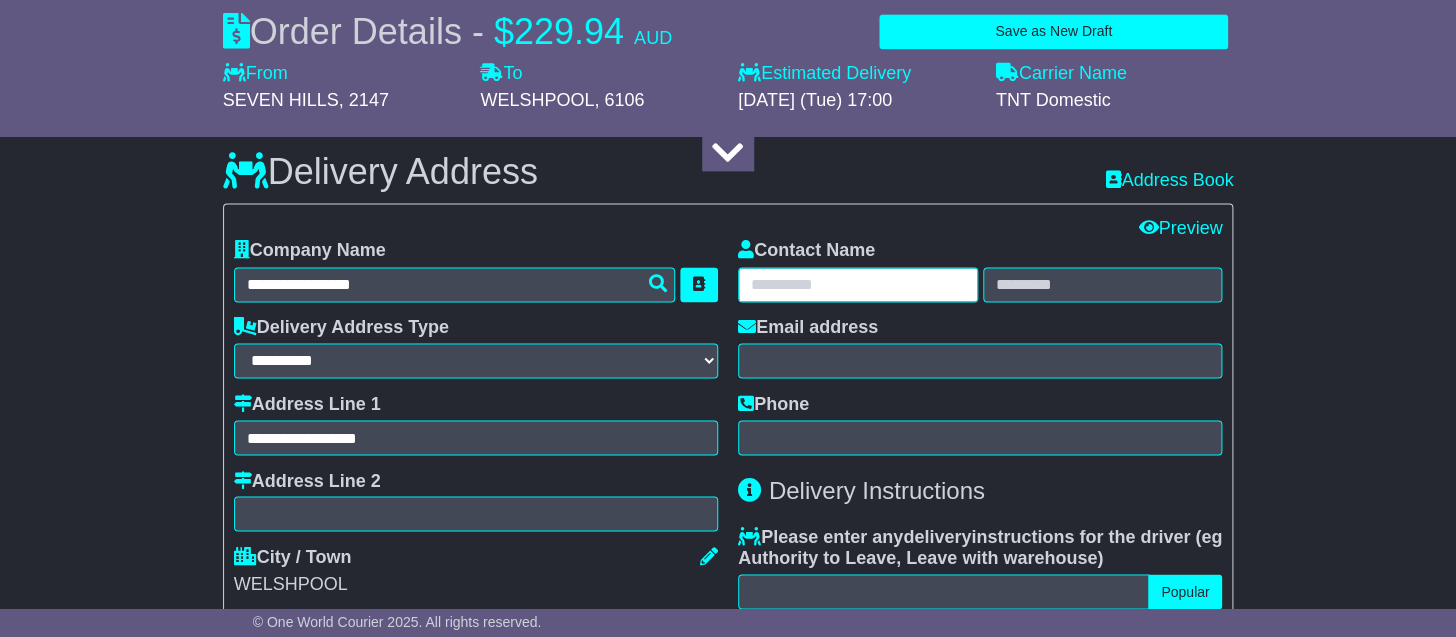 click at bounding box center [858, 284] 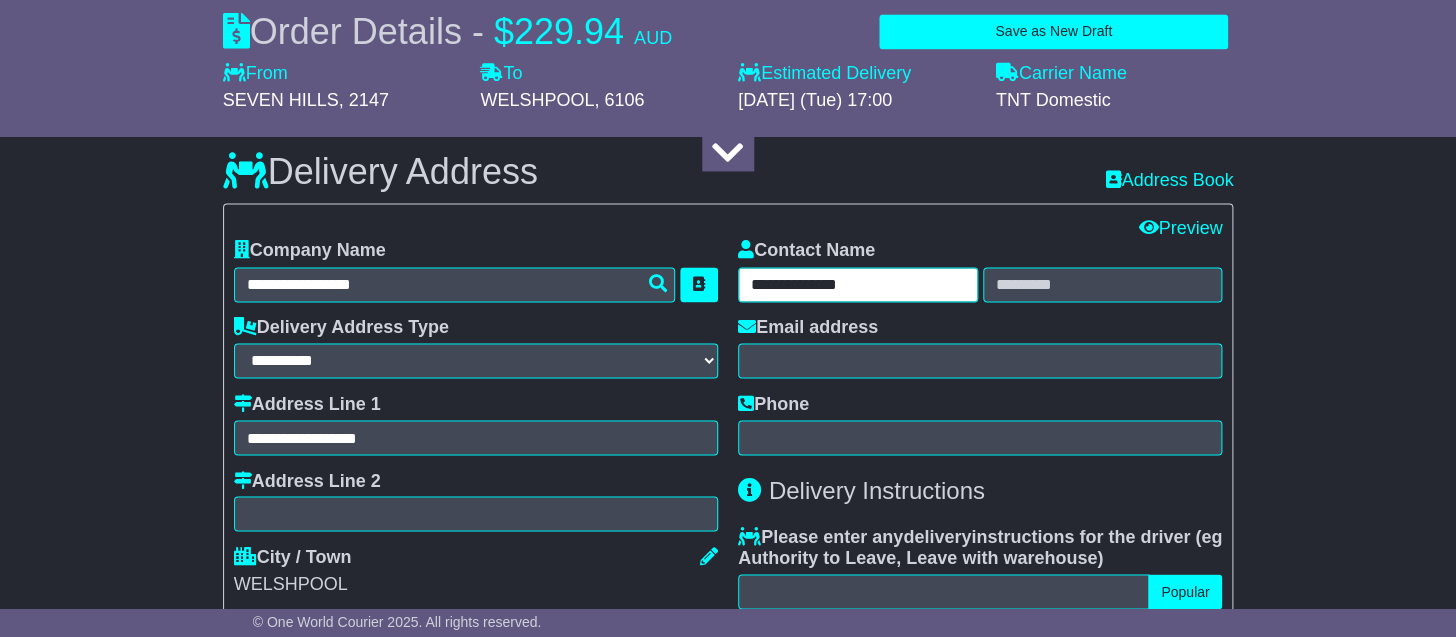 type on "**********" 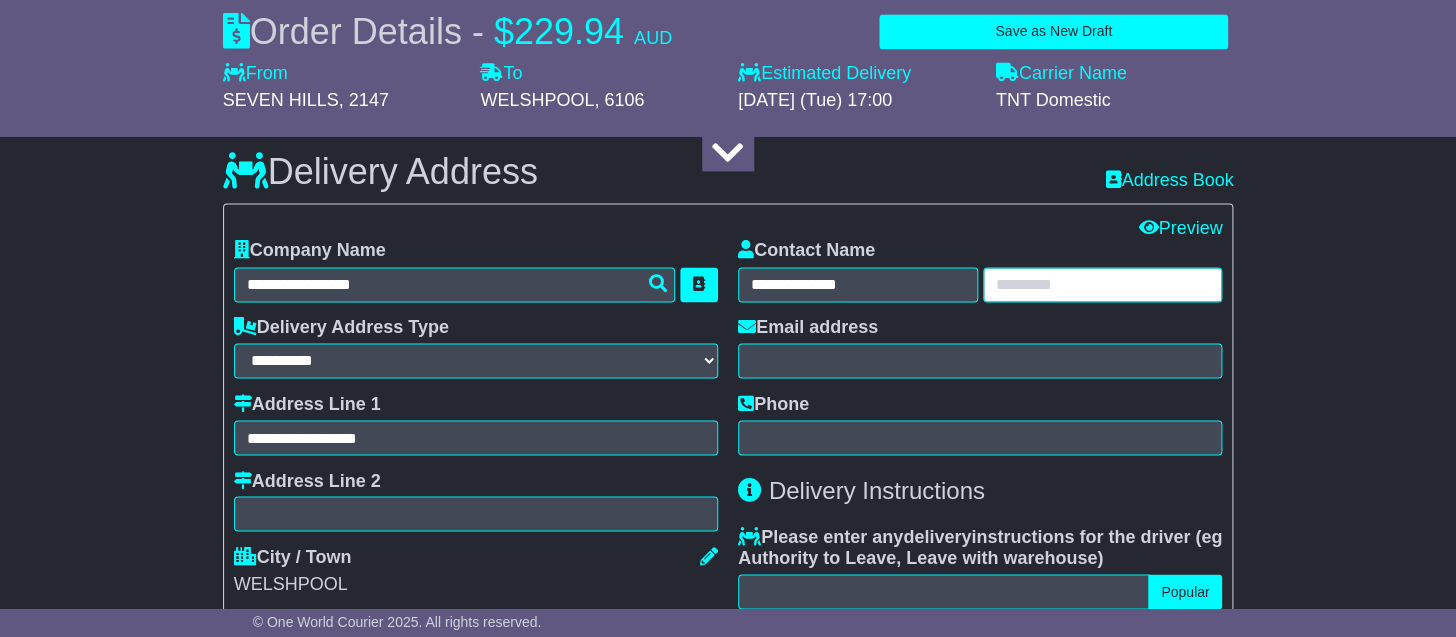 paste on "**********" 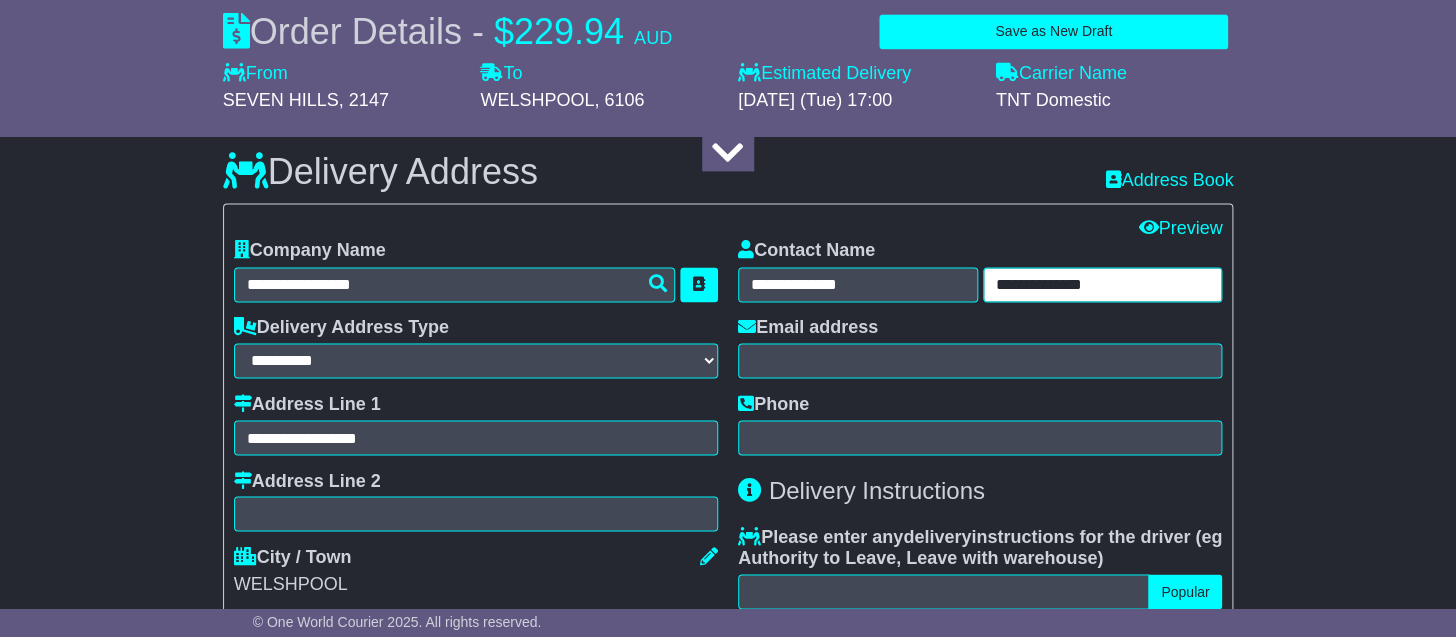 drag, startPoint x: 1051, startPoint y: 286, endPoint x: 943, endPoint y: 275, distance: 108.55874 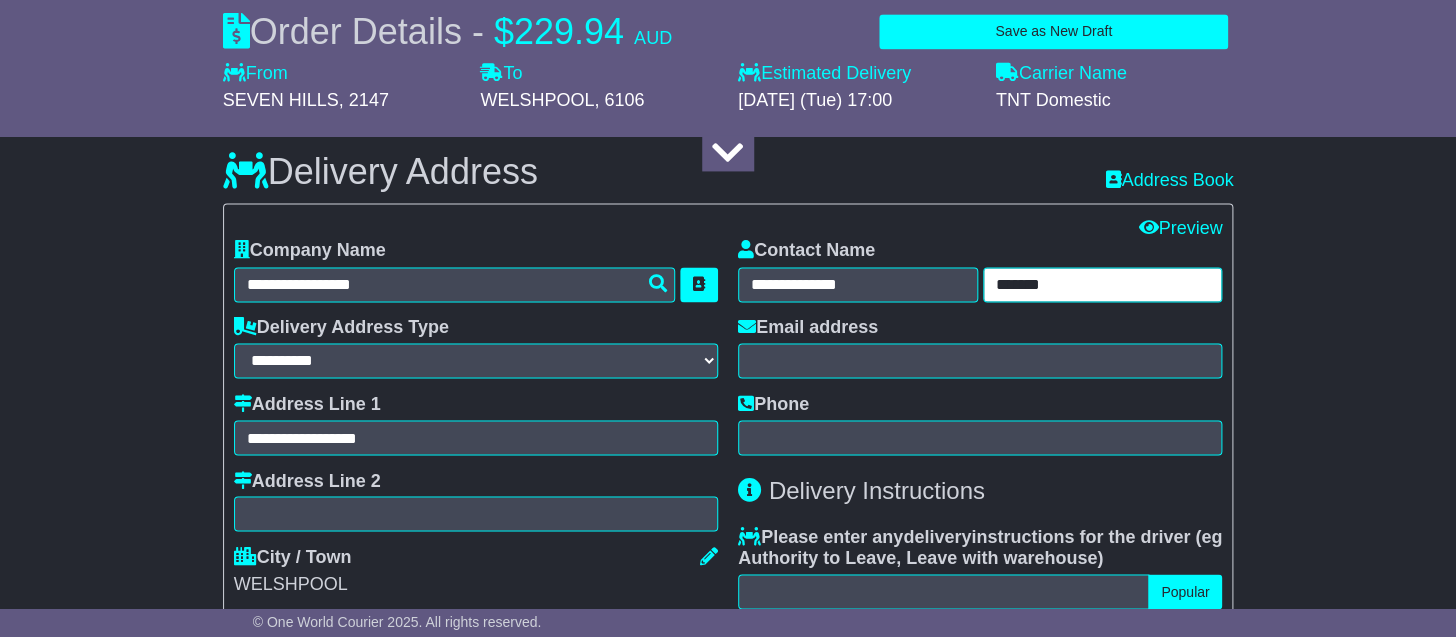 type on "*******" 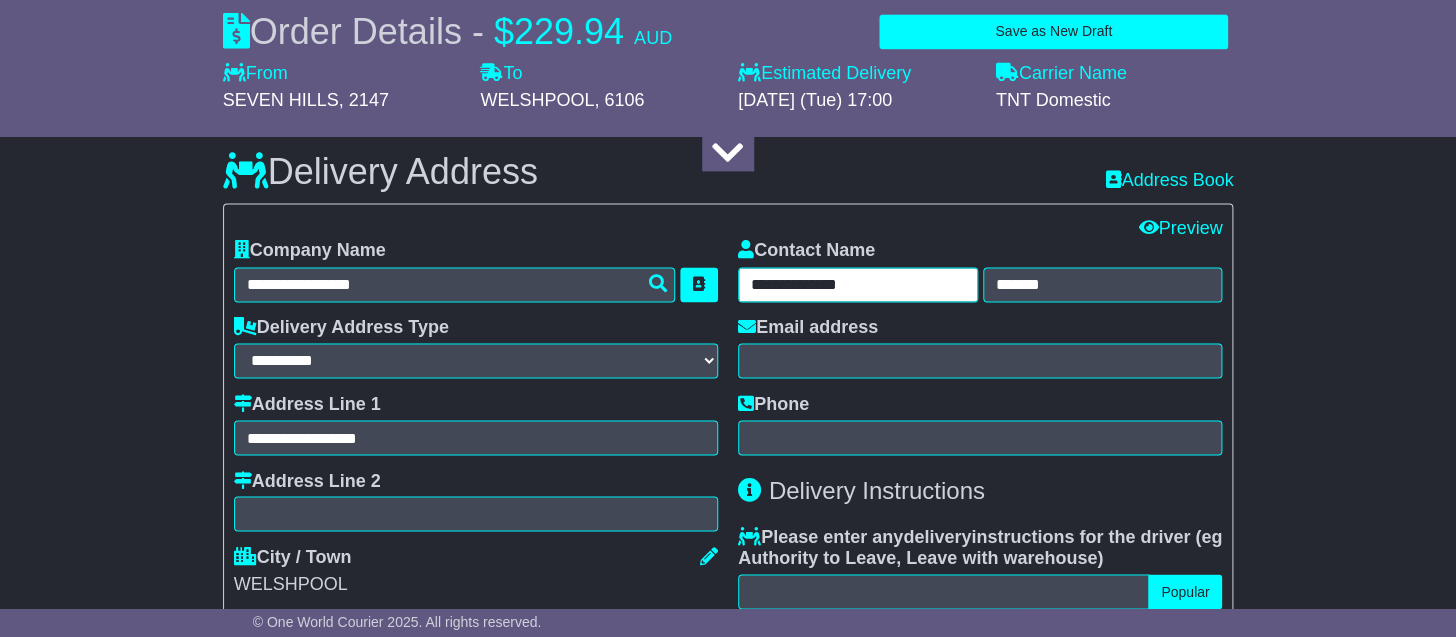 drag, startPoint x: 834, startPoint y: 291, endPoint x: 912, endPoint y: 298, distance: 78.31347 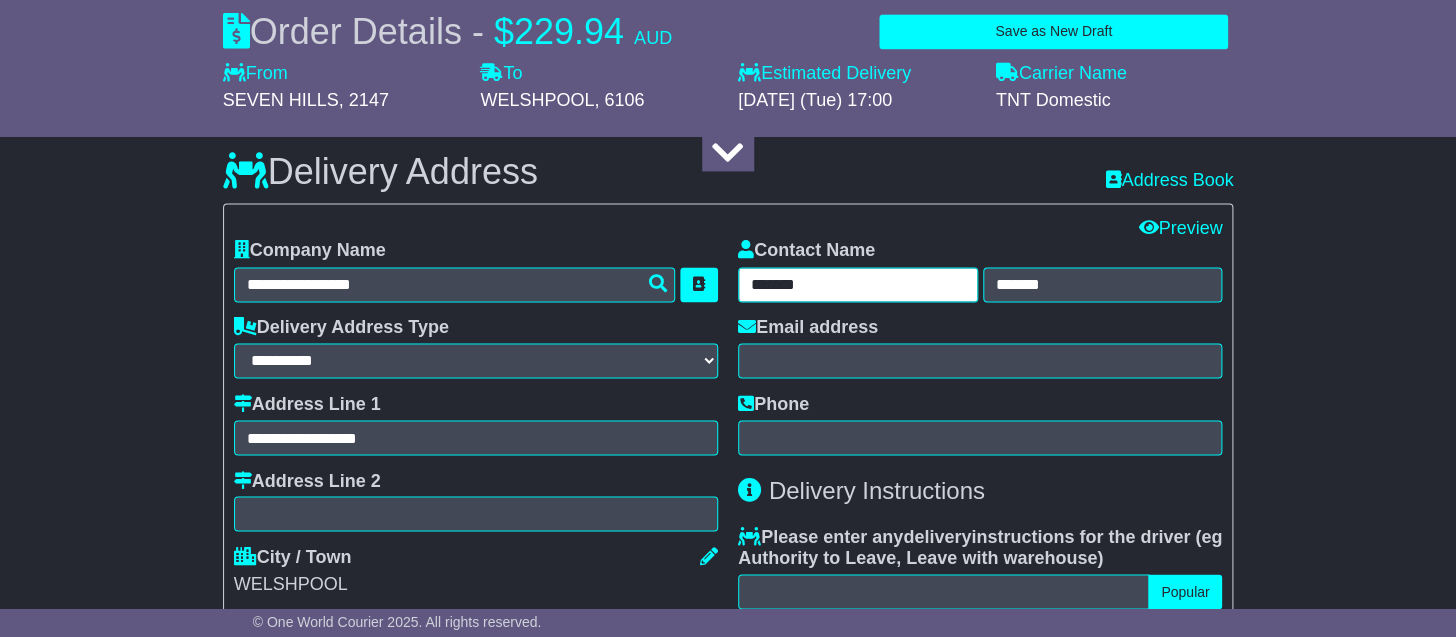 type on "******" 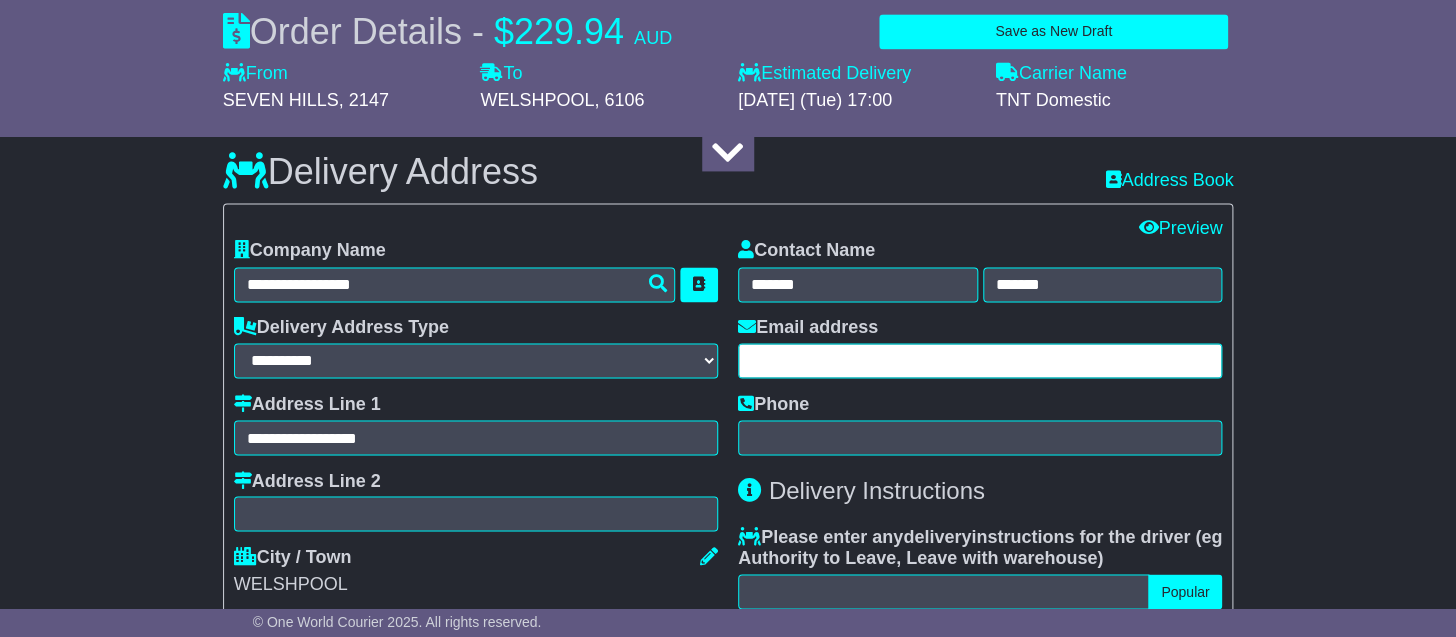 paste on "**********" 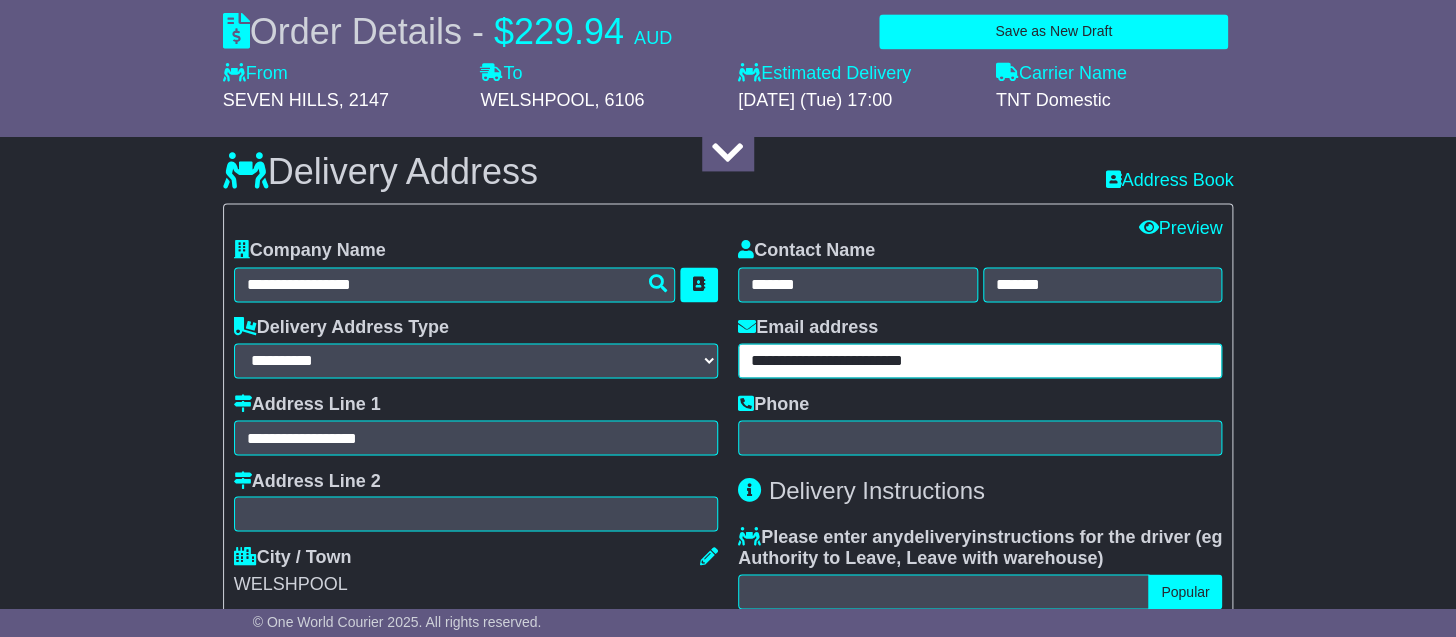type on "**********" 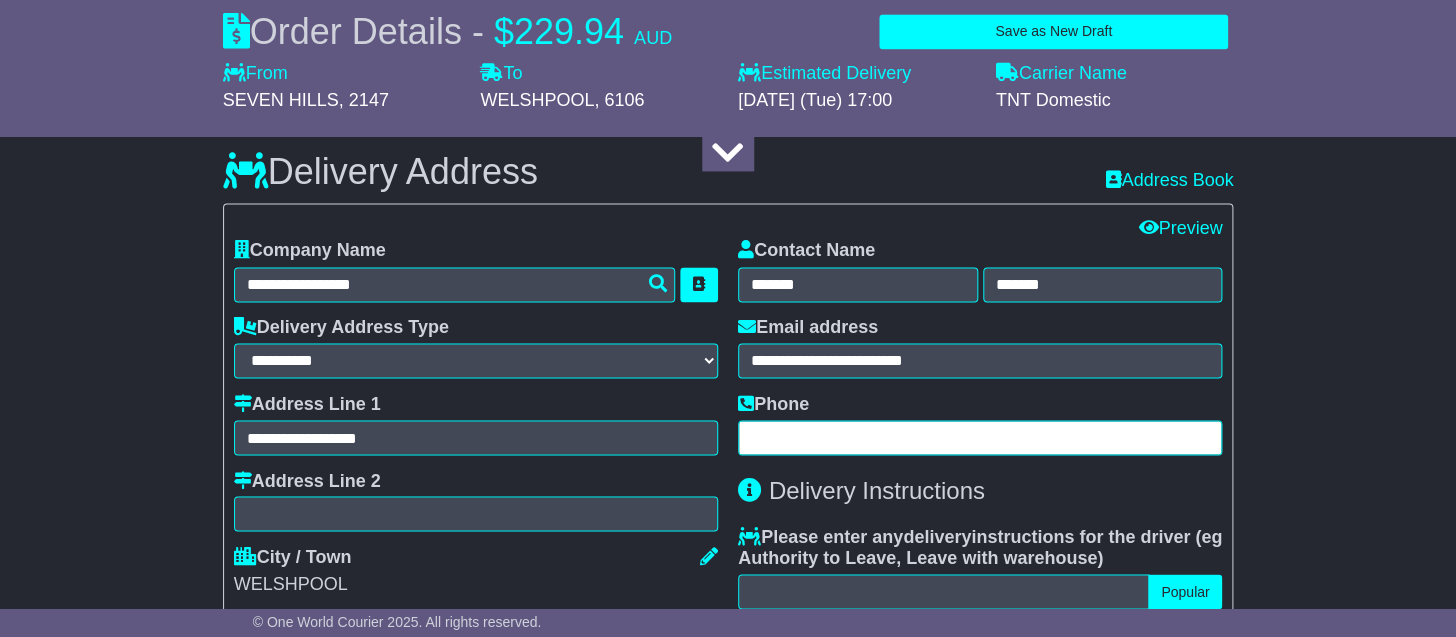 paste on "**********" 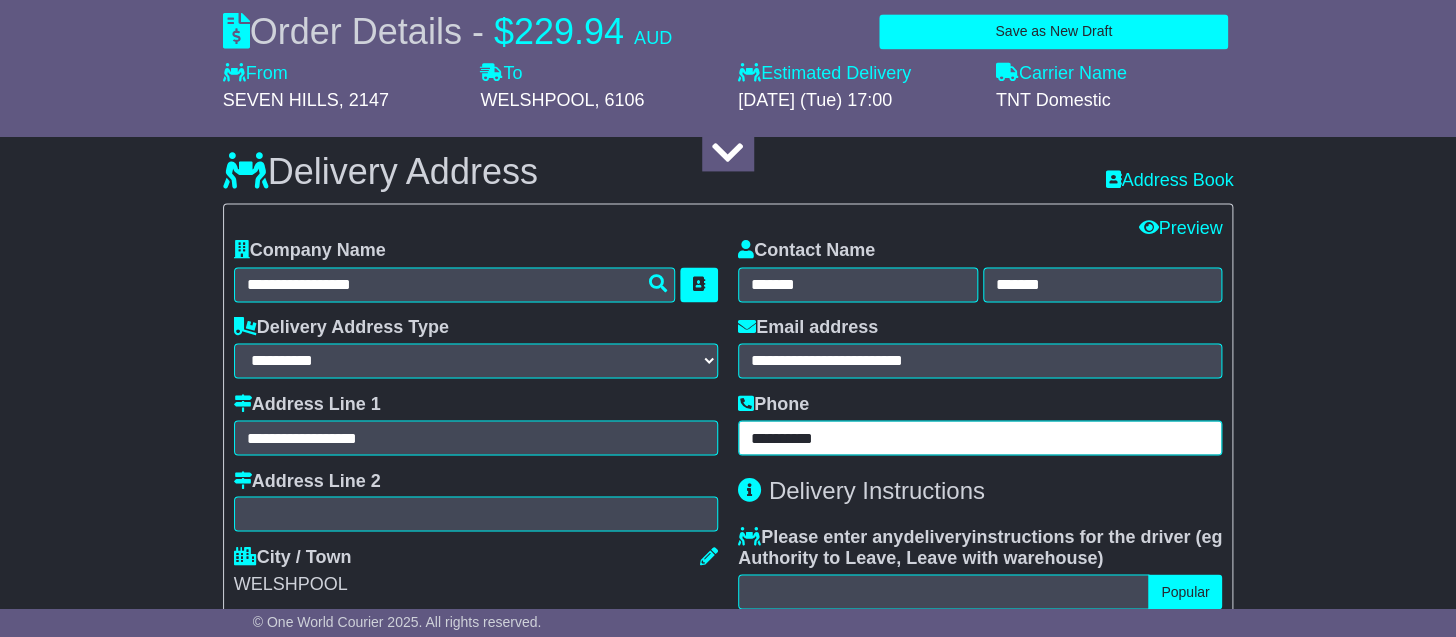 type on "**********" 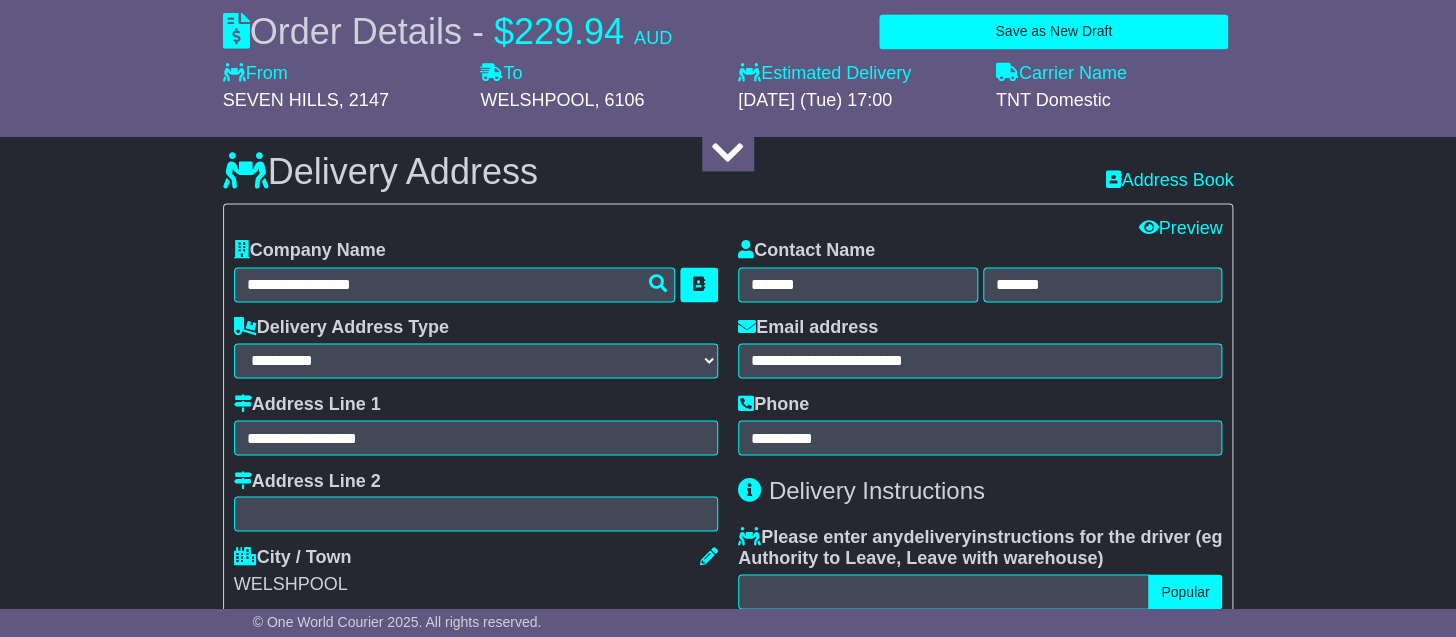 click on "About your package
What is your Package
Documents
Non-Documents
What are the Incoterms?
***
***
***
***
***
***
Description of Goods
Attention: dangerous goods are not allowed by service.
Your Internal Reference (required)
Any Dangerous Goods?
No" at bounding box center (728, 513) 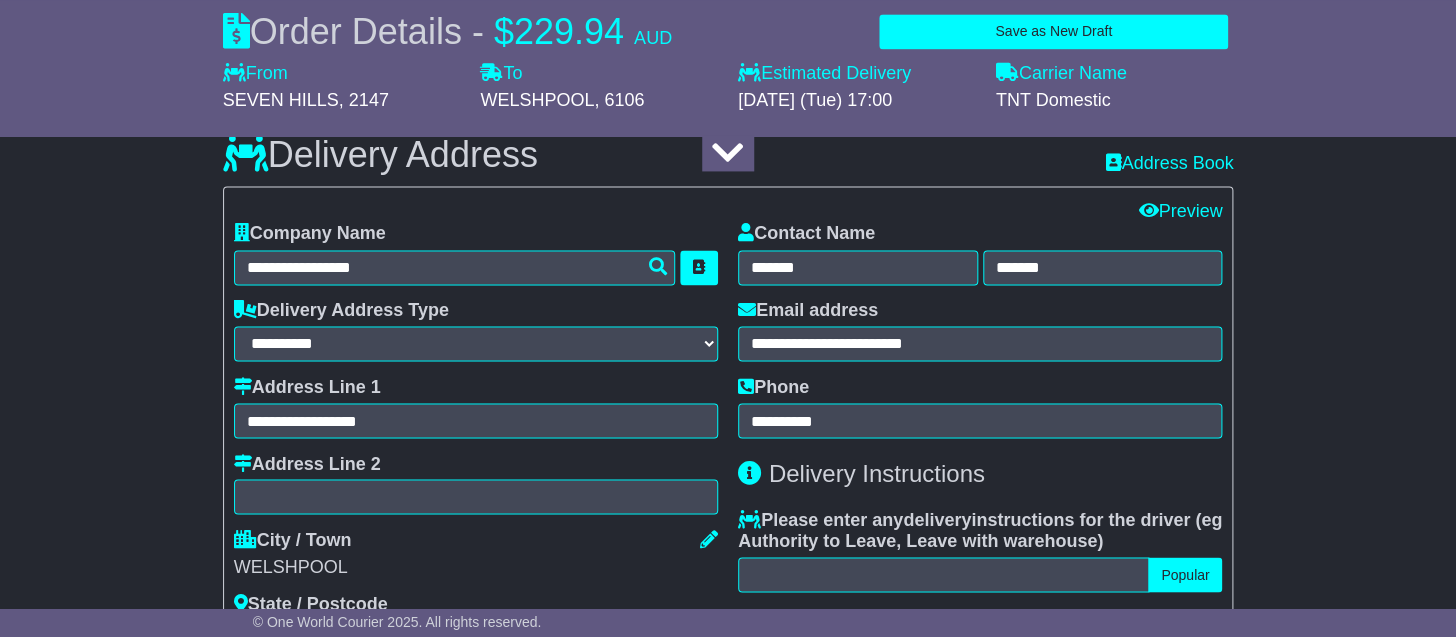 scroll, scrollTop: 1343, scrollLeft: 0, axis: vertical 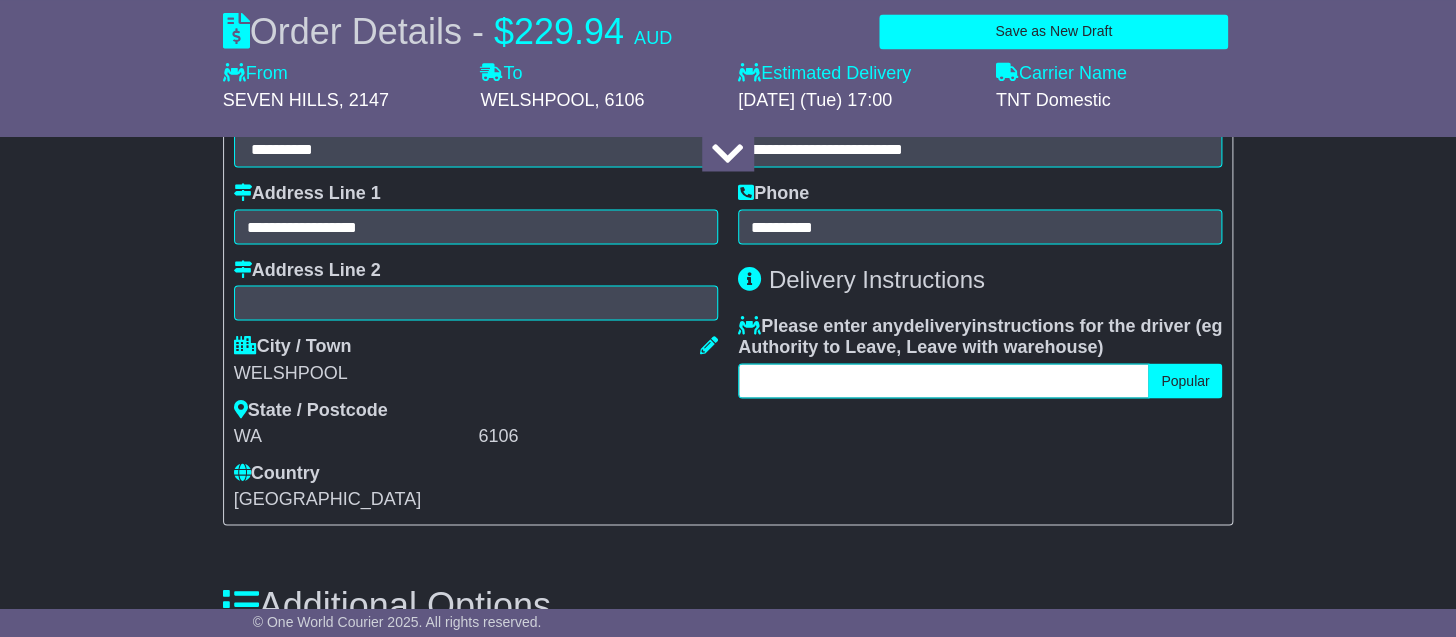 click at bounding box center [943, 380] 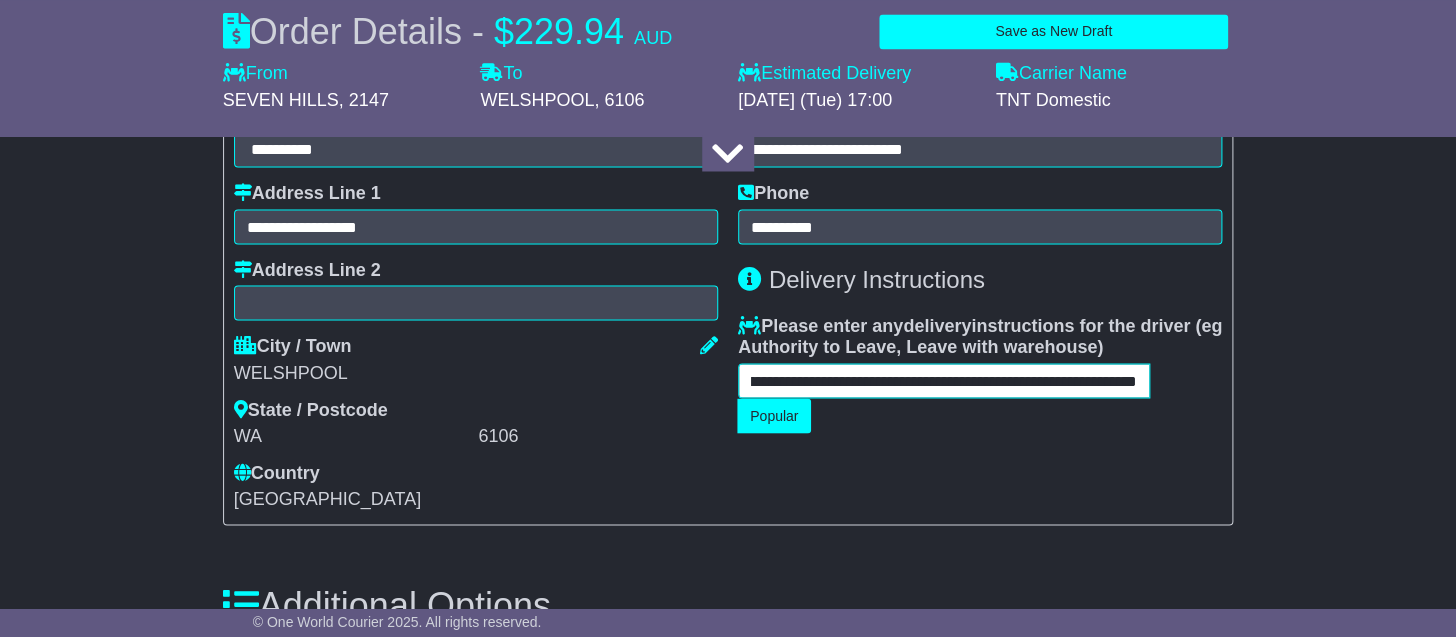 scroll, scrollTop: 0, scrollLeft: 364, axis: horizontal 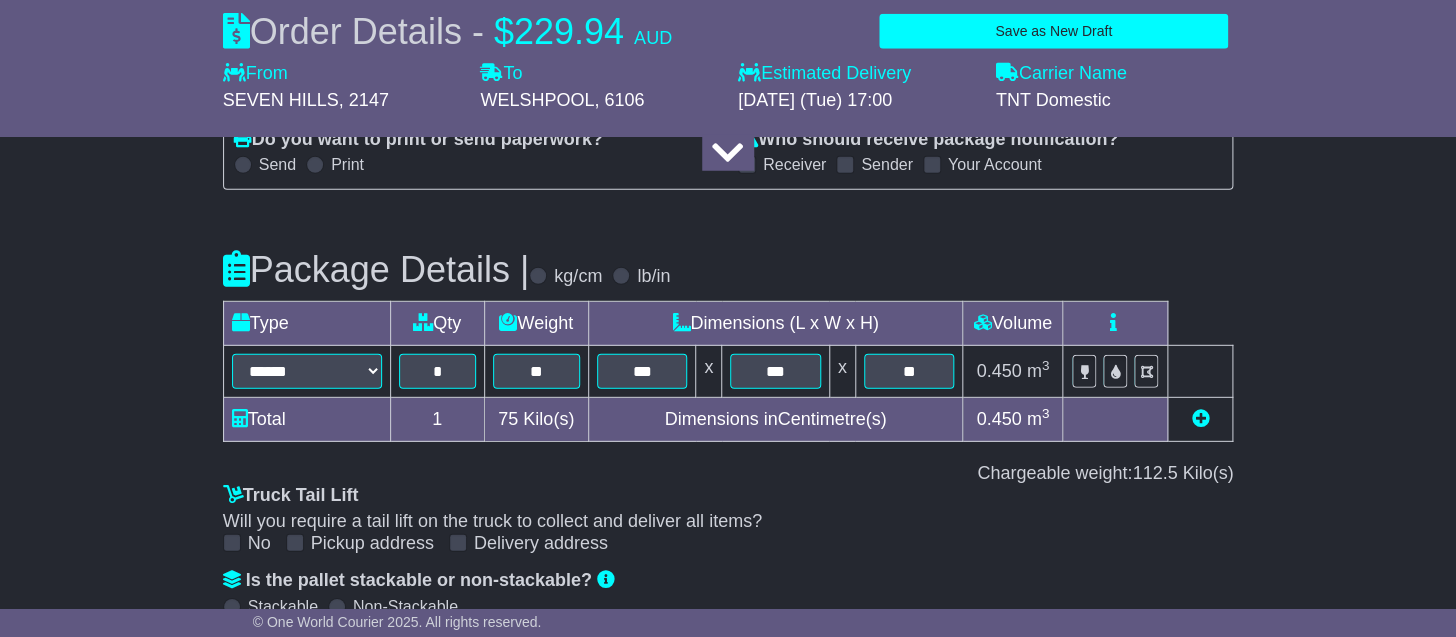type on "**********" 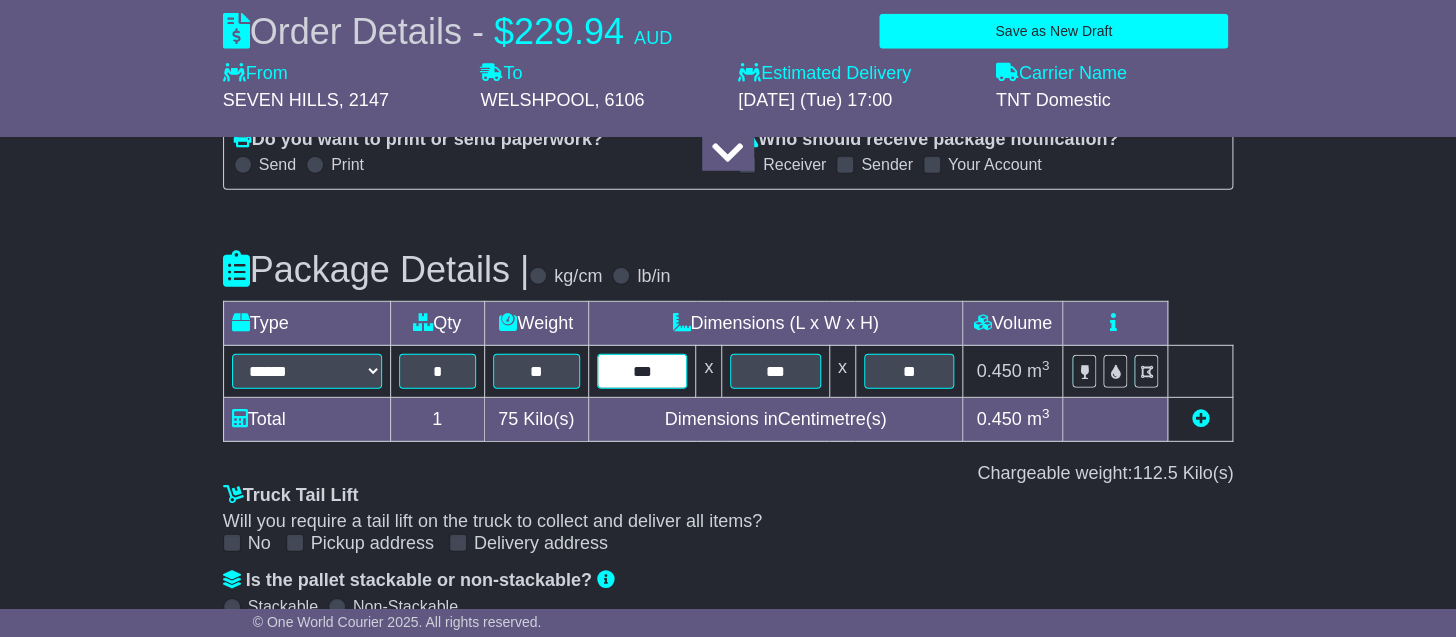drag, startPoint x: 666, startPoint y: 371, endPoint x: 521, endPoint y: 353, distance: 146.11298 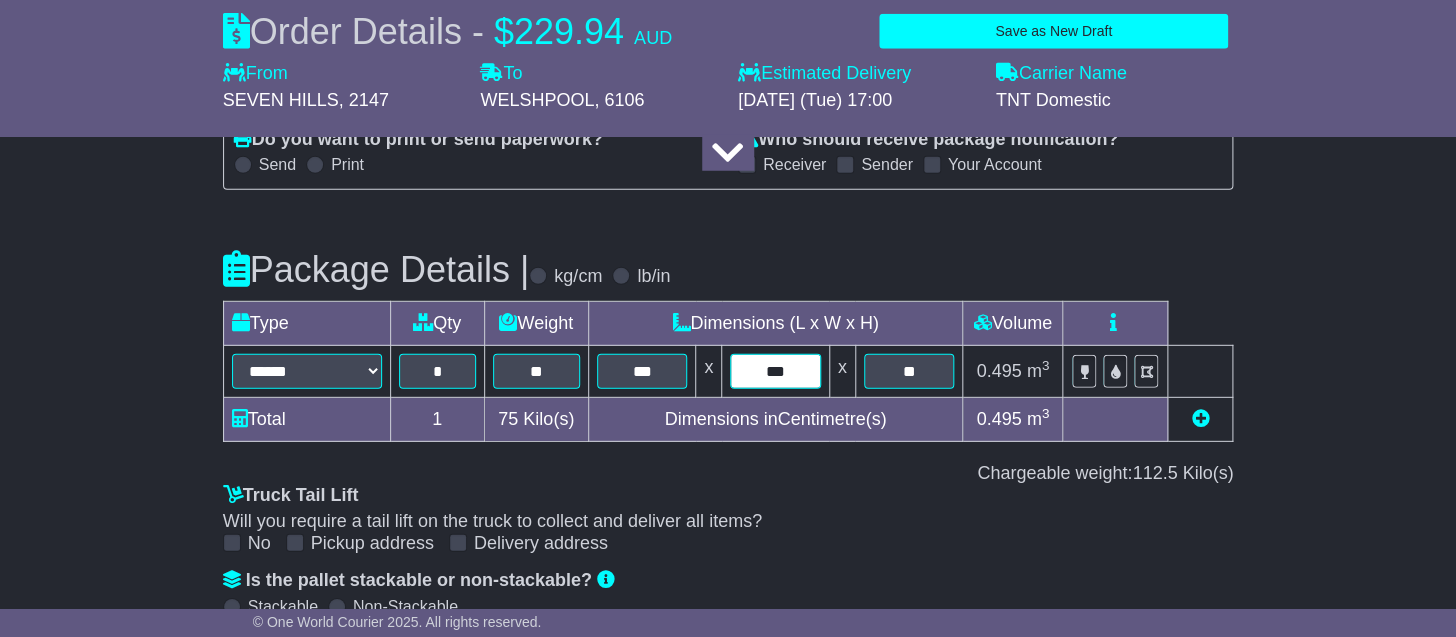 drag, startPoint x: 805, startPoint y: 360, endPoint x: 687, endPoint y: 346, distance: 118.82761 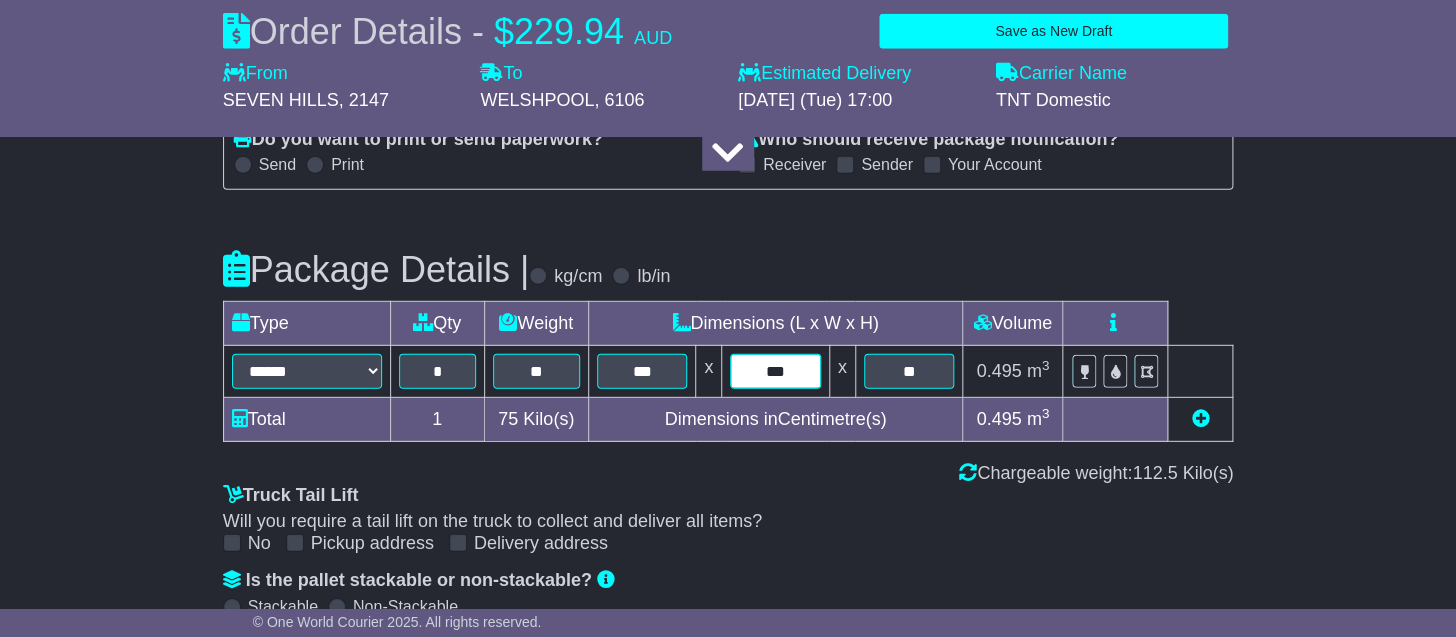type on "***" 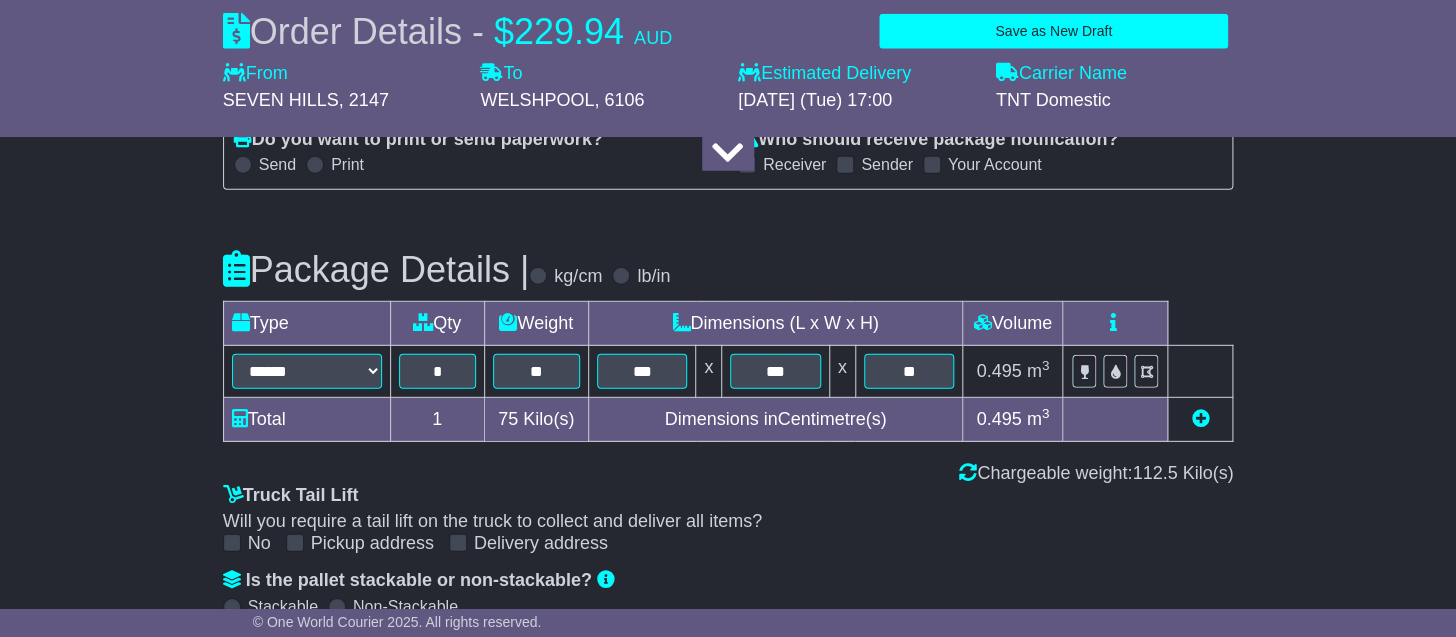 click on "No
Pickup address
Delivery address" at bounding box center (728, 544) 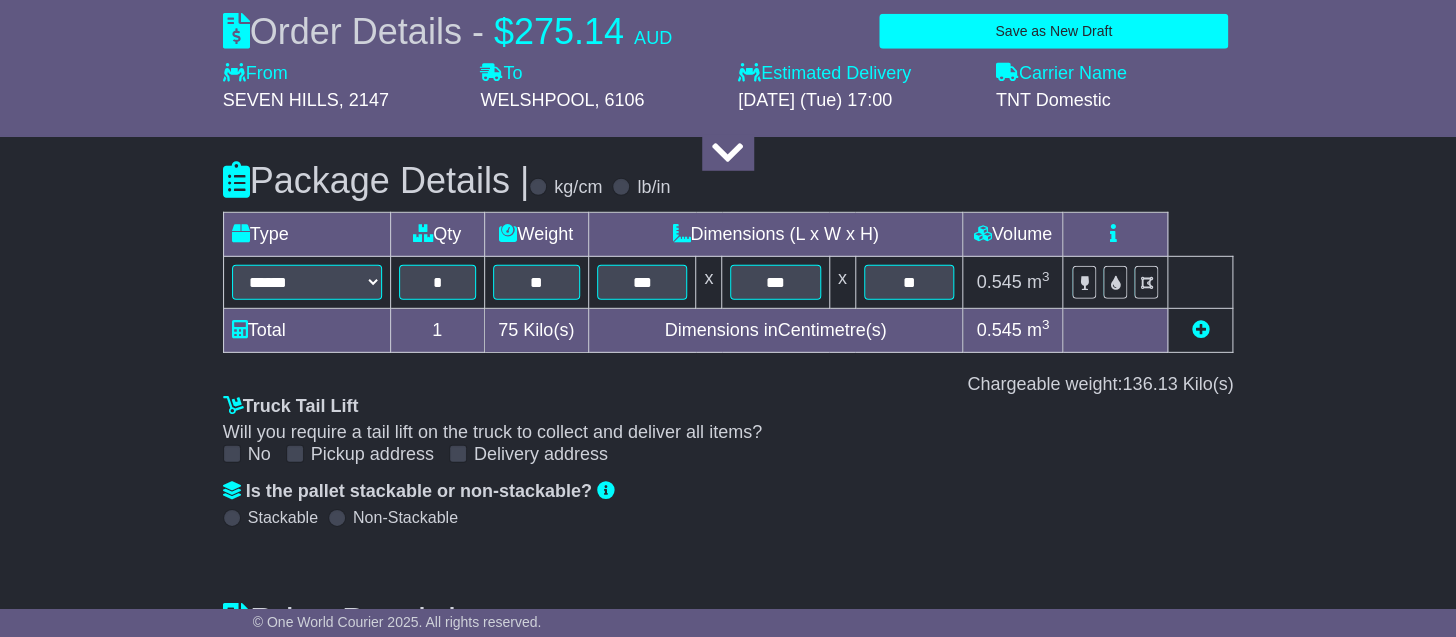 scroll, scrollTop: 2074, scrollLeft: 0, axis: vertical 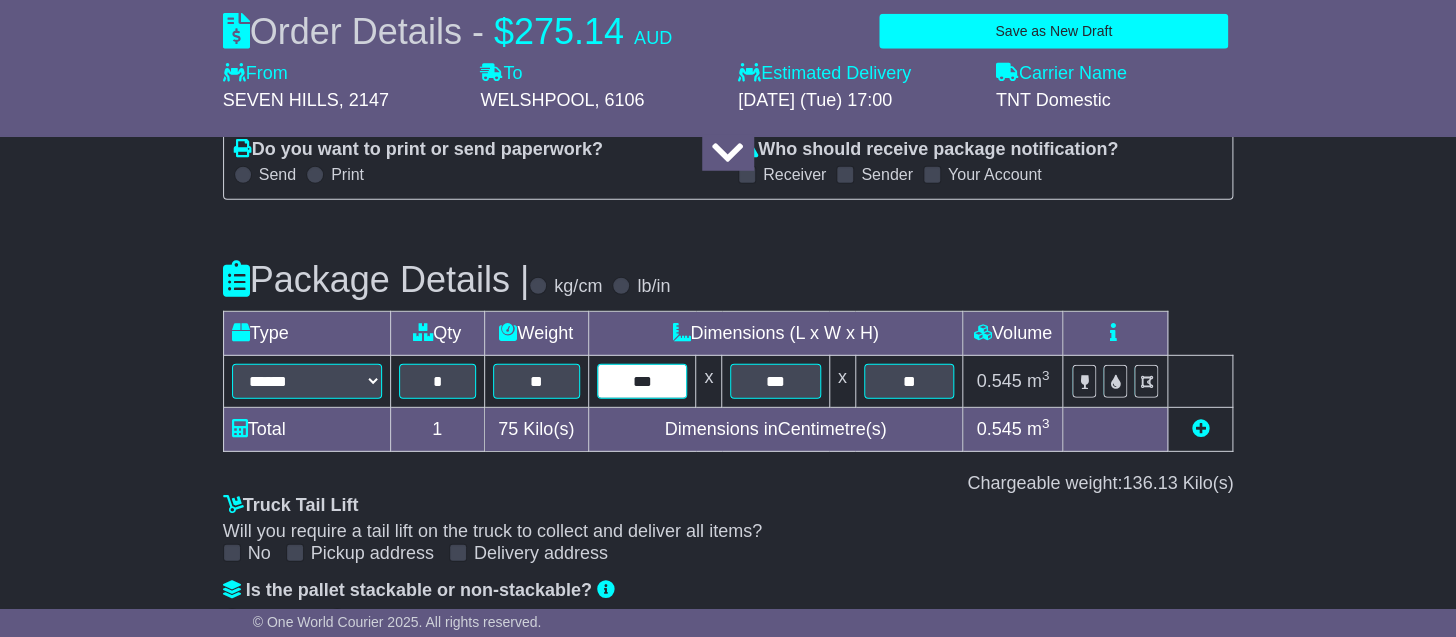 drag, startPoint x: 677, startPoint y: 383, endPoint x: 577, endPoint y: 362, distance: 102.18121 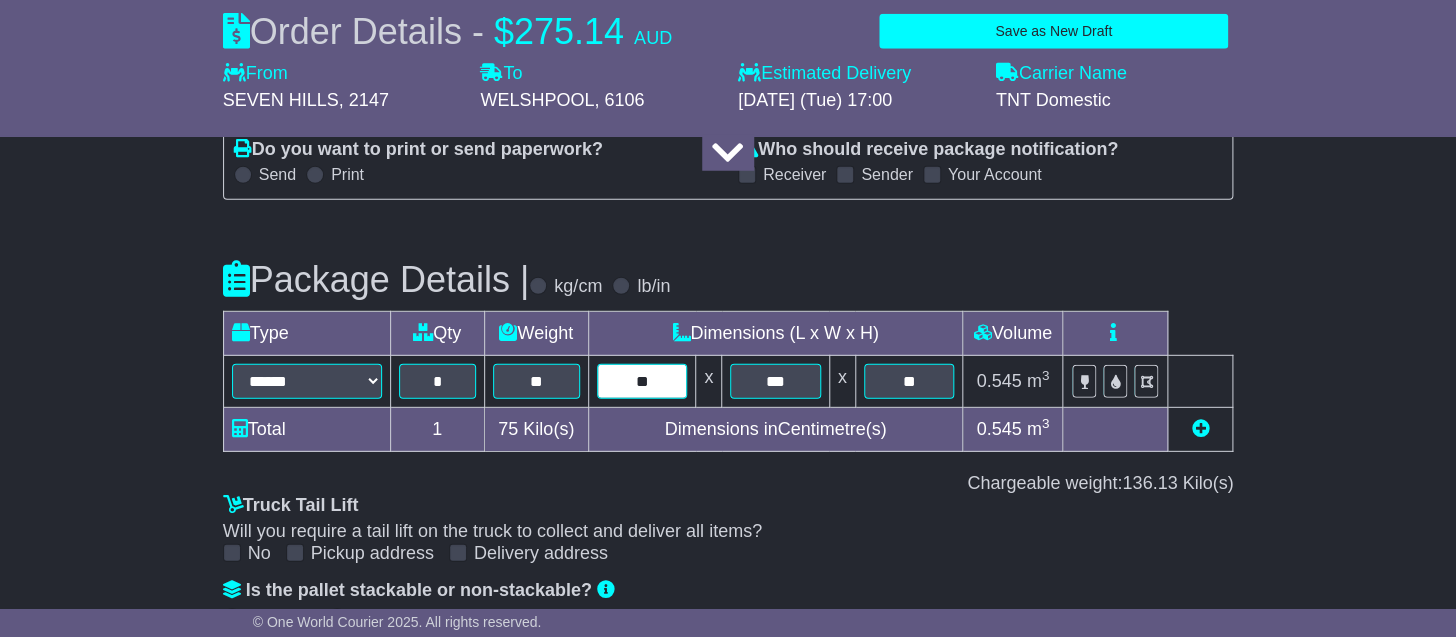drag, startPoint x: 662, startPoint y: 381, endPoint x: 544, endPoint y: 356, distance: 120.61923 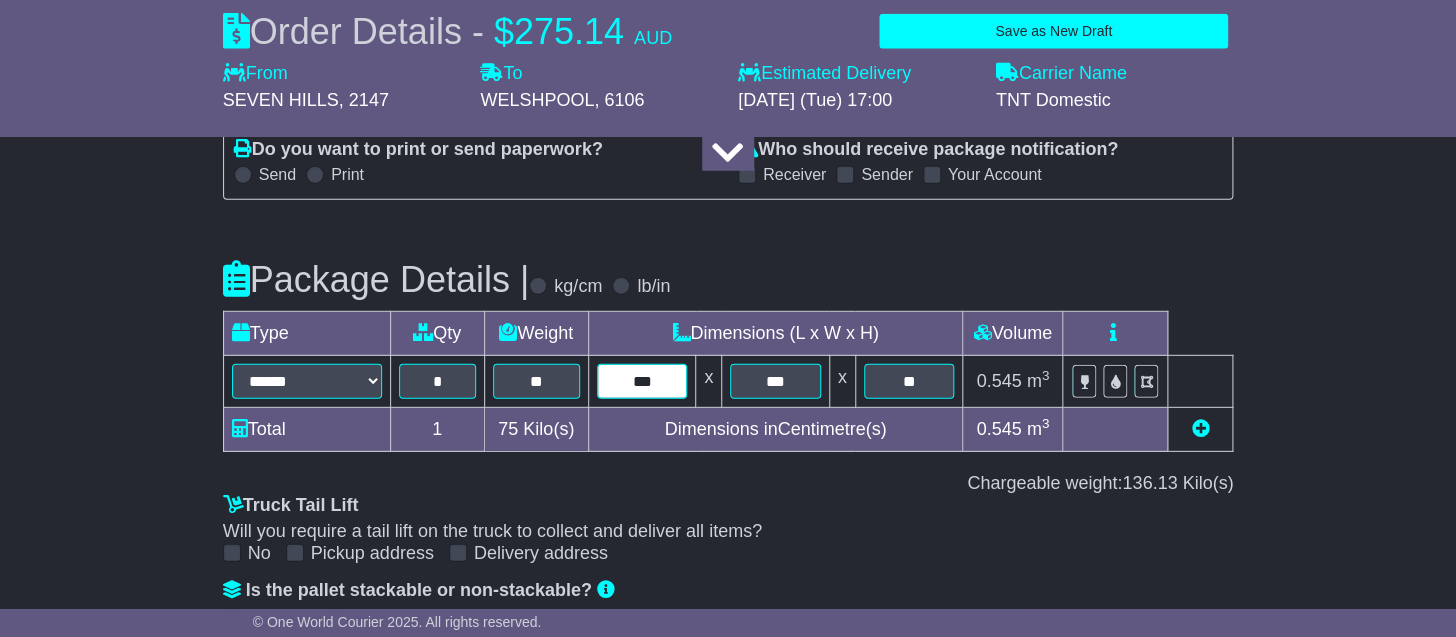 type on "***" 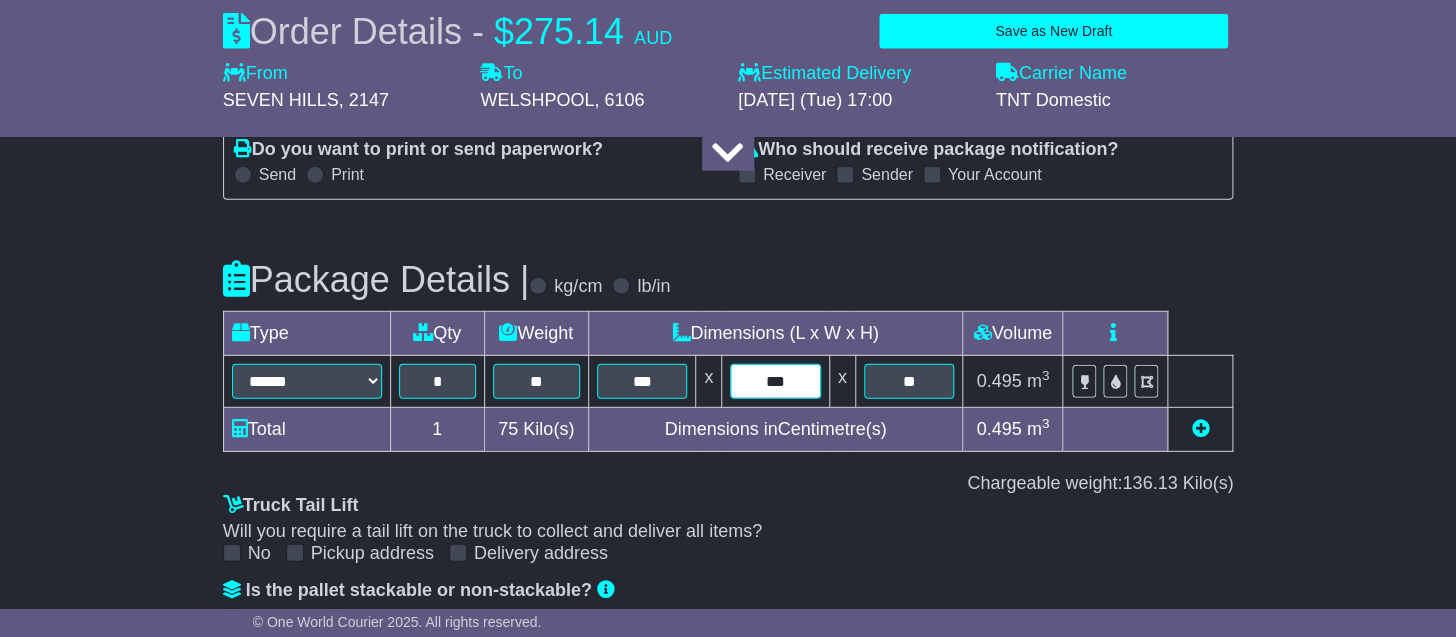drag, startPoint x: 803, startPoint y: 386, endPoint x: 719, endPoint y: 372, distance: 85.158676 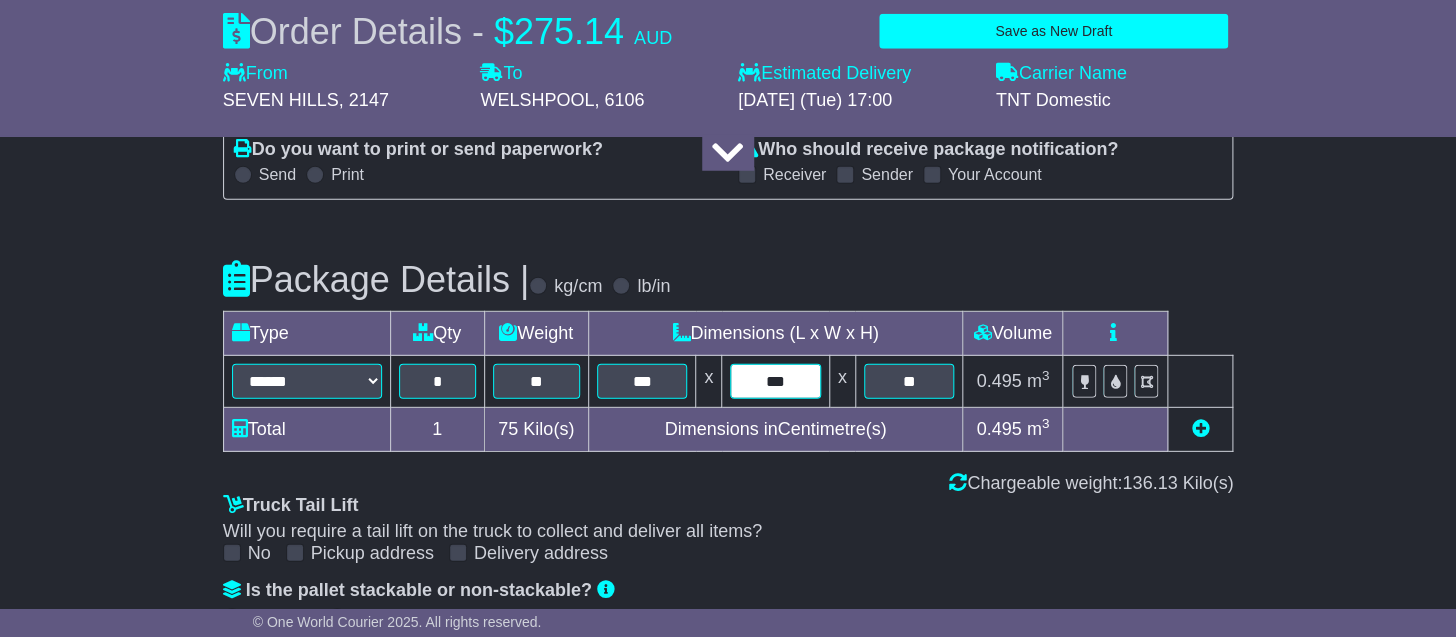 type on "***" 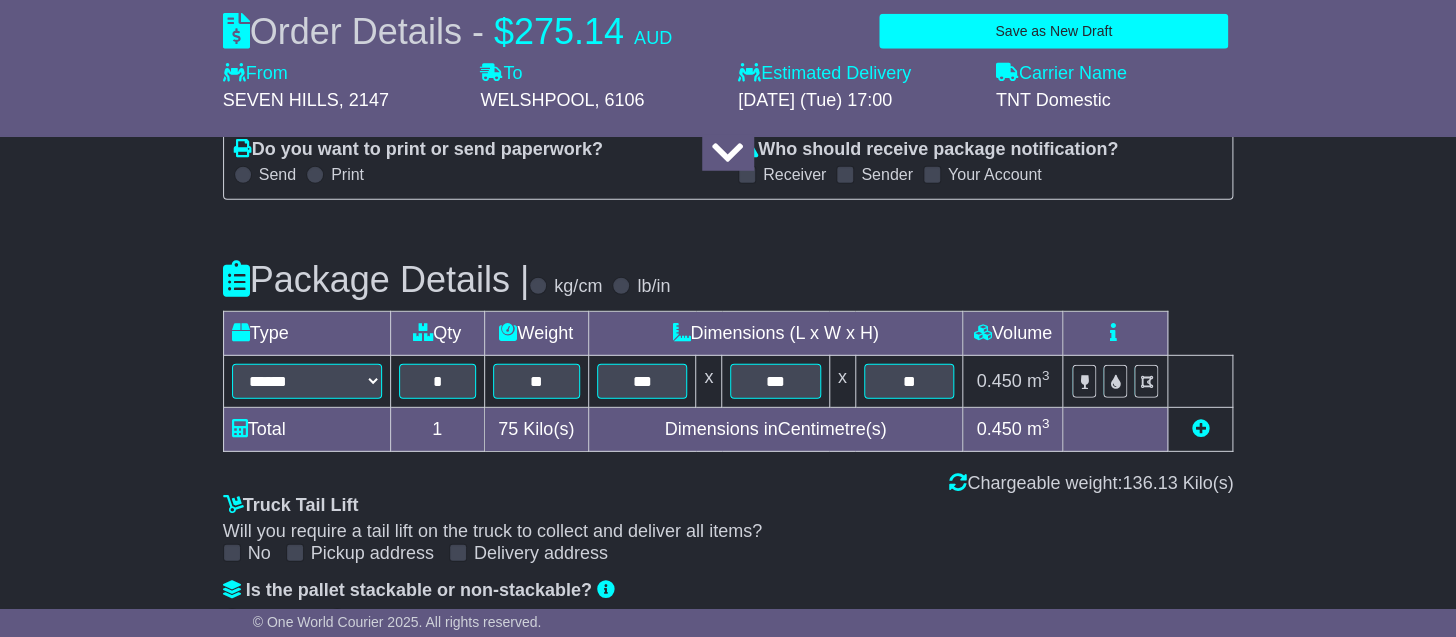 click on "Is the pallet stackable or non-stackable?
Surcharges will apply if item is marked stackable and is deemed non-stackable.
Stackable
Non-Stackable" at bounding box center (728, 603) 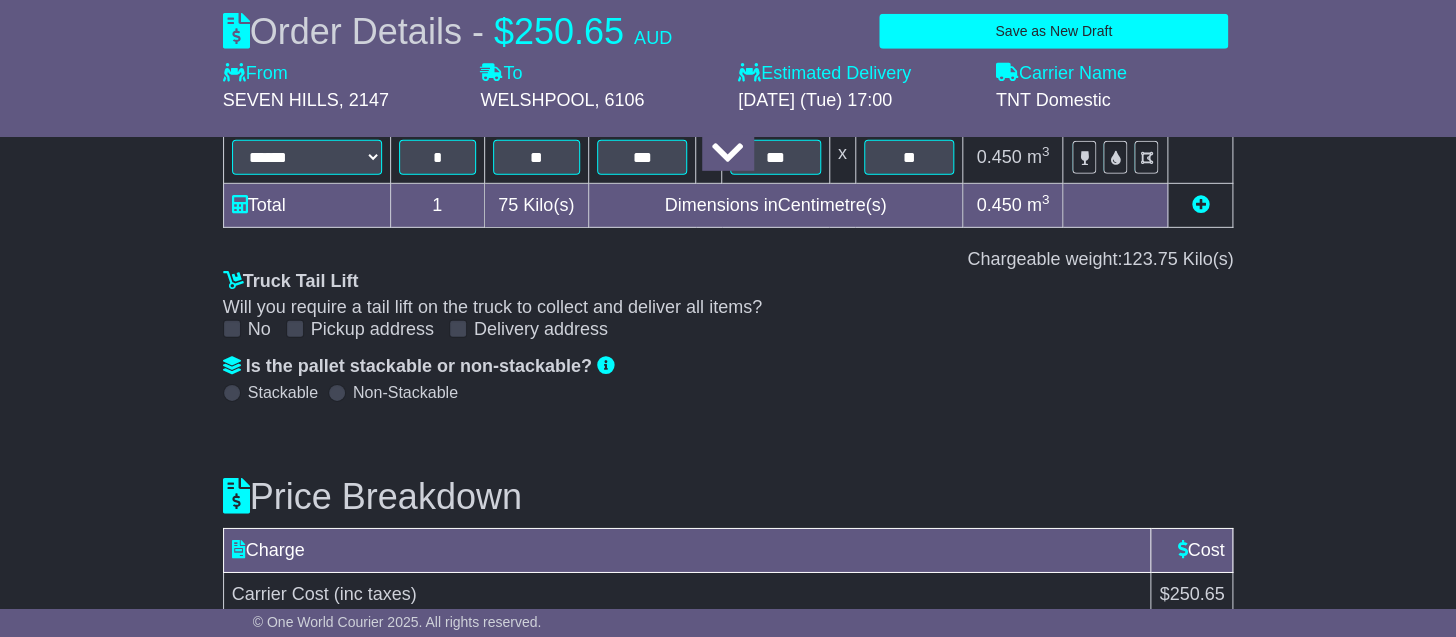 scroll, scrollTop: 2190, scrollLeft: 0, axis: vertical 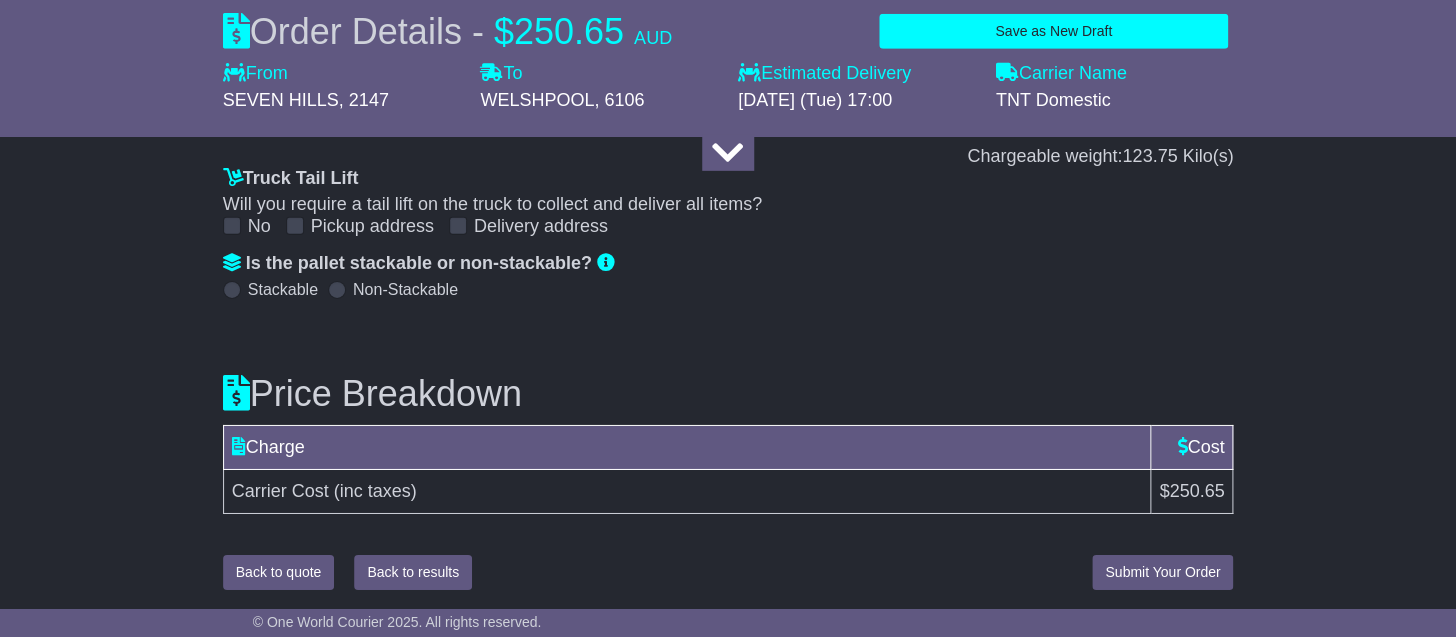 click on "About your package
What is your Package
Documents
Non-Documents
What are the Incoterms?
***
***
***
***
***
***
Description of Goods
Attention: dangerous goods are not allowed by service.
Your Internal Reference (required)
Any Dangerous Goods?
No" at bounding box center (728, -756) 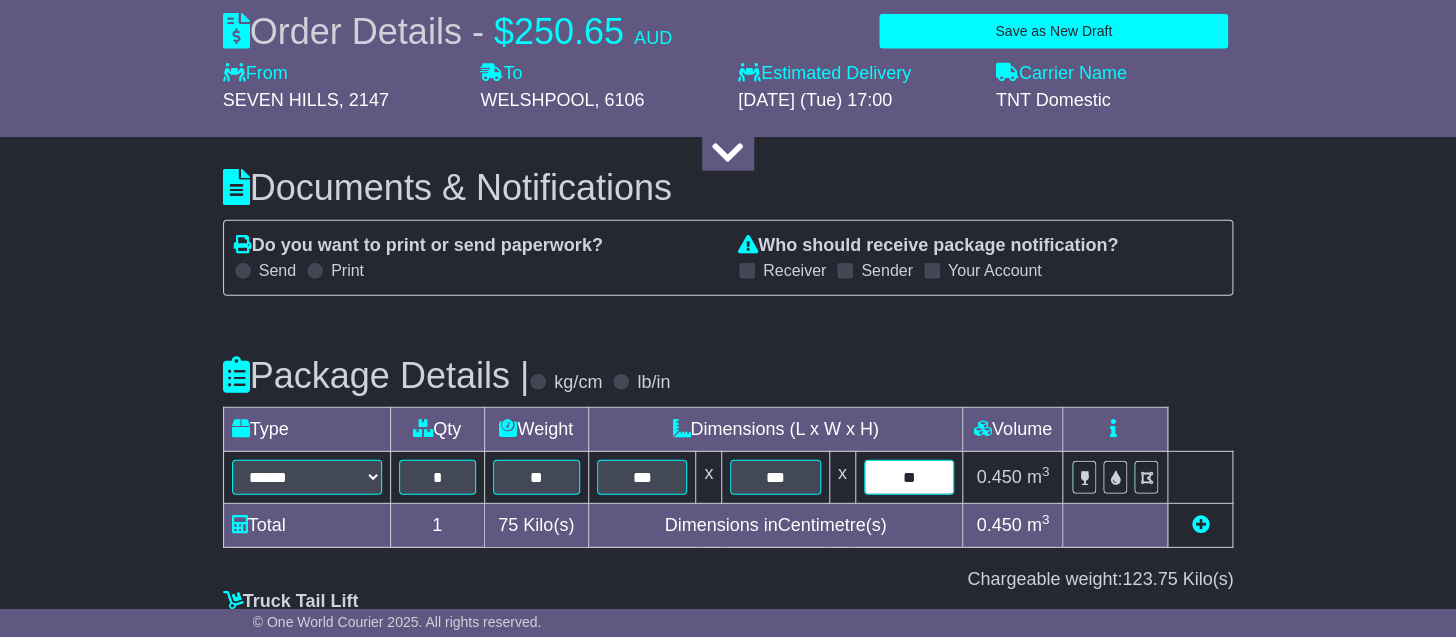 drag, startPoint x: 932, startPoint y: 475, endPoint x: 850, endPoint y: 463, distance: 82.8734 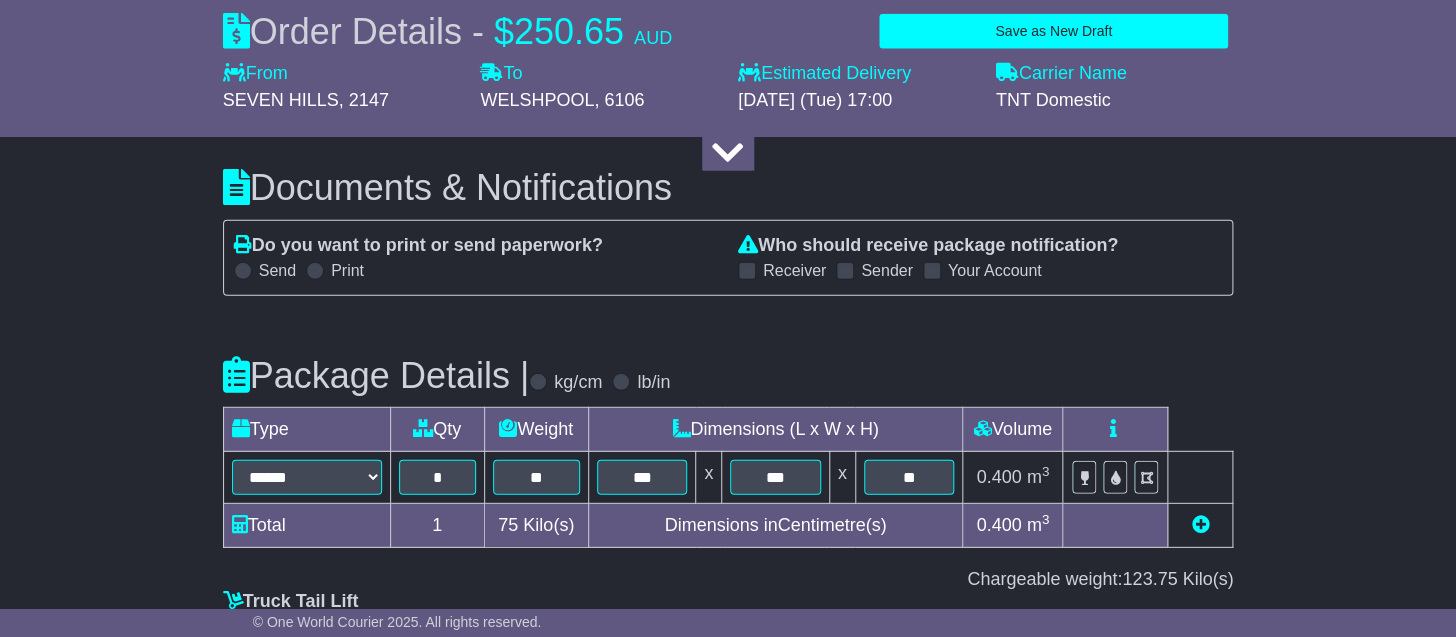 click on "About your package
What is your Package
Documents
Non-Documents
What are the Incoterms?
***
***
***
***
***
***
Description of Goods
Attention: dangerous goods are not allowed by service.
Your Internal Reference (required)
Any Dangerous Goods?
No" at bounding box center (728, -333) 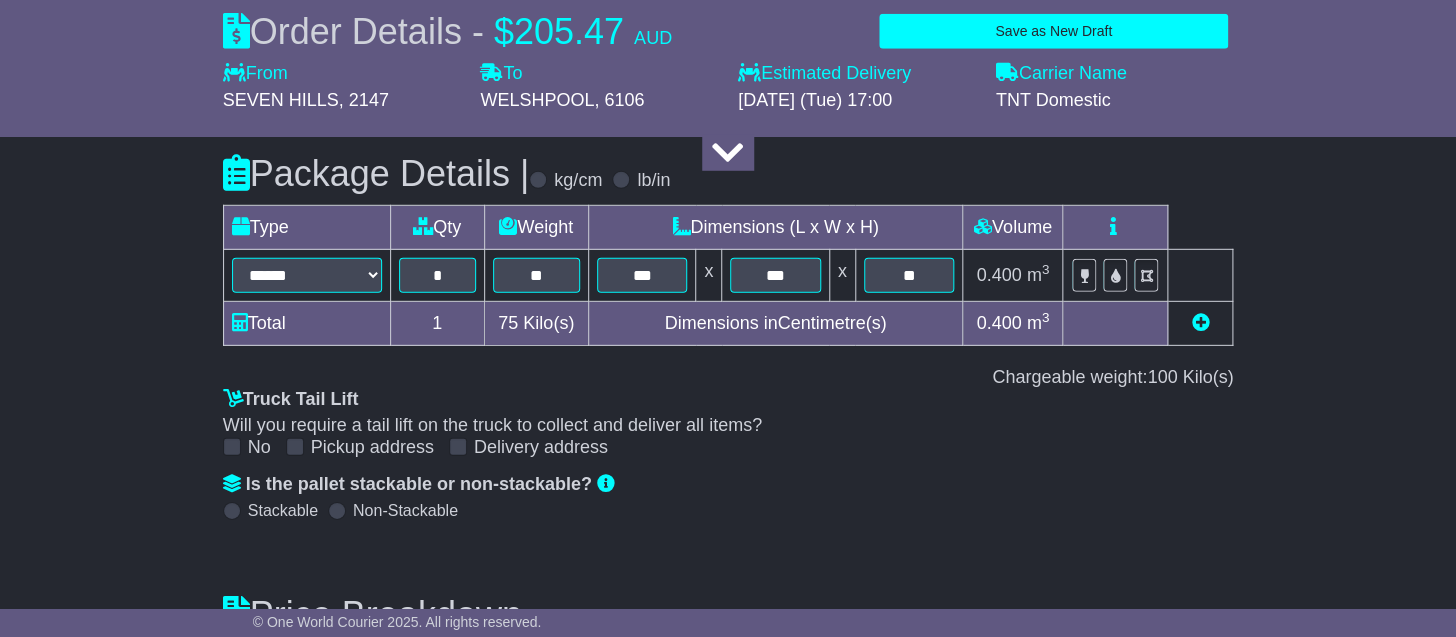 scroll, scrollTop: 2074, scrollLeft: 0, axis: vertical 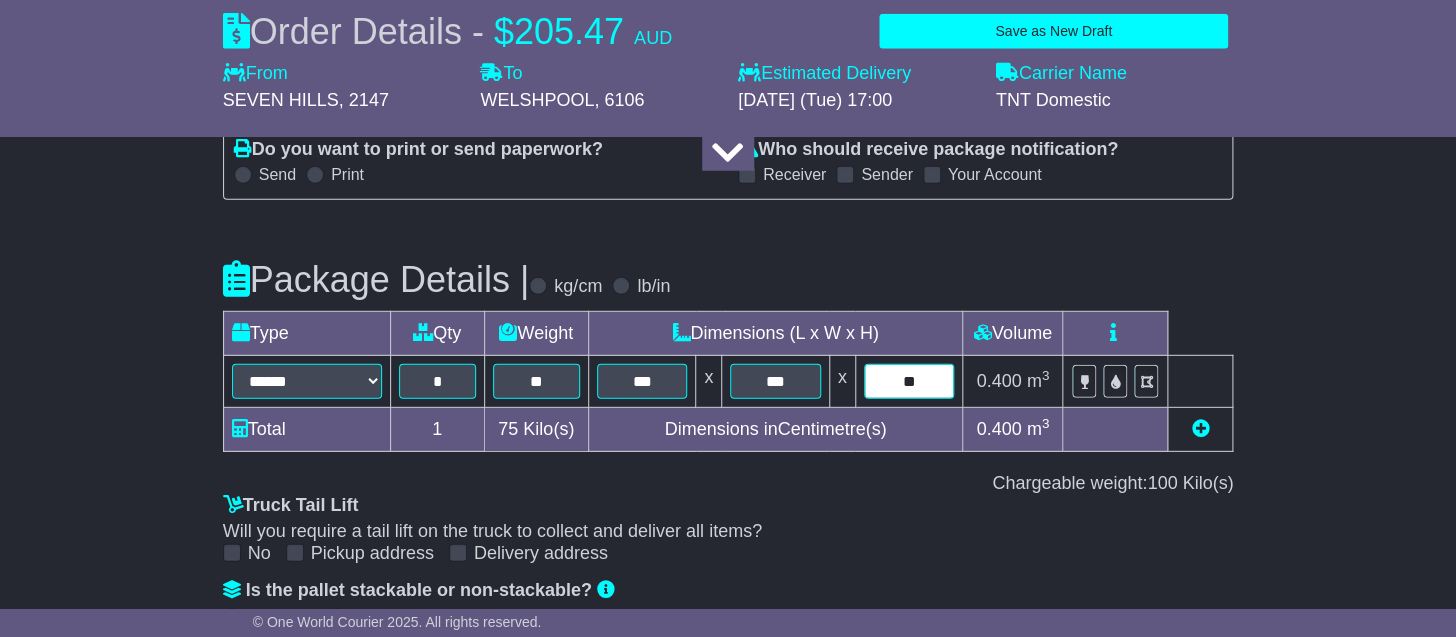 drag, startPoint x: 926, startPoint y: 382, endPoint x: 831, endPoint y: 343, distance: 102.69372 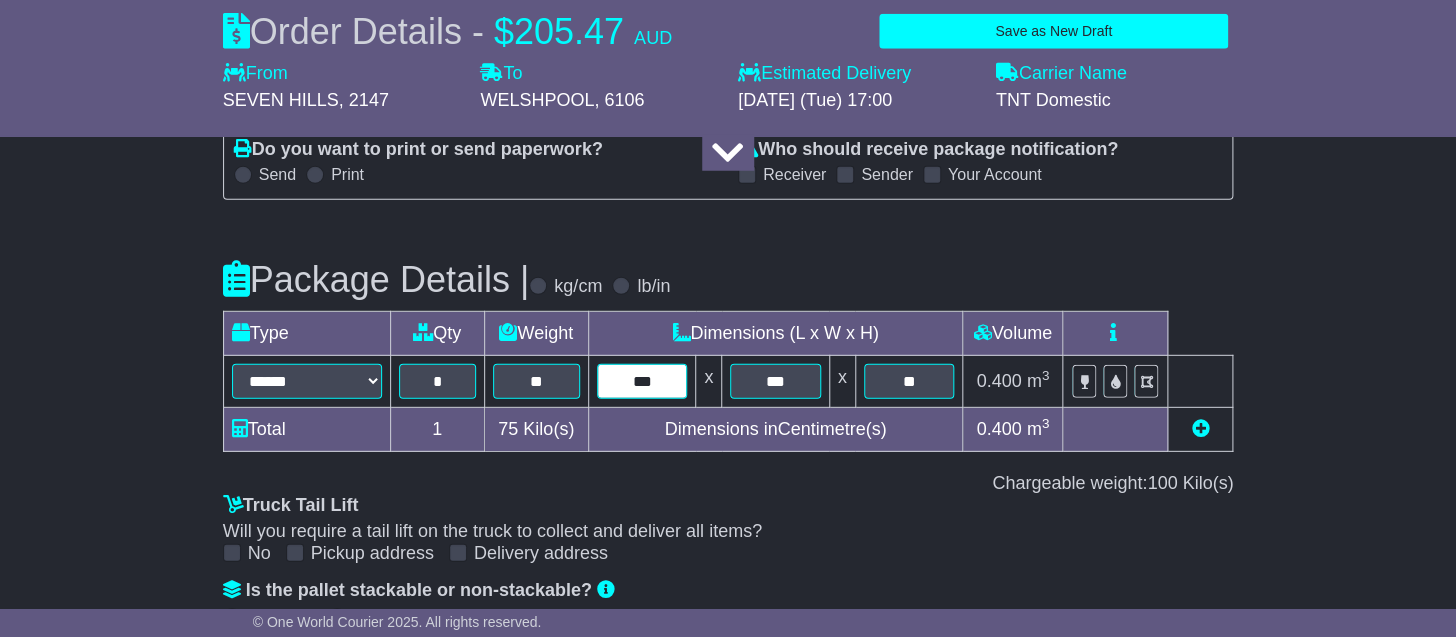 drag, startPoint x: 672, startPoint y: 384, endPoint x: 497, endPoint y: 377, distance: 175.13994 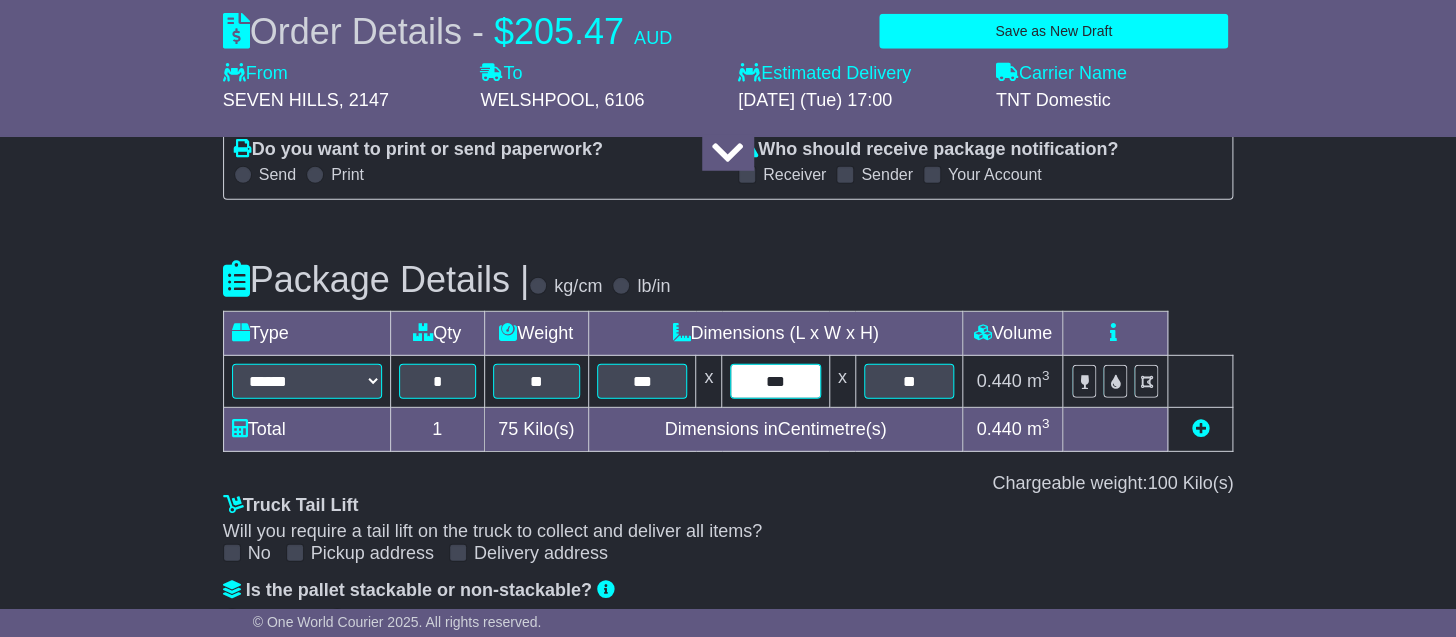 drag, startPoint x: 802, startPoint y: 374, endPoint x: 646, endPoint y: 343, distance: 159.05031 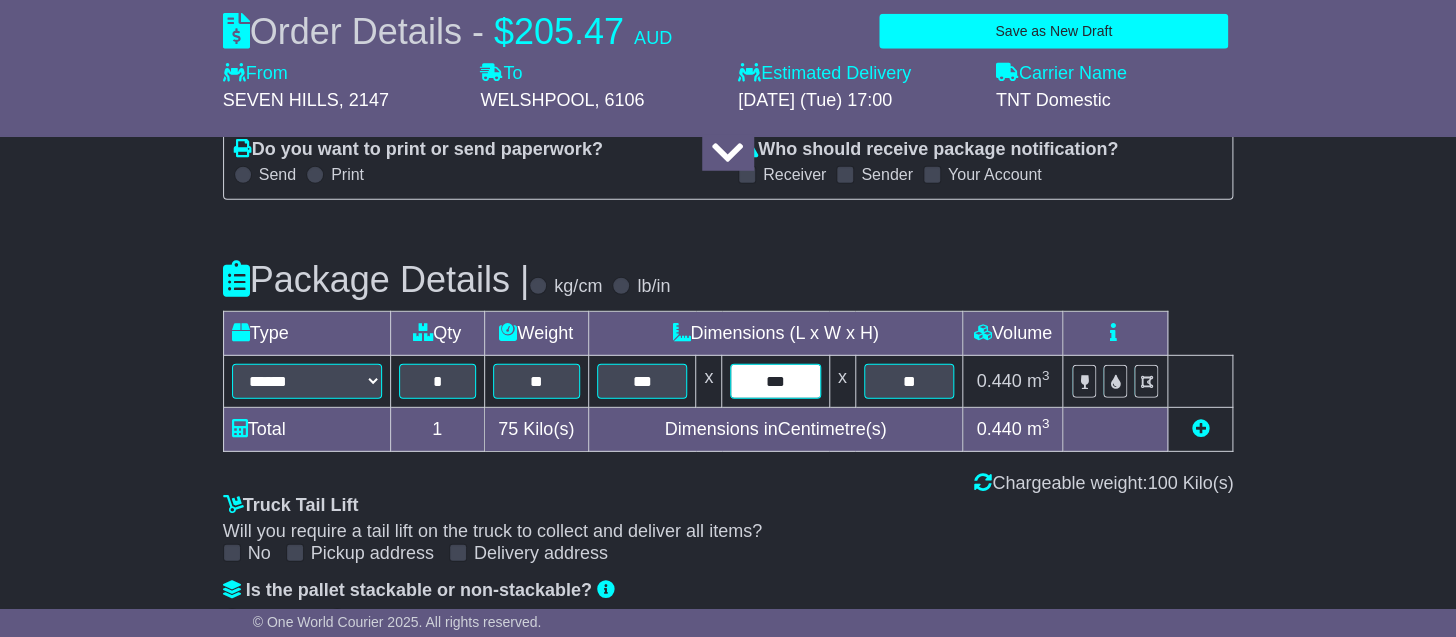 type on "***" 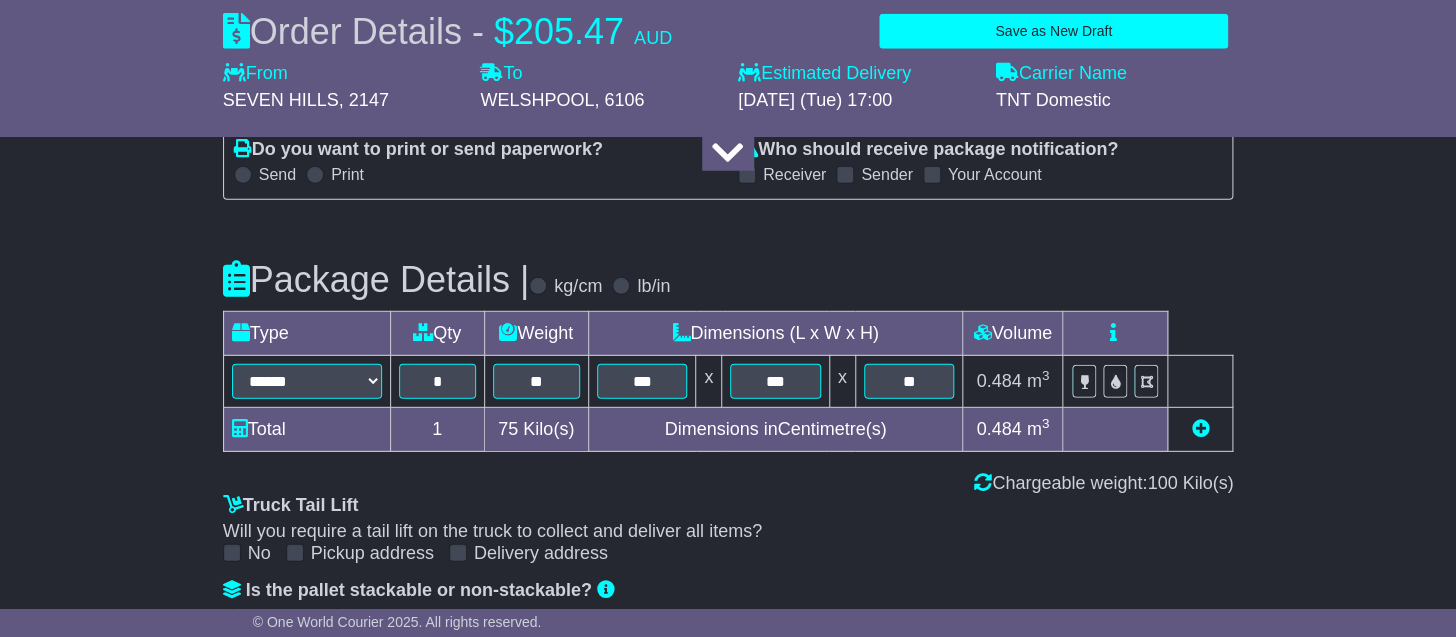click on "Chargeable weight:
100
Kilo(s)" at bounding box center (728, 484) 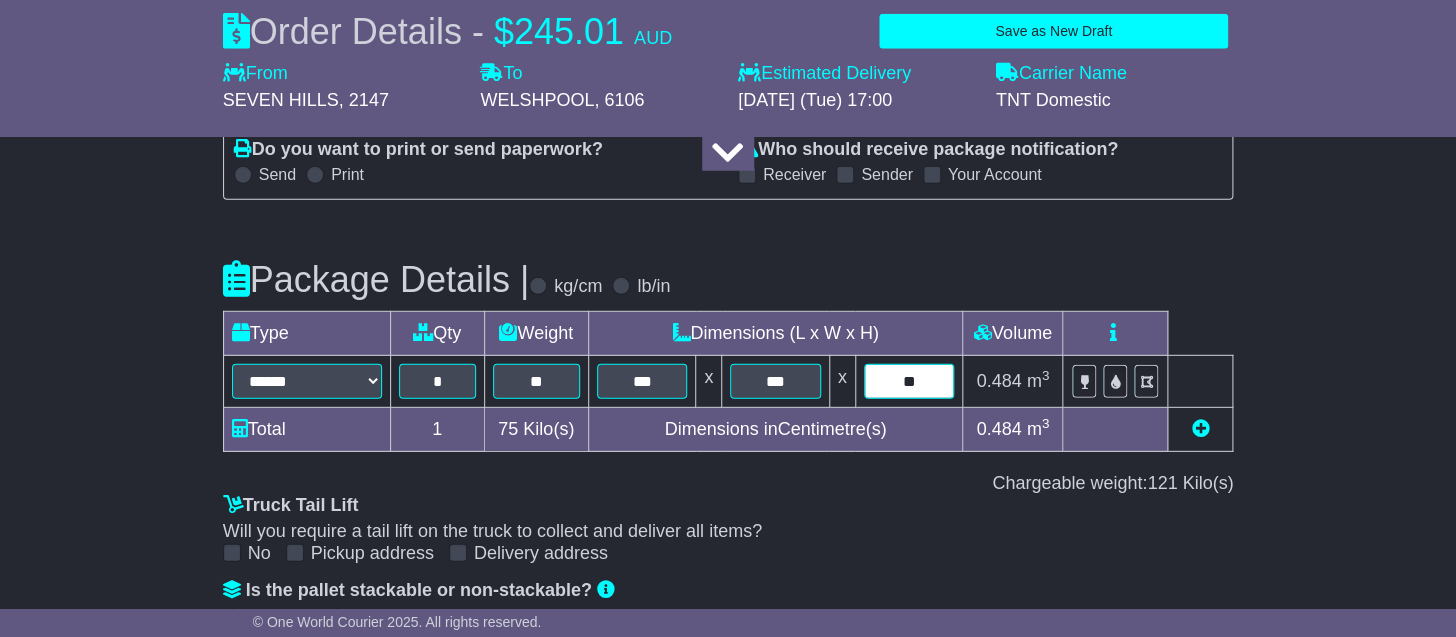 drag, startPoint x: 933, startPoint y: 375, endPoint x: 869, endPoint y: 359, distance: 65.96969 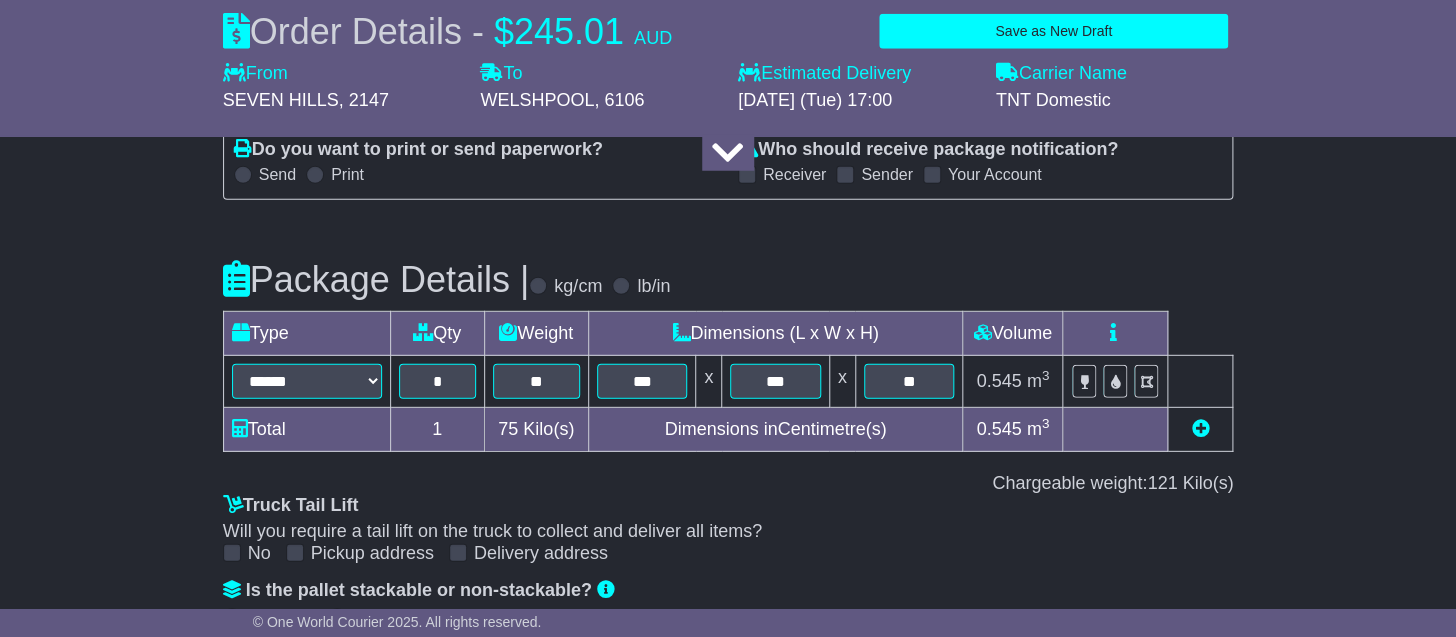 click on "Will you require a tail lift on the truck to collect and deliver all items?" at bounding box center (728, 532) 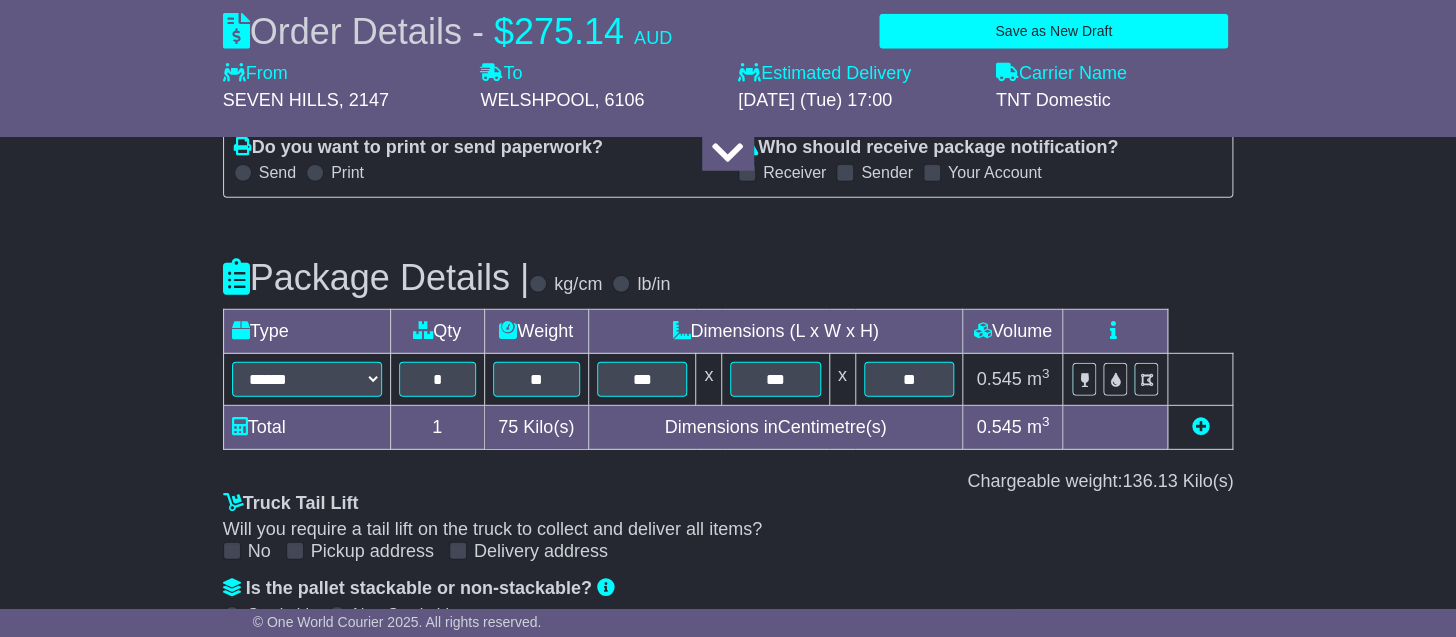 scroll, scrollTop: 2074, scrollLeft: 0, axis: vertical 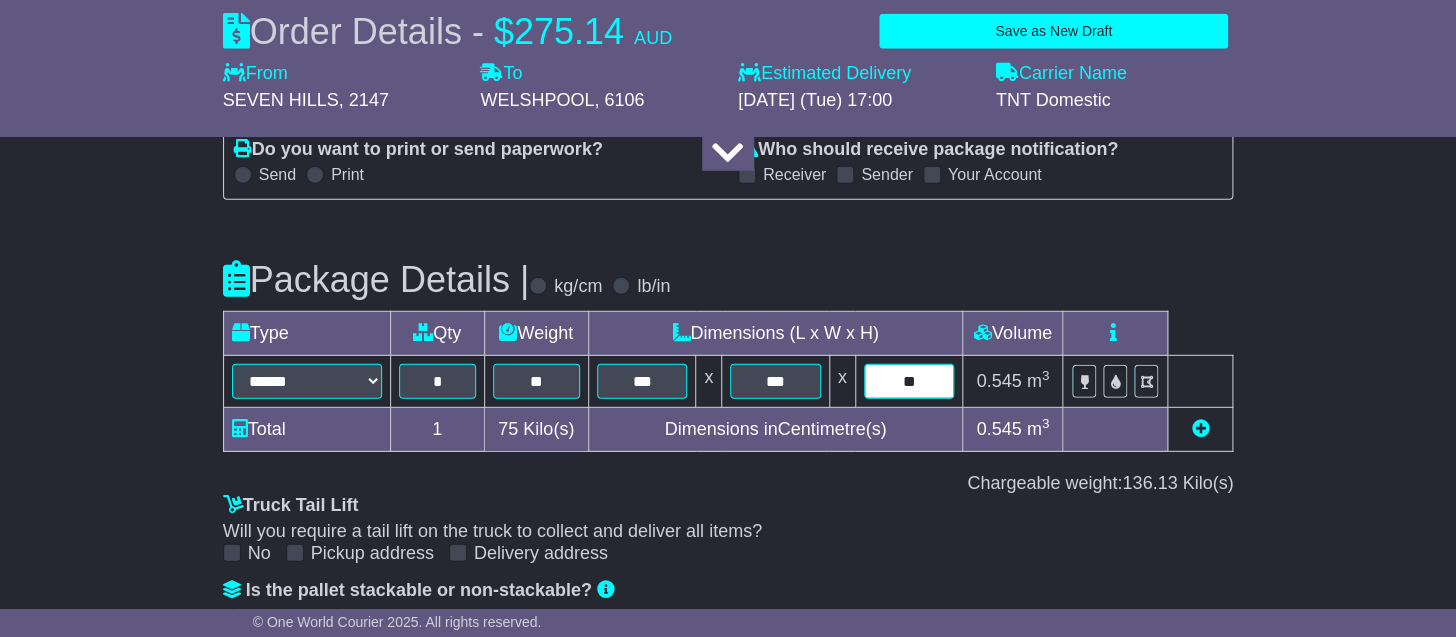 drag, startPoint x: 914, startPoint y: 375, endPoint x: 883, endPoint y: 362, distance: 33.61547 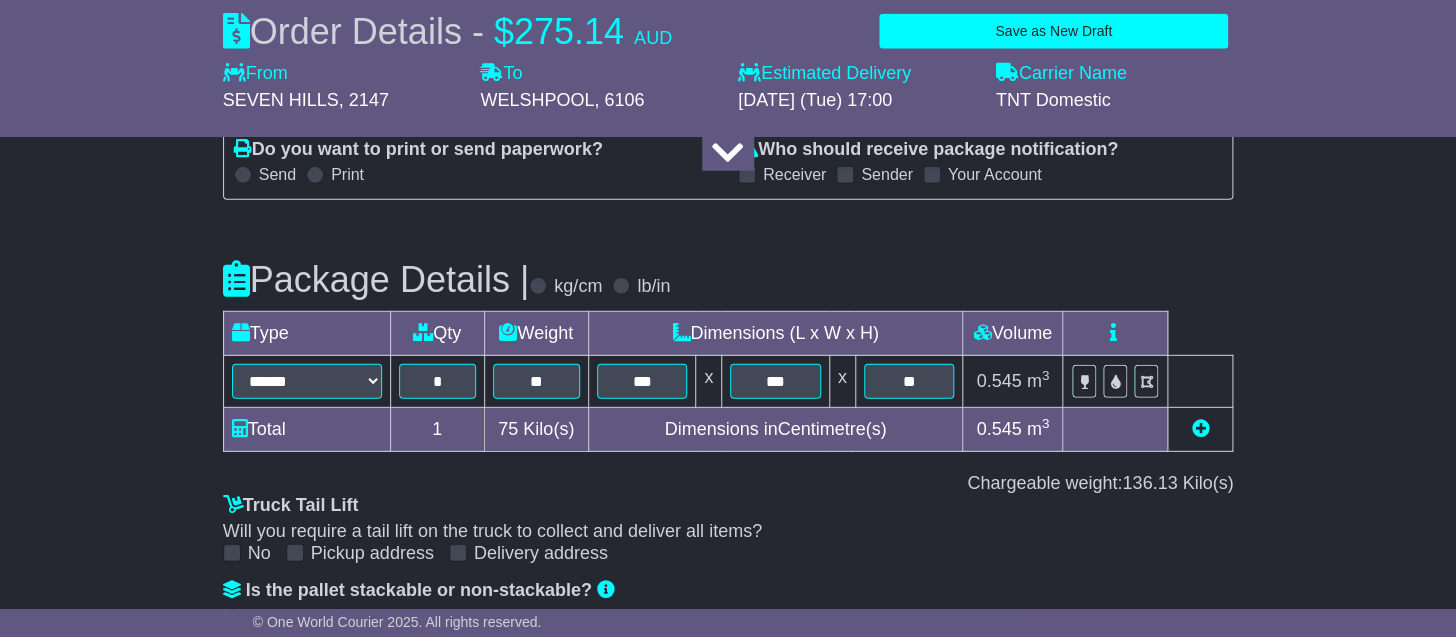 click on "Truck Tail Lift
Will you require a tail lift on the truck to collect and deliver all items?
No
Pickup address
Delivery address" at bounding box center [728, 530] 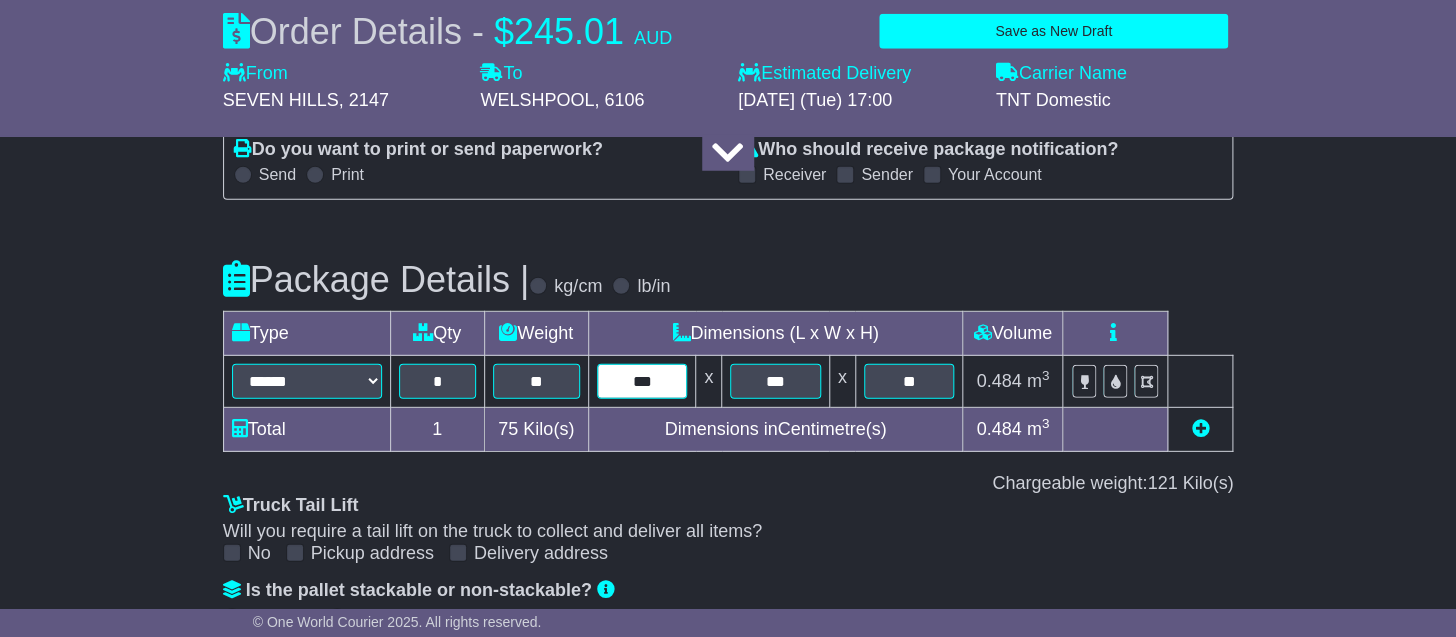 drag, startPoint x: 669, startPoint y: 384, endPoint x: 593, endPoint y: 355, distance: 81.34495 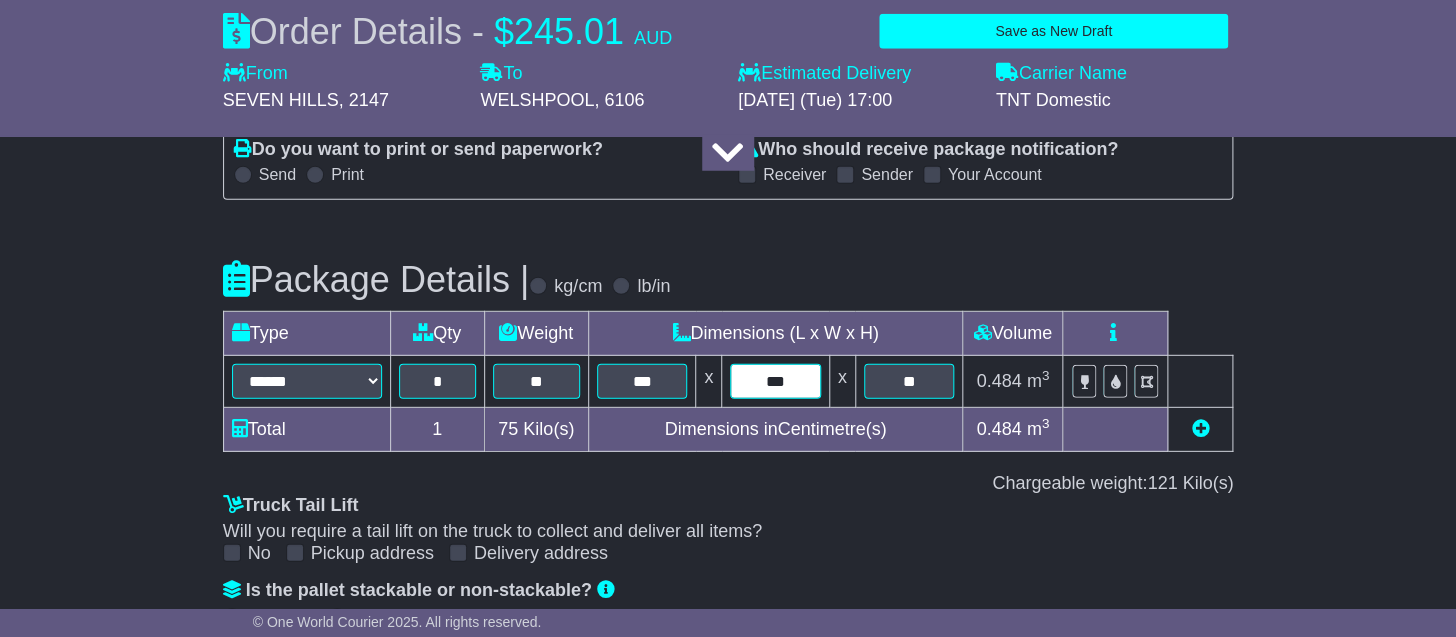drag, startPoint x: 809, startPoint y: 387, endPoint x: 669, endPoint y: 333, distance: 150.05333 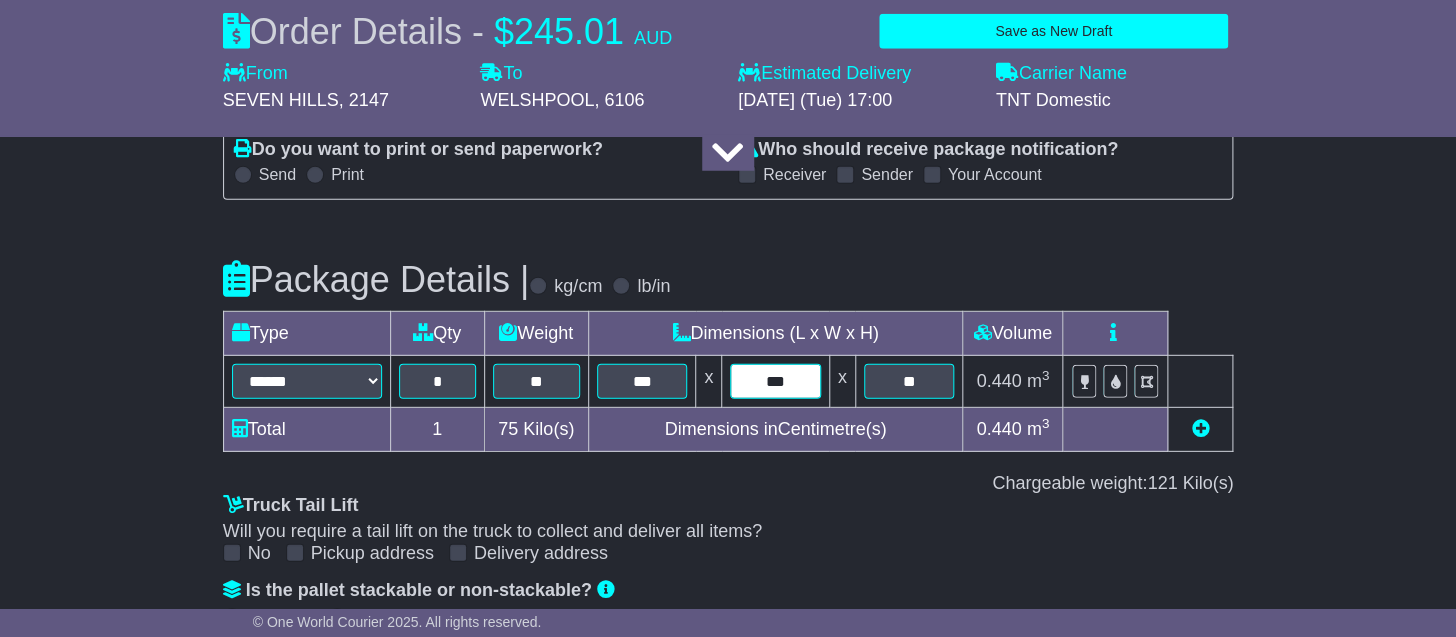 type on "***" 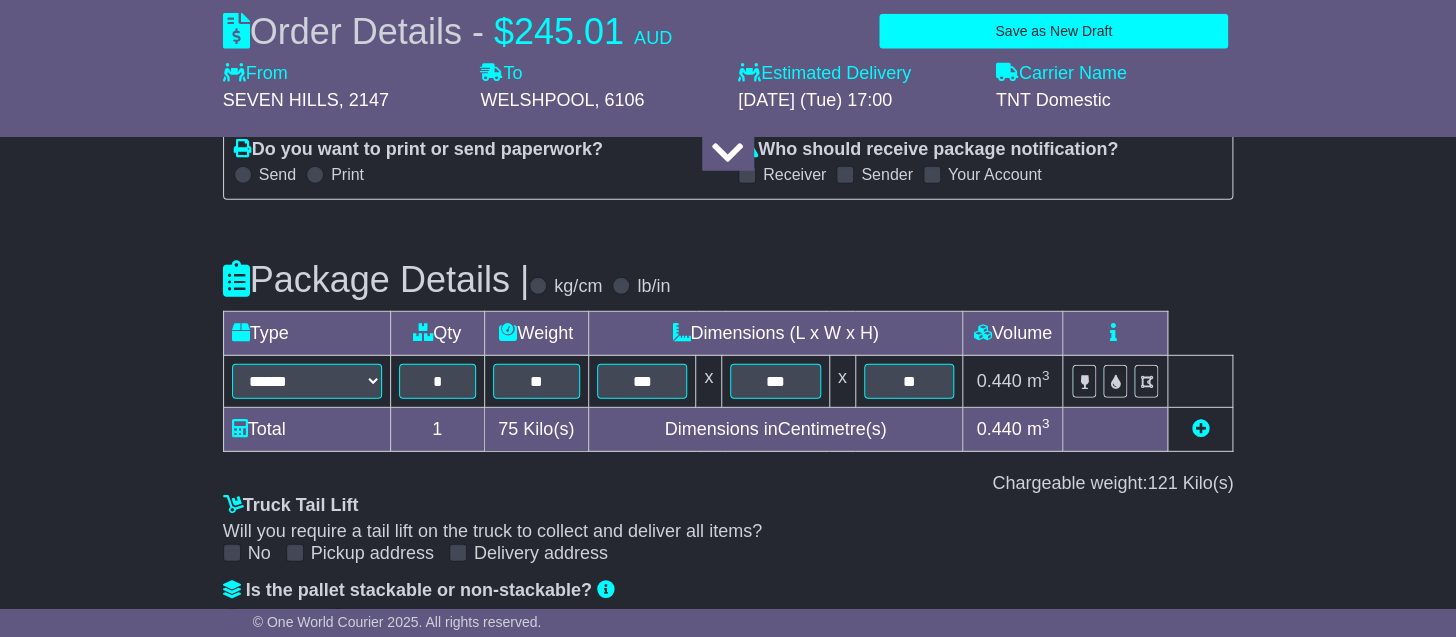 click on "Will you require a tail lift on the truck to collect and deliver all items?" at bounding box center (728, 532) 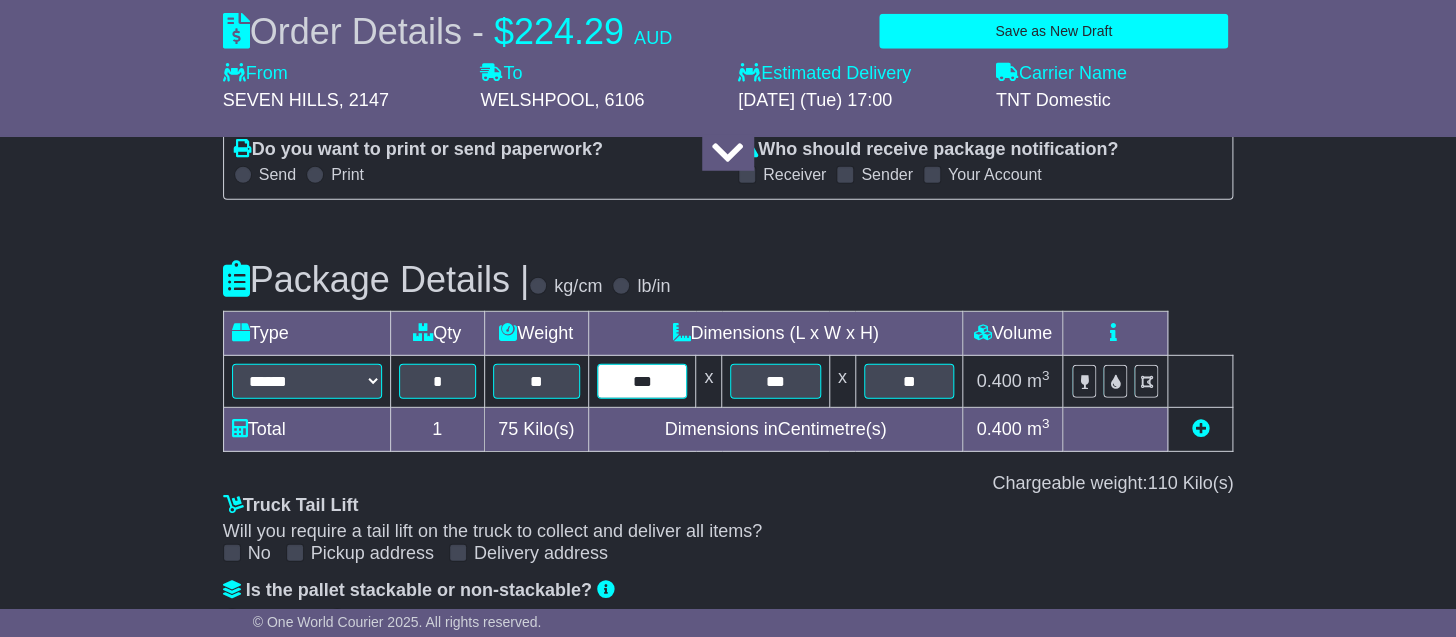 drag, startPoint x: 667, startPoint y: 377, endPoint x: 575, endPoint y: 353, distance: 95.07891 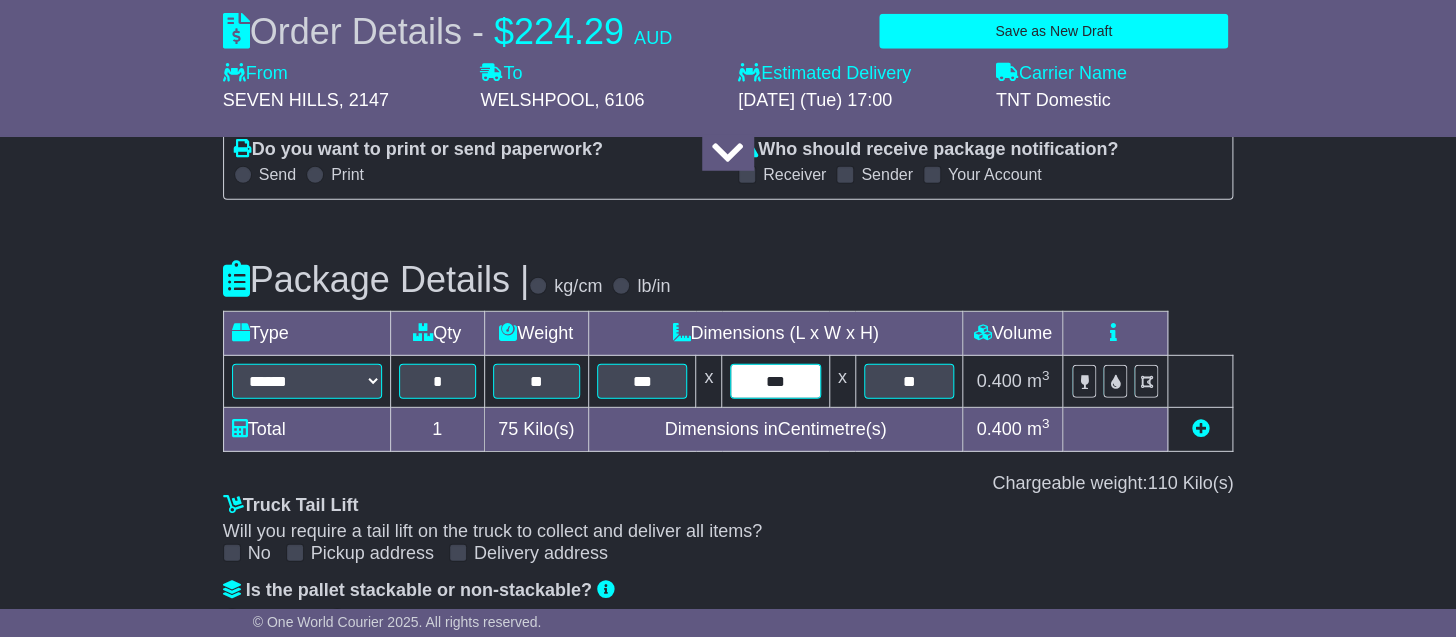 drag, startPoint x: 814, startPoint y: 379, endPoint x: 711, endPoint y: 355, distance: 105.75916 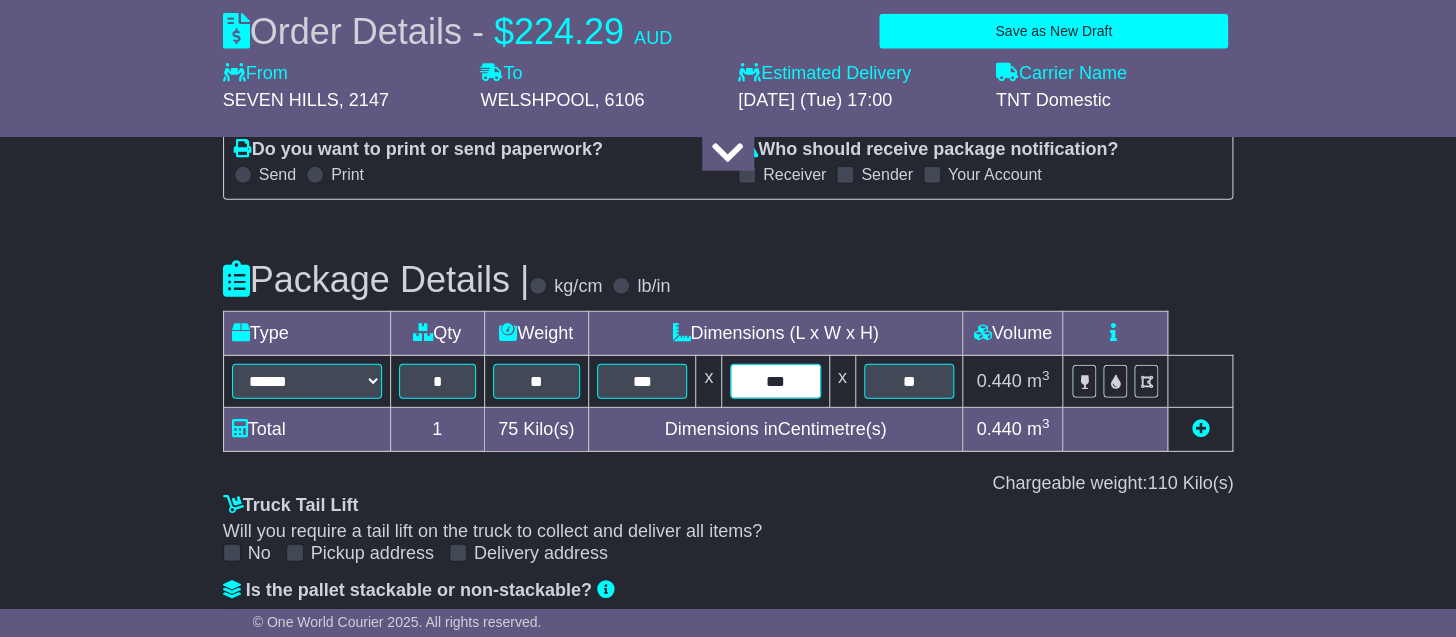 drag, startPoint x: 801, startPoint y: 378, endPoint x: 685, endPoint y: 364, distance: 116.841774 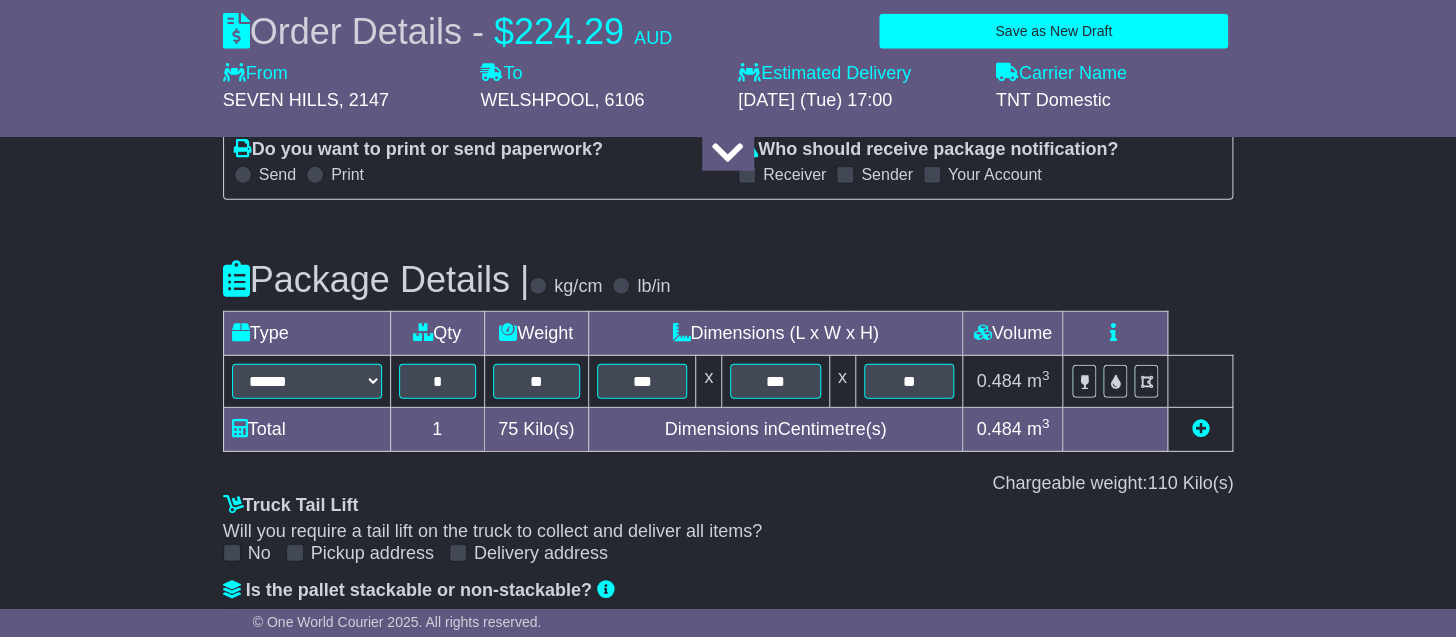 click on "No
Pickup address
Delivery address" at bounding box center (728, 554) 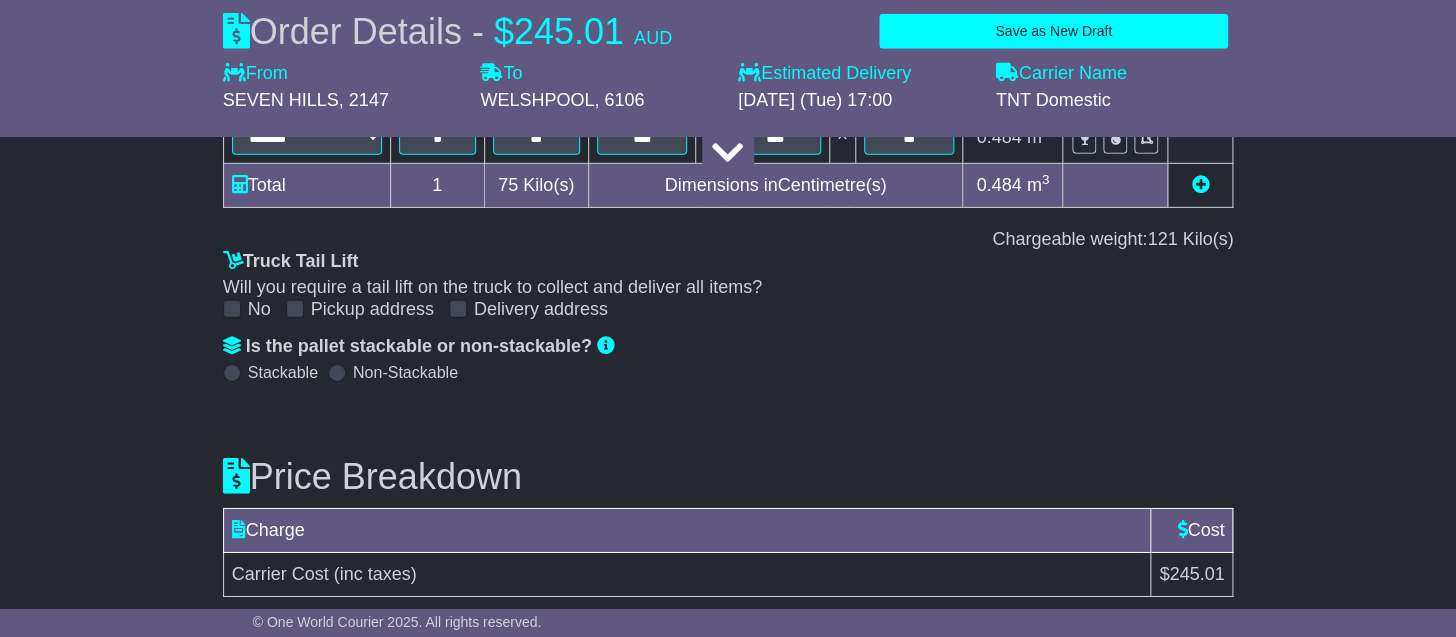 scroll, scrollTop: 2401, scrollLeft: 0, axis: vertical 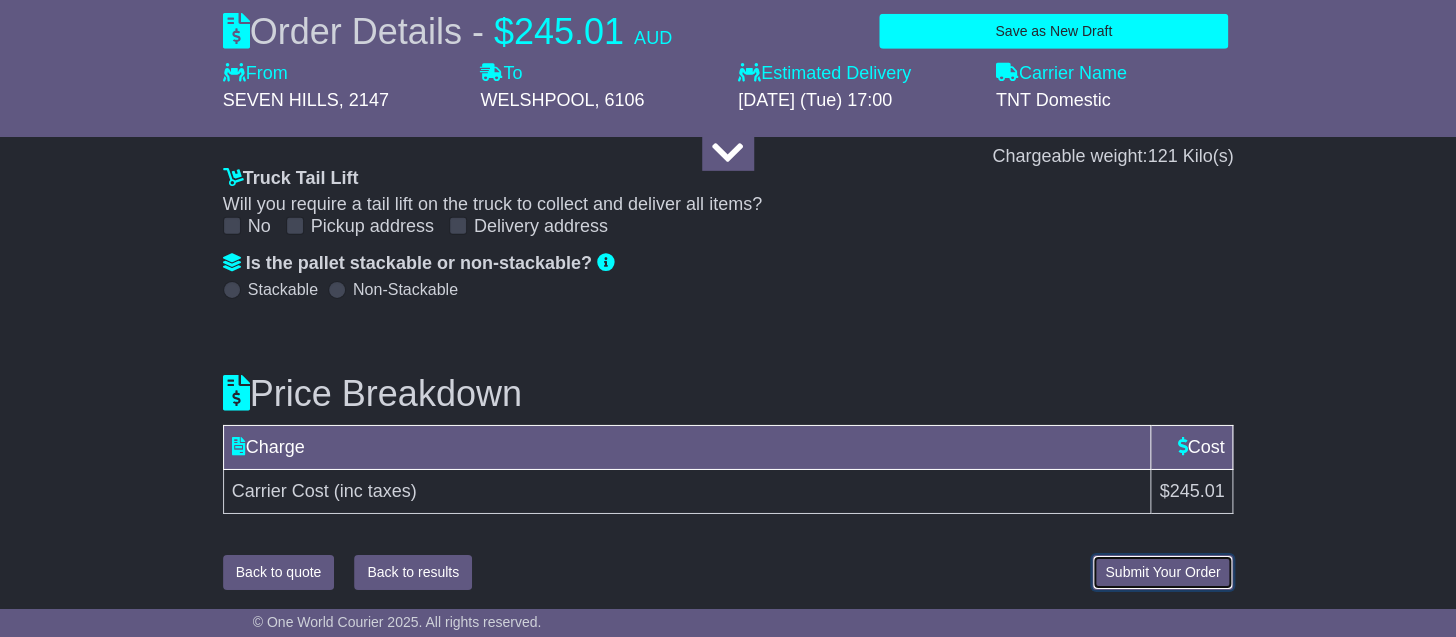 click on "Submit Your Order" at bounding box center (1162, 572) 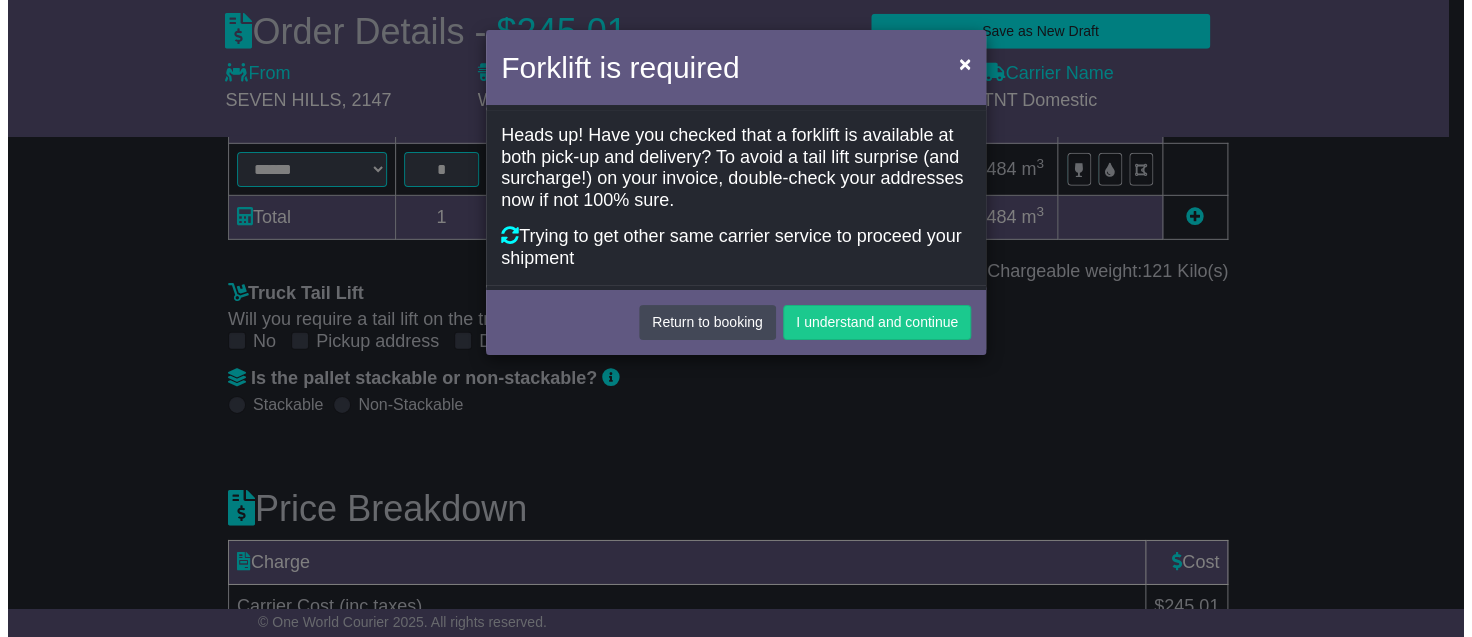 scroll, scrollTop: 2214, scrollLeft: 0, axis: vertical 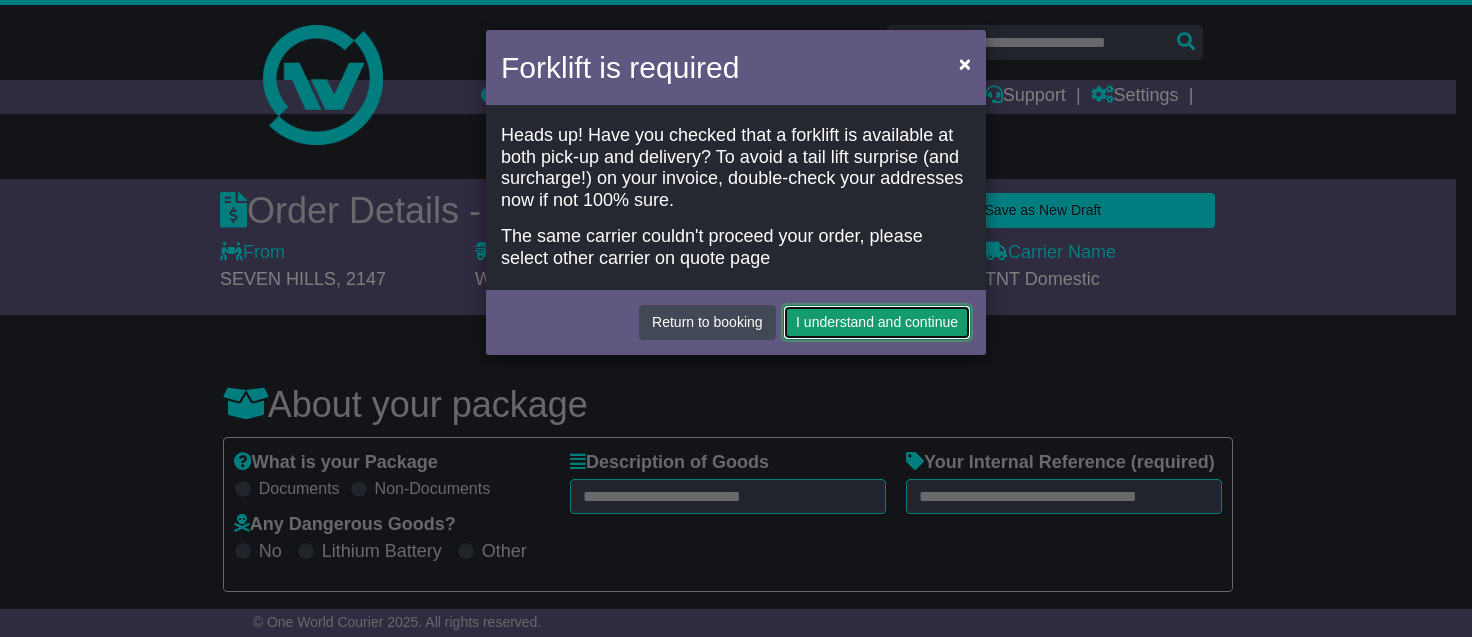 click on "I understand and continue" at bounding box center [877, 322] 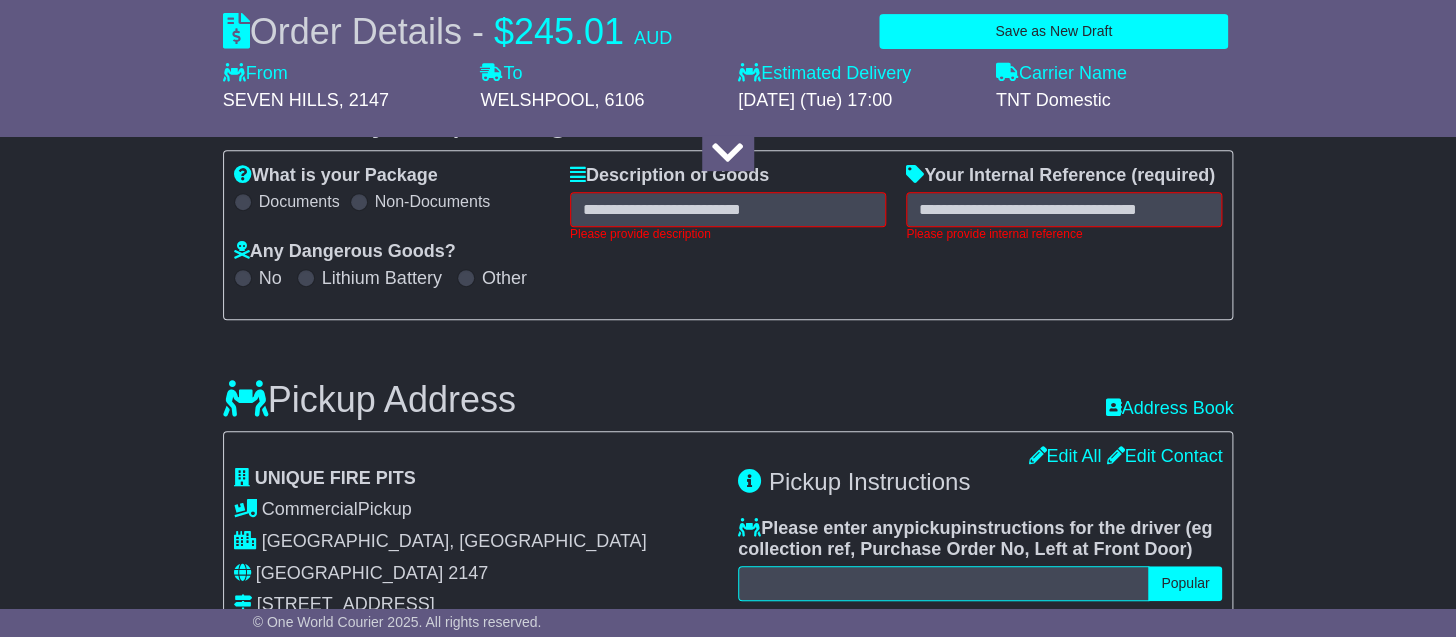 scroll, scrollTop: 290, scrollLeft: 0, axis: vertical 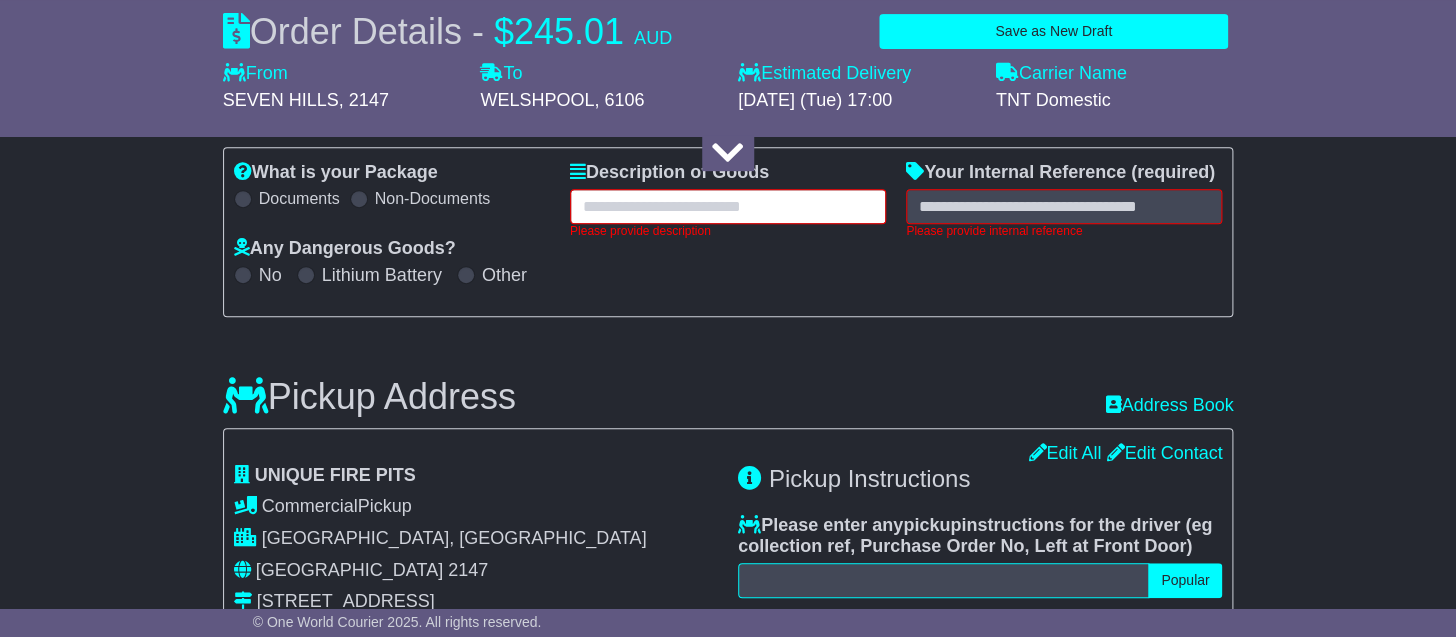 click at bounding box center (728, 206) 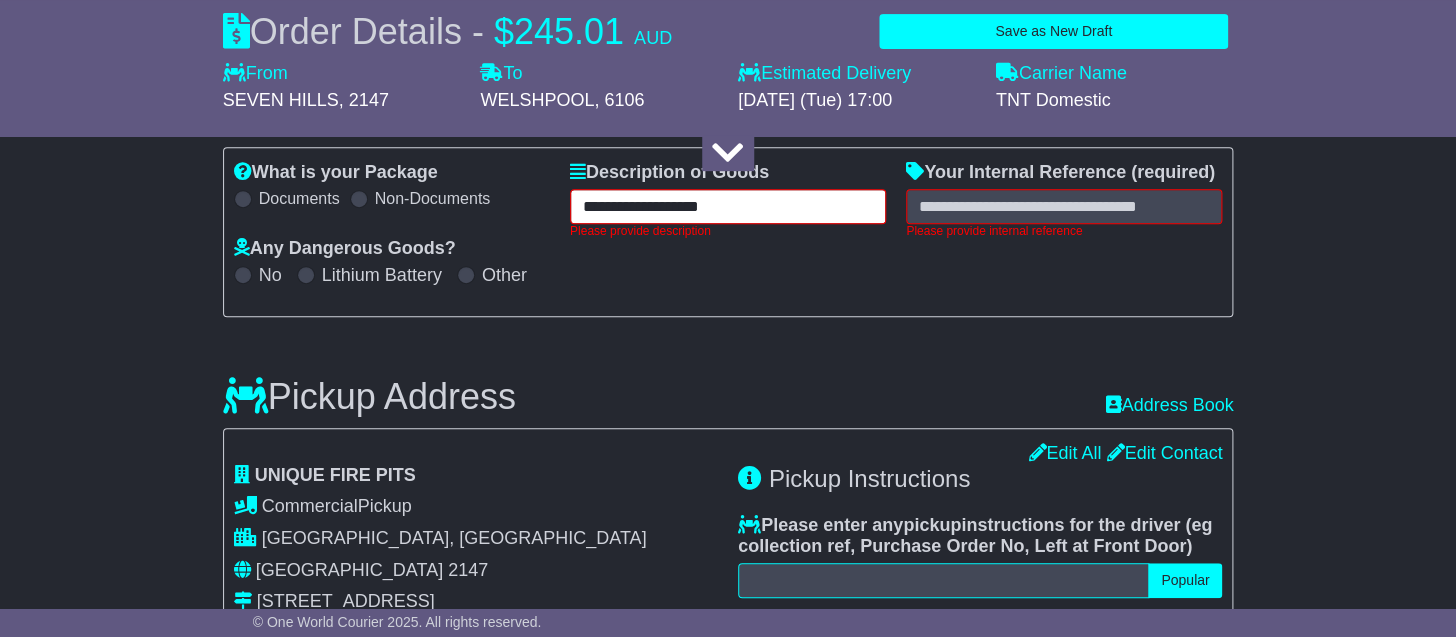 type on "**********" 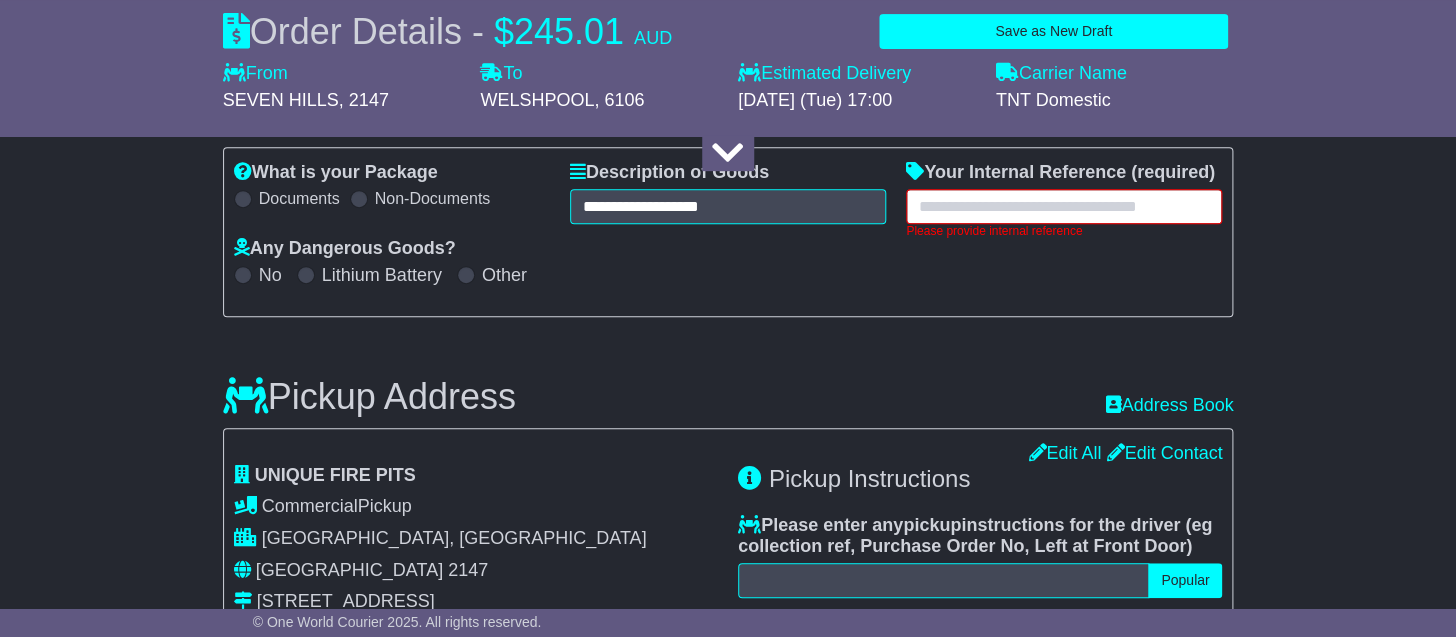paste on "**********" 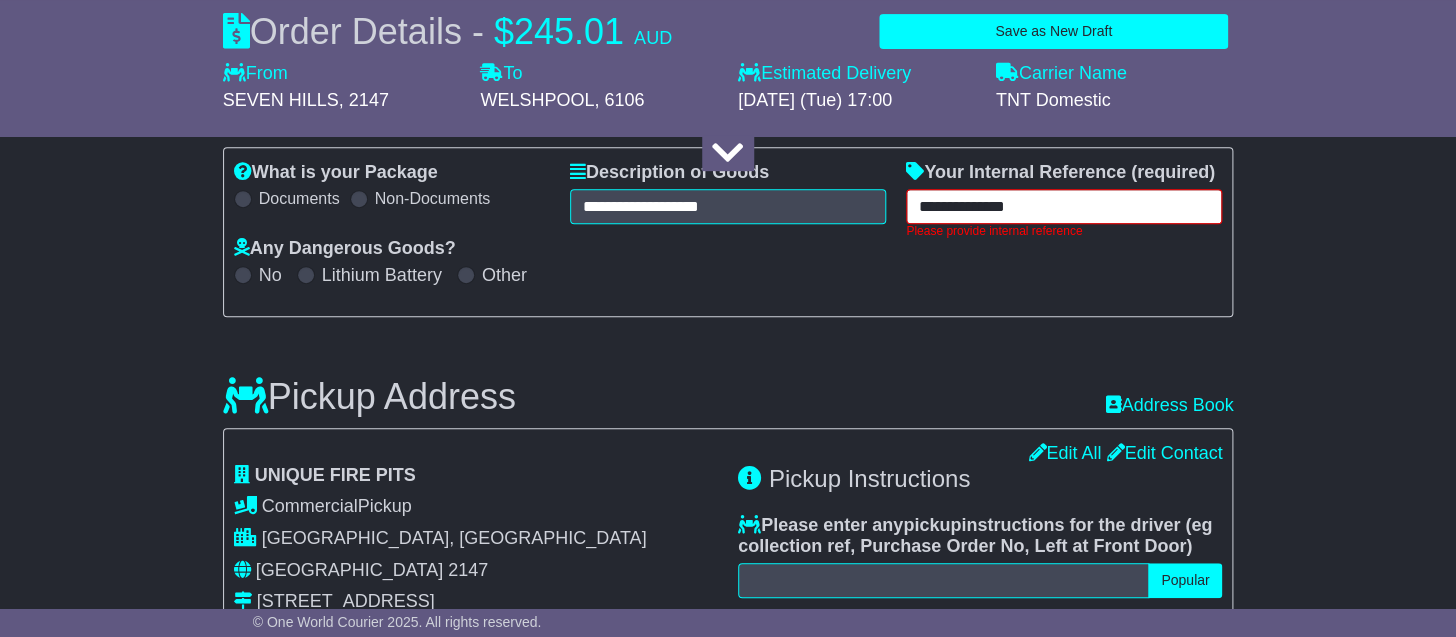 type on "**********" 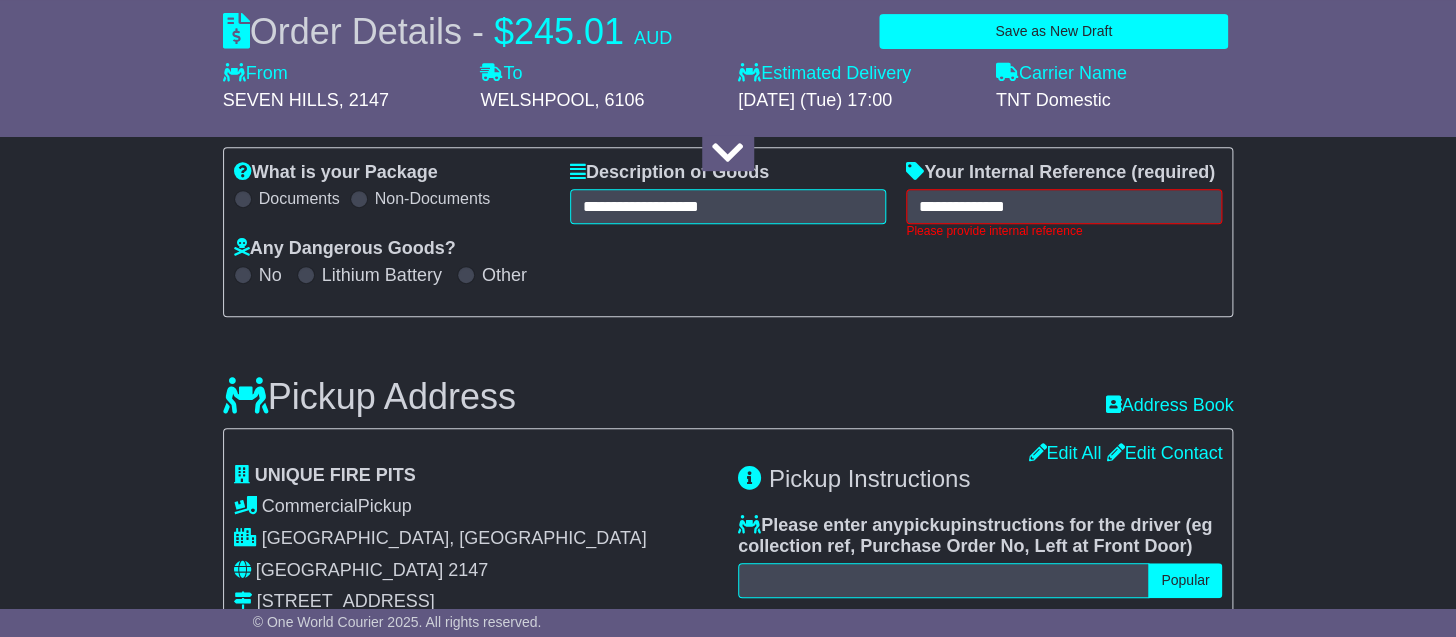 click on "**********" at bounding box center [728, 1362] 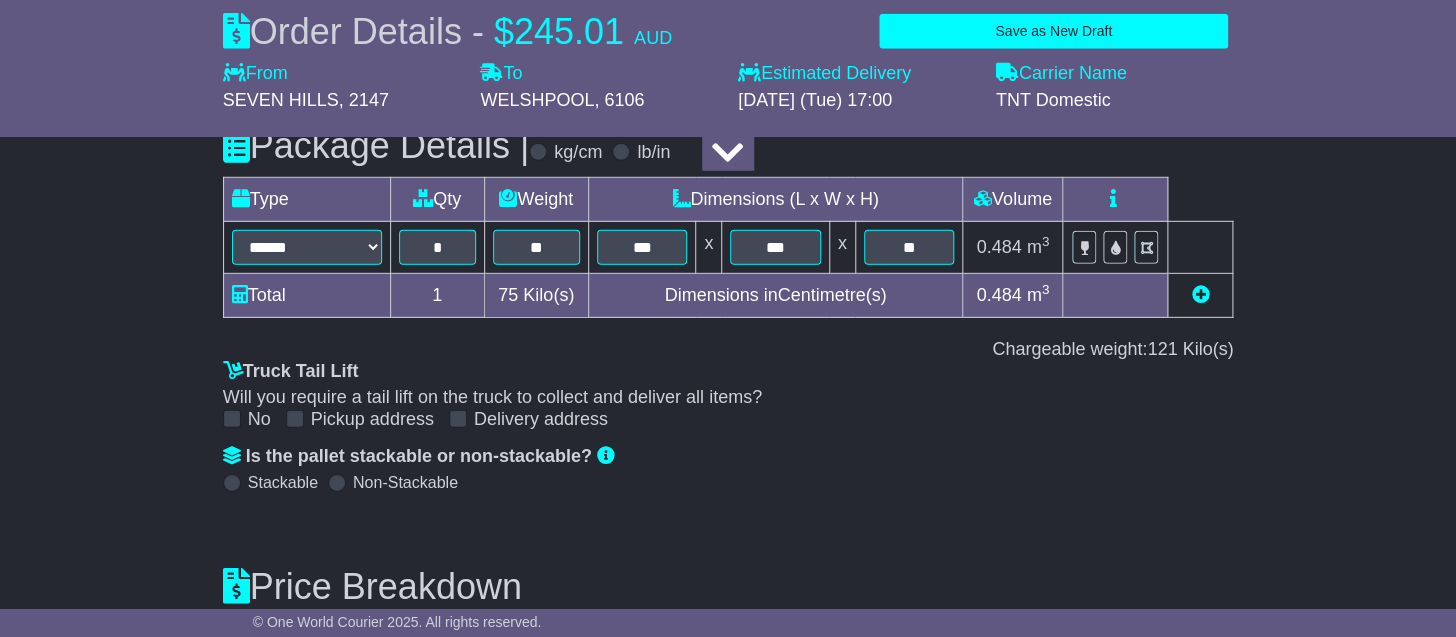 scroll, scrollTop: 2401, scrollLeft: 0, axis: vertical 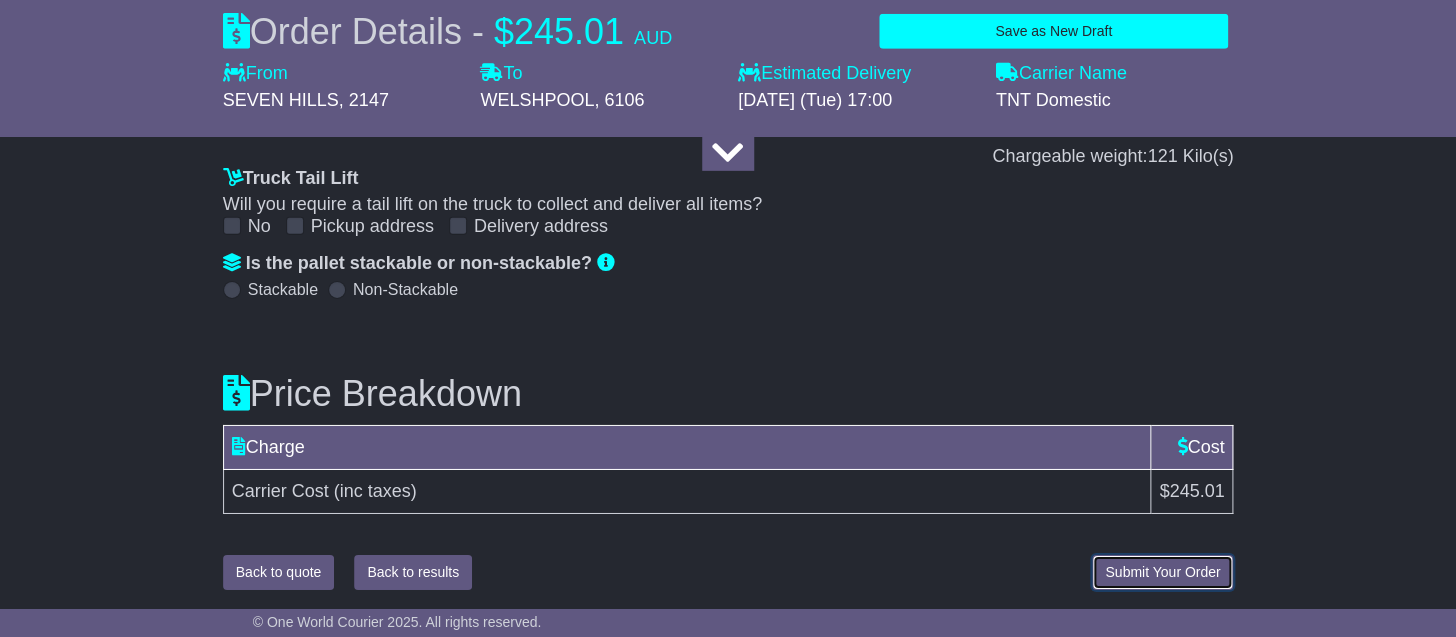 click on "Submit Your Order" at bounding box center [1162, 572] 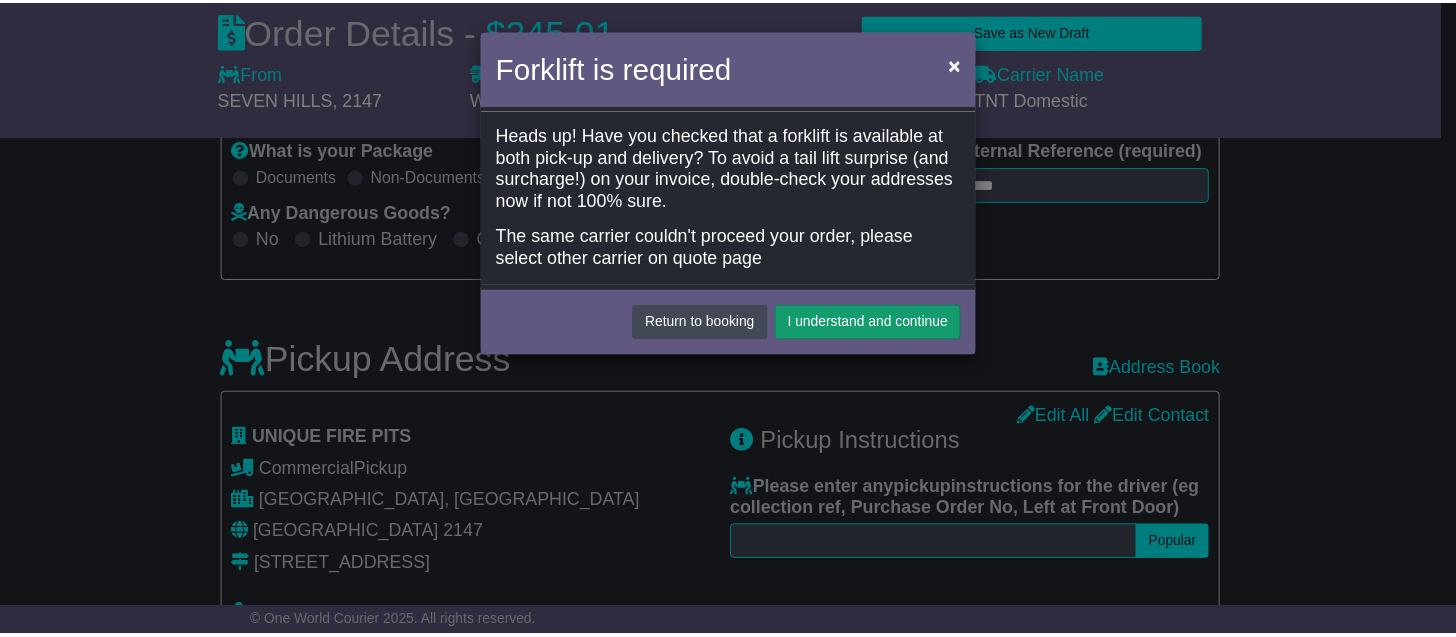 scroll, scrollTop: 0, scrollLeft: 0, axis: both 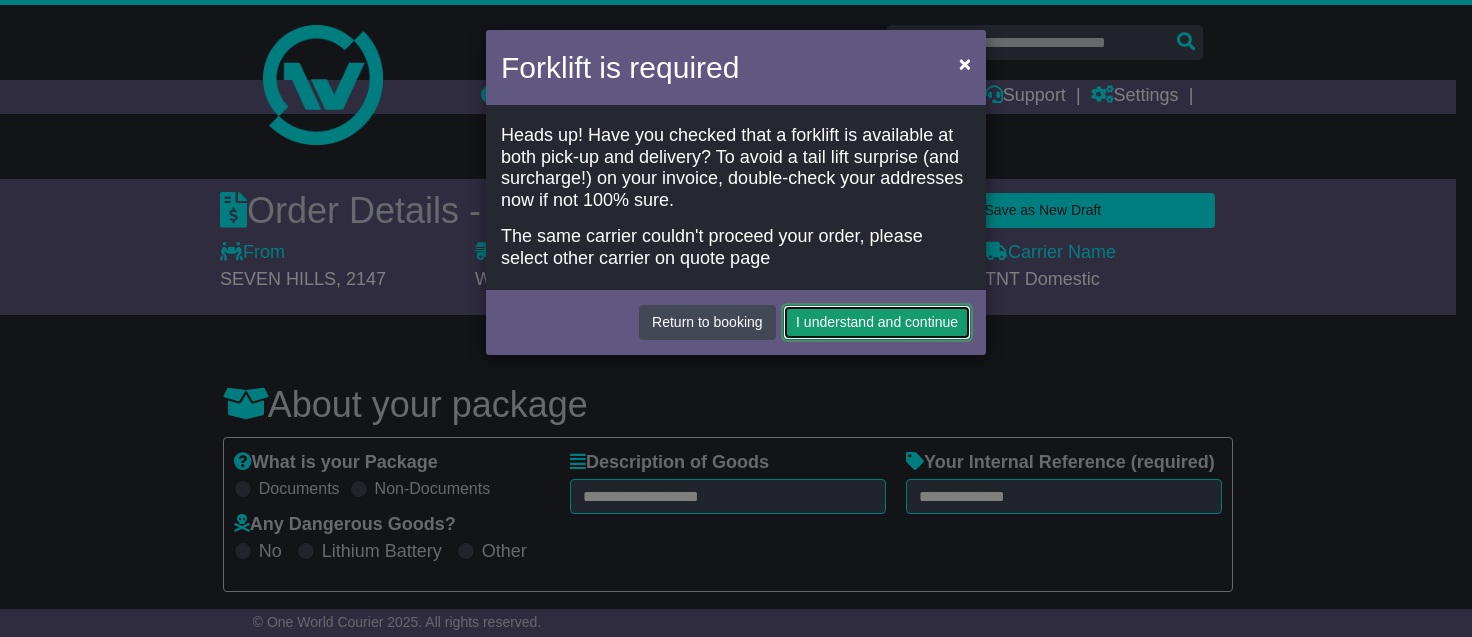 click on "I understand and continue" at bounding box center (877, 322) 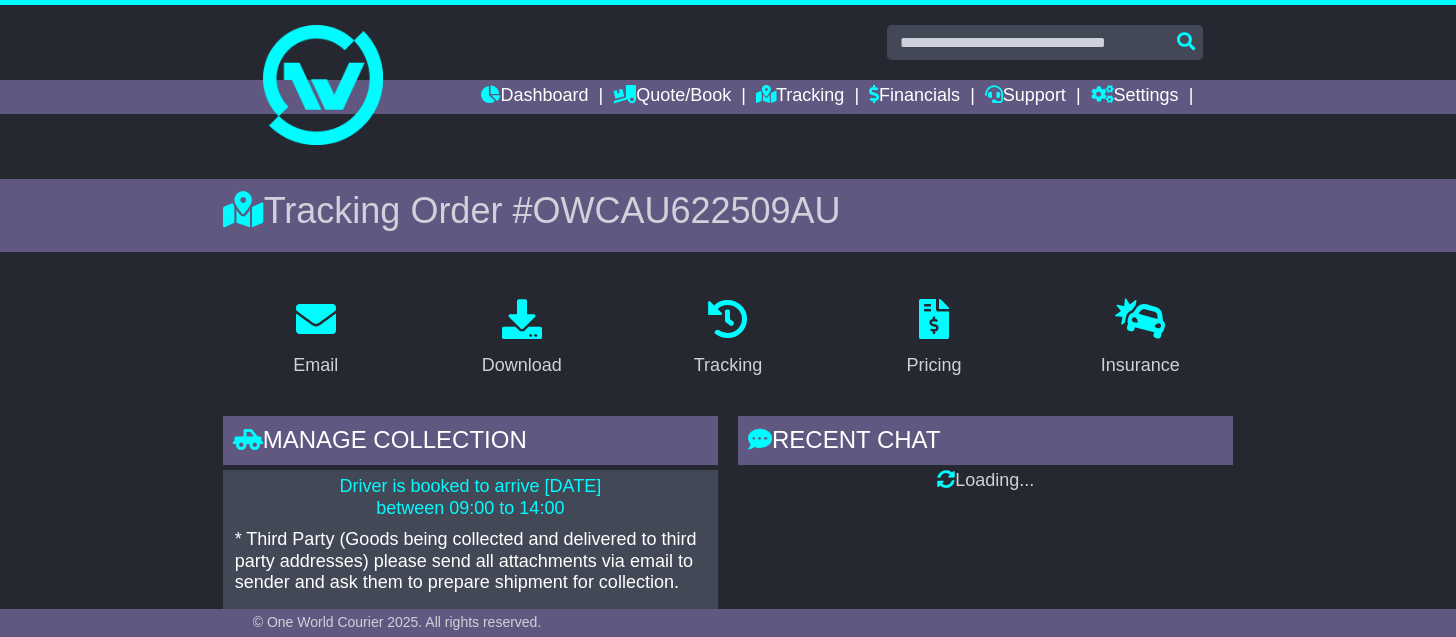 scroll, scrollTop: 0, scrollLeft: 0, axis: both 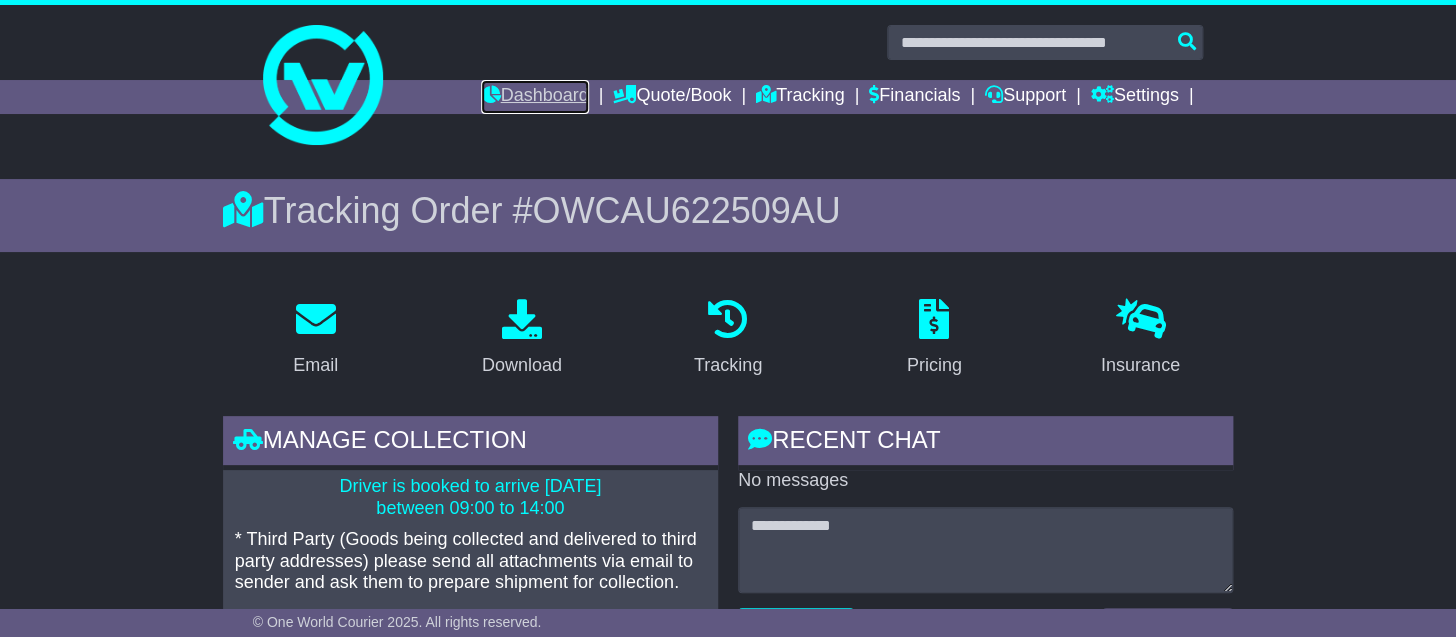 click on "Dashboard" at bounding box center [534, 97] 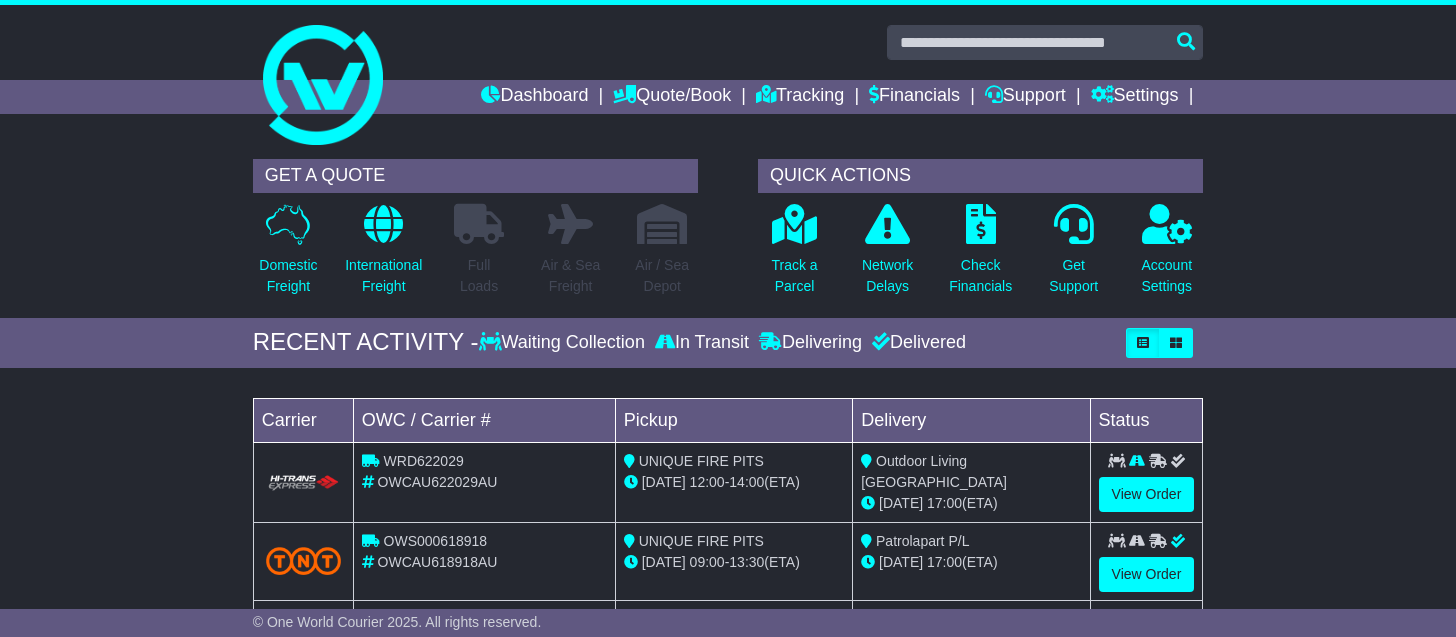 scroll, scrollTop: 0, scrollLeft: 0, axis: both 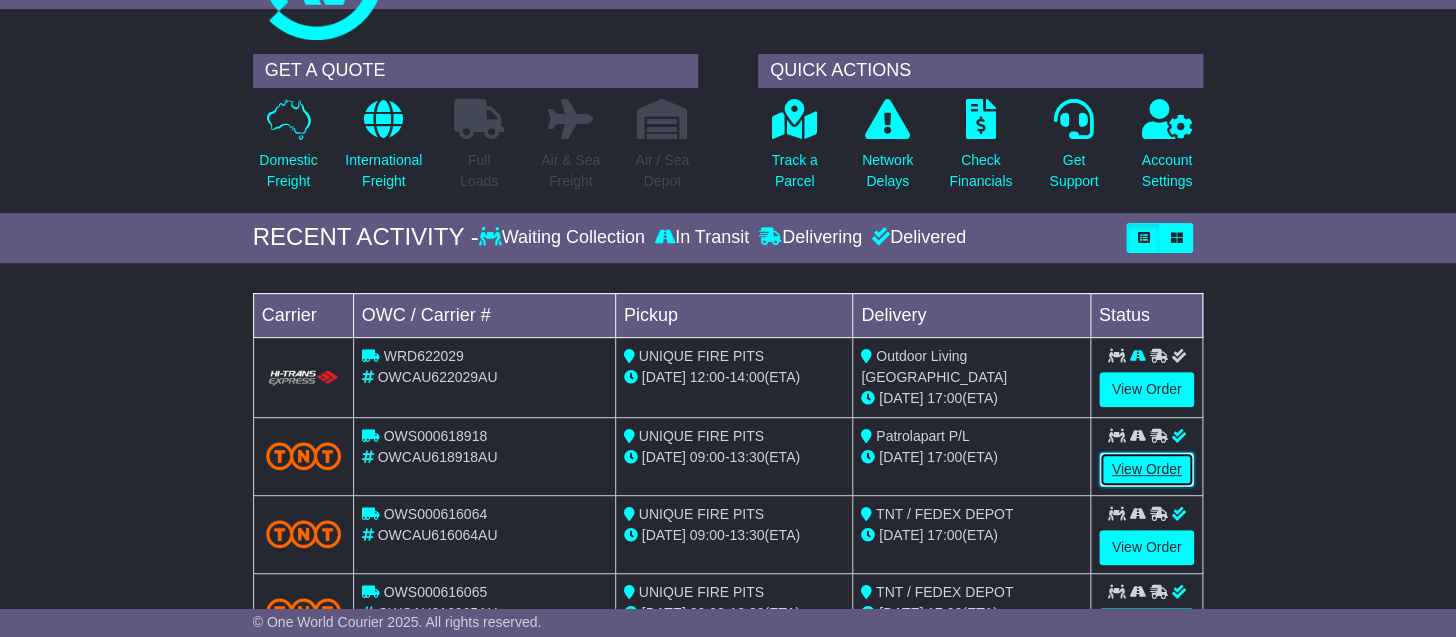 click on "View Order" at bounding box center [1147, 469] 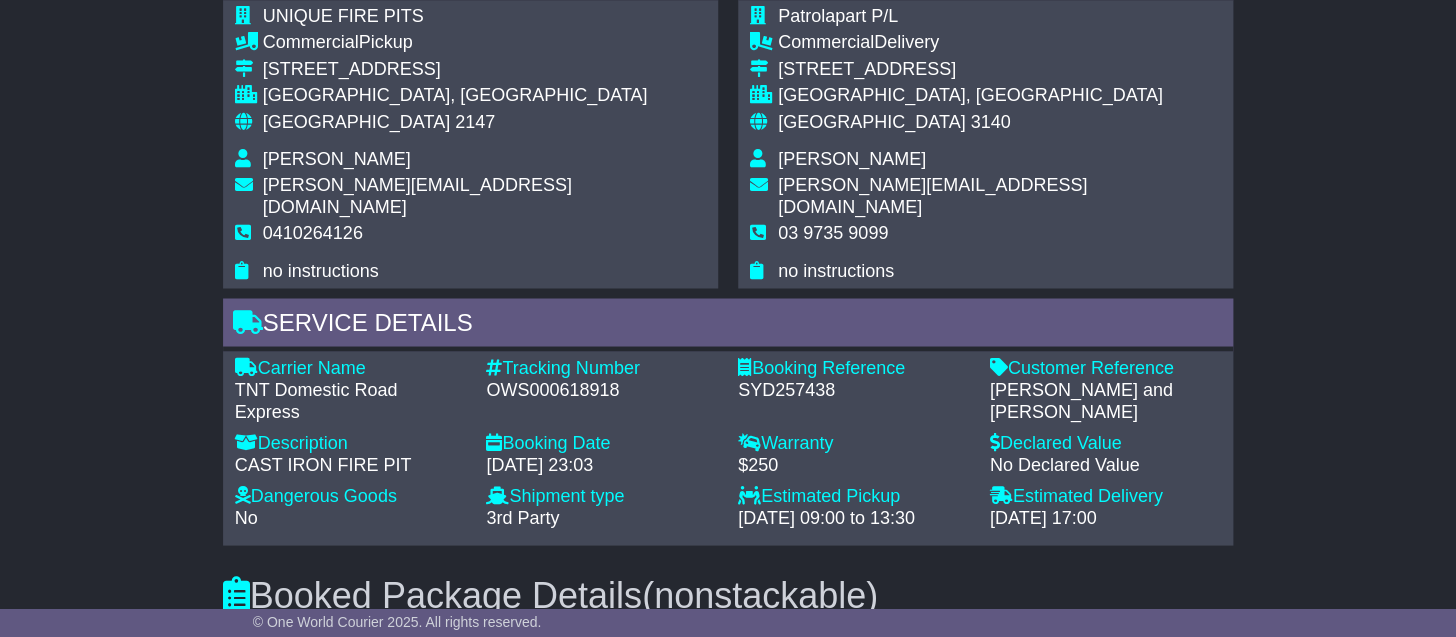 scroll, scrollTop: 1269, scrollLeft: 0, axis: vertical 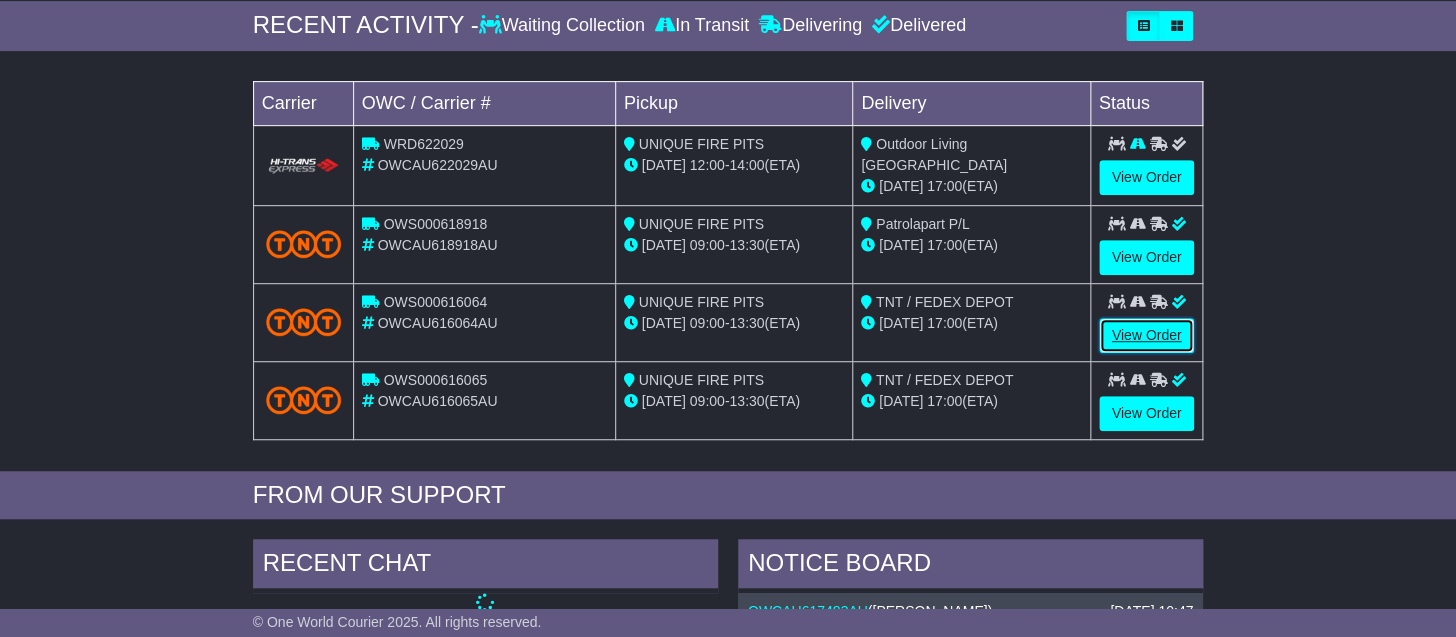 click on "View Order" at bounding box center (1147, 335) 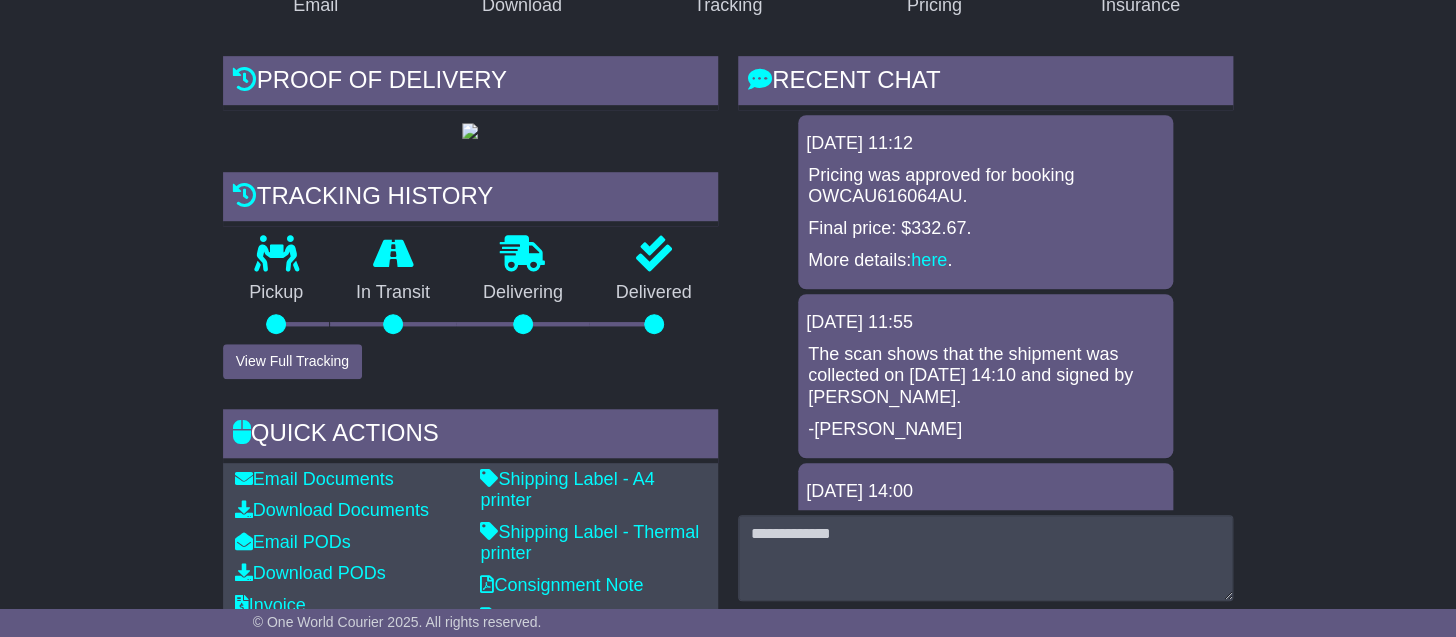 scroll, scrollTop: 0, scrollLeft: 0, axis: both 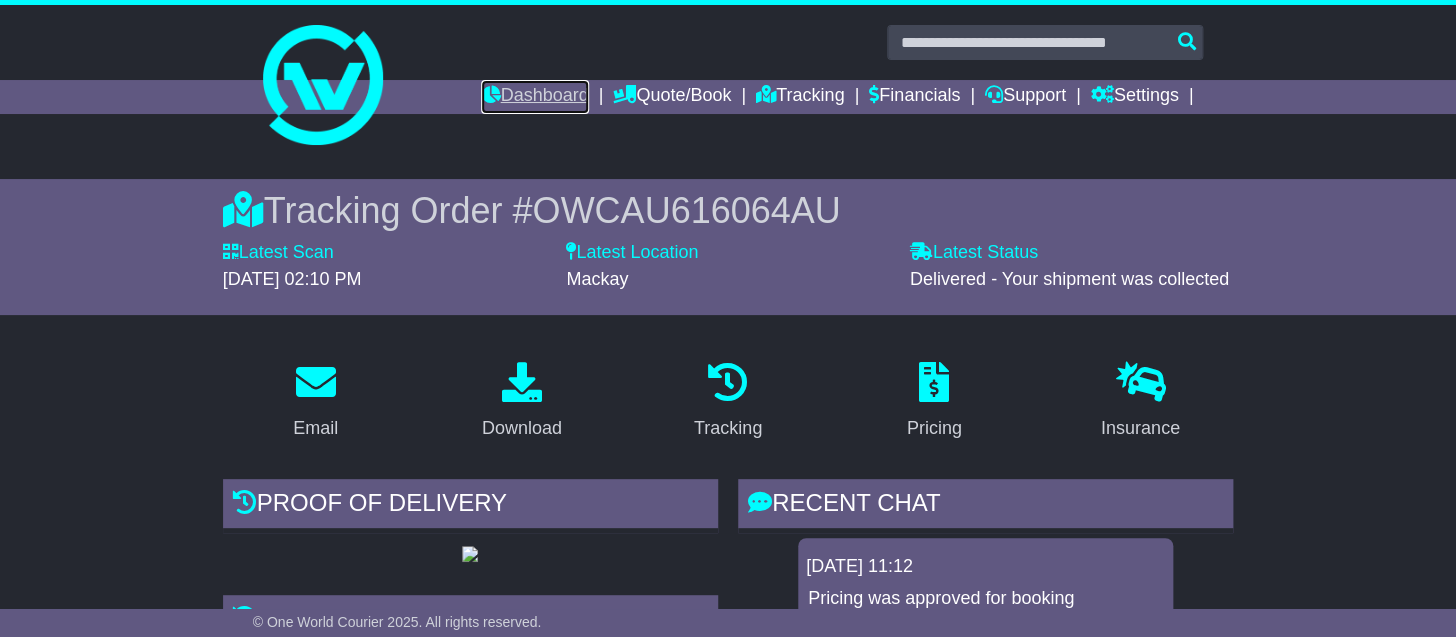 click on "Dashboard" at bounding box center [534, 97] 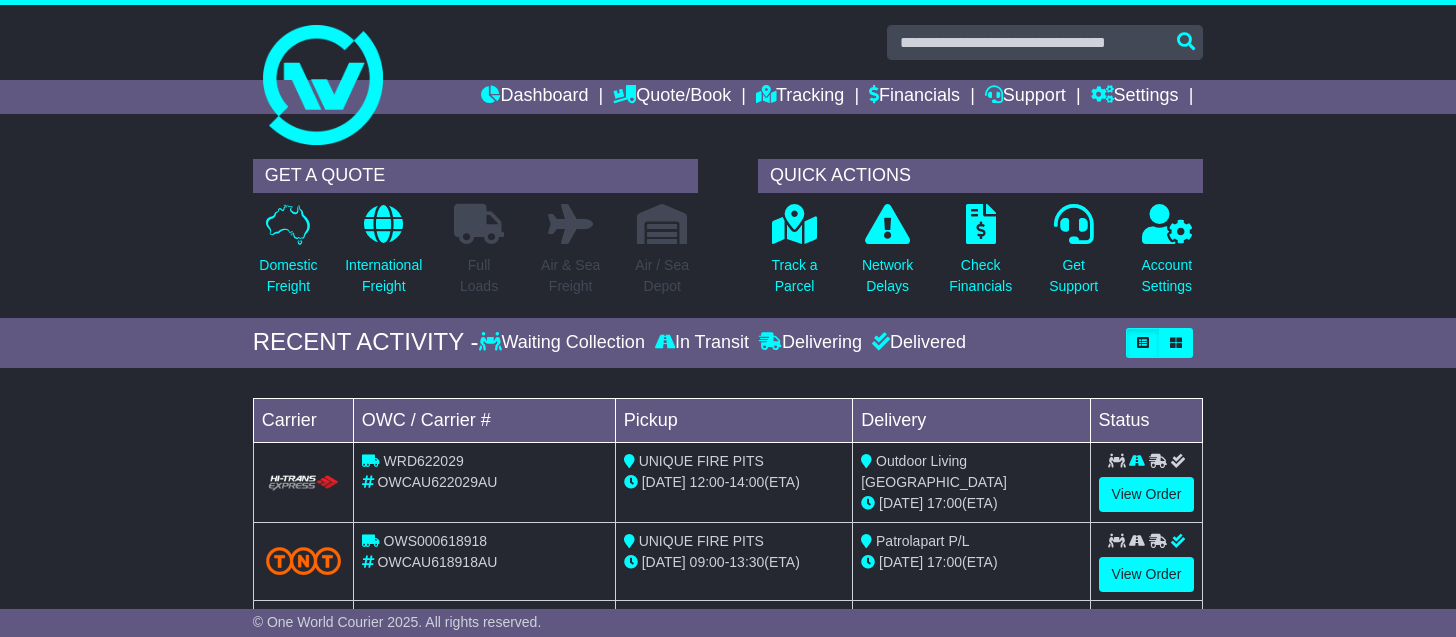 scroll, scrollTop: 0, scrollLeft: 0, axis: both 